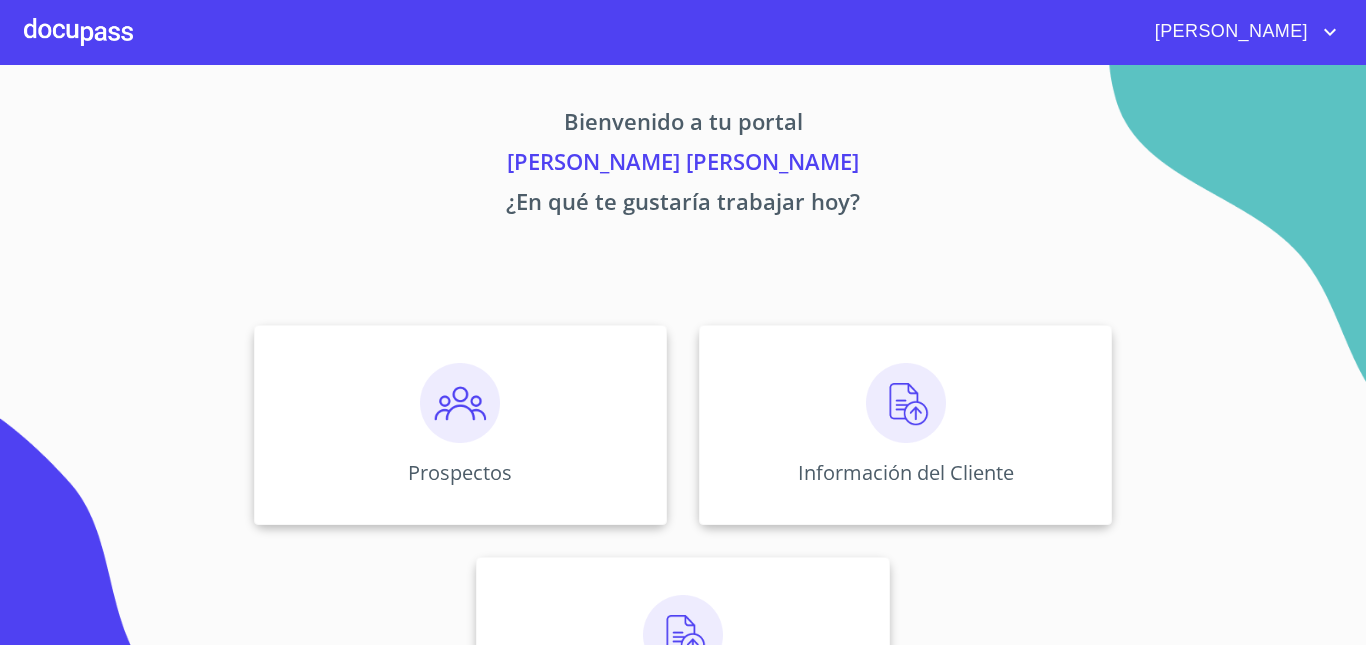 scroll, scrollTop: 0, scrollLeft: 0, axis: both 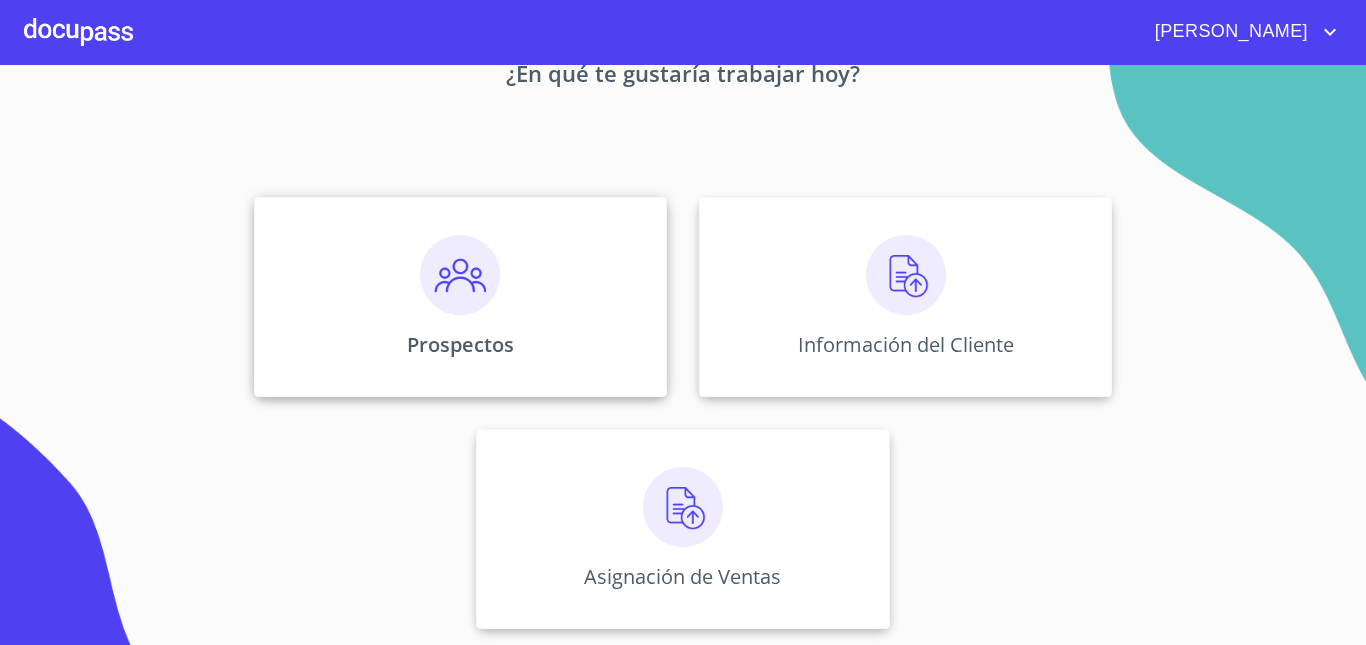 click on "Prospectos" at bounding box center (460, 297) 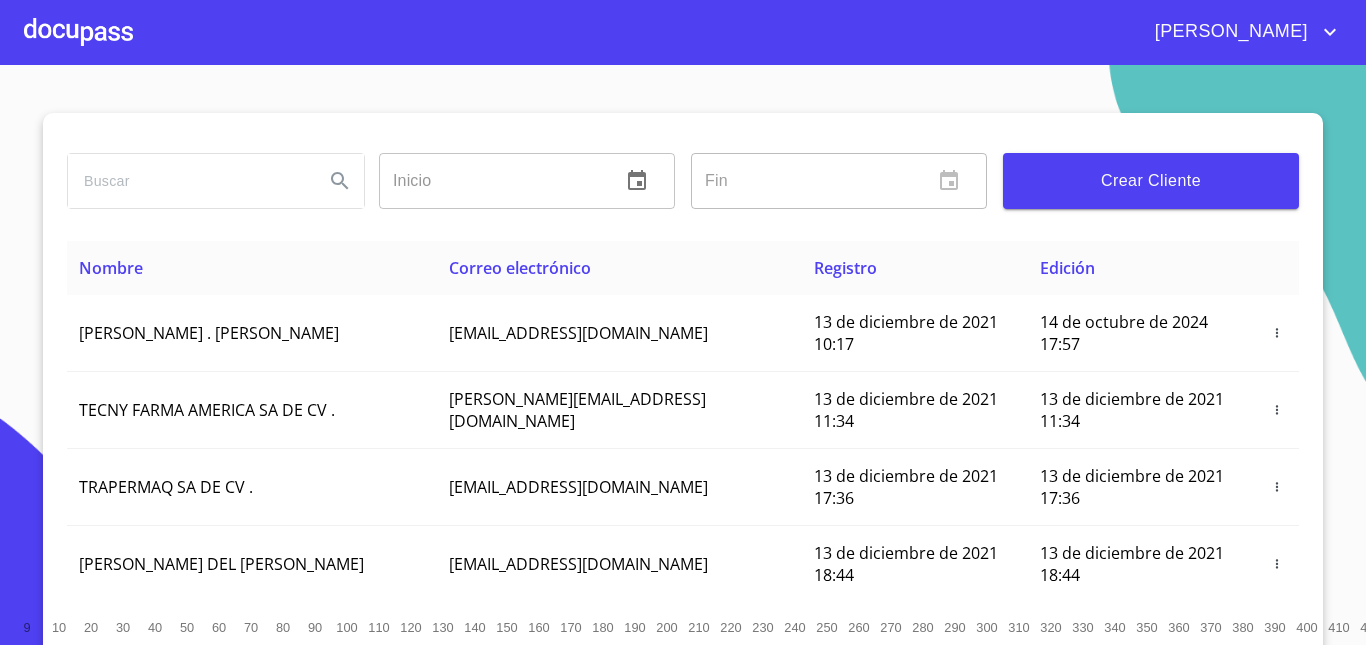 click on "Crear Cliente" at bounding box center (1151, 181) 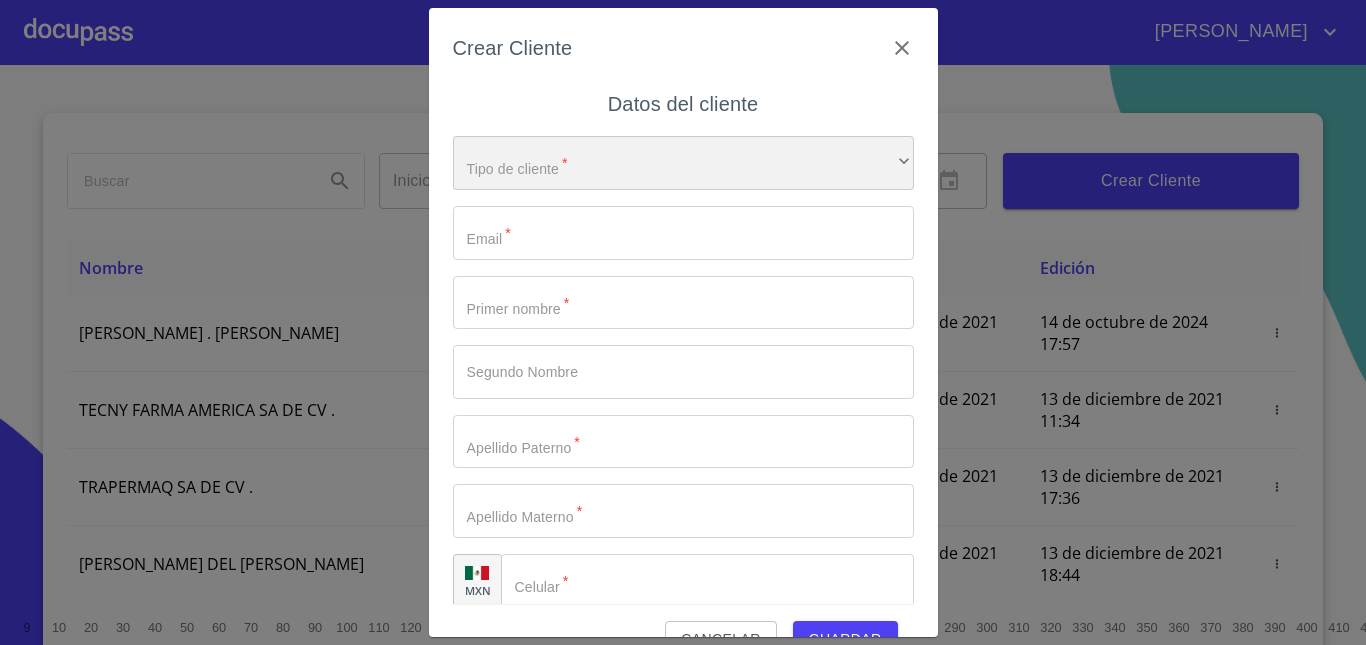 click on "​" at bounding box center [683, 163] 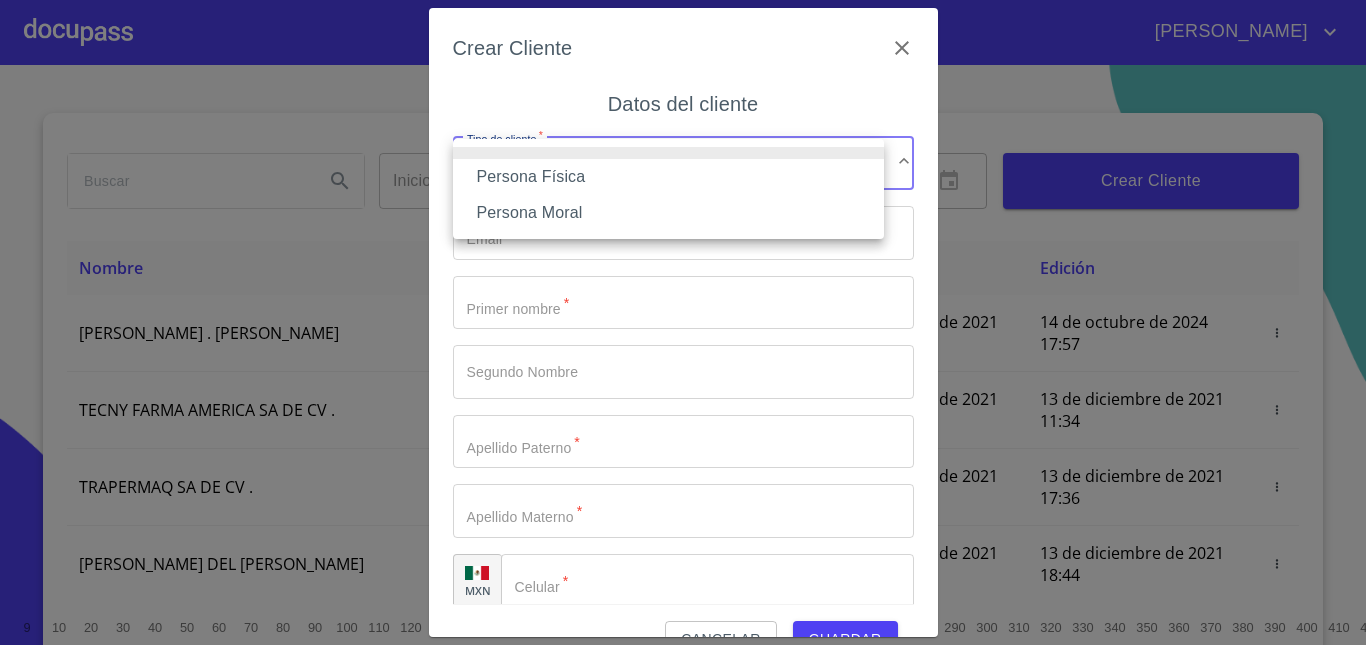click on "Persona Física" at bounding box center [668, 177] 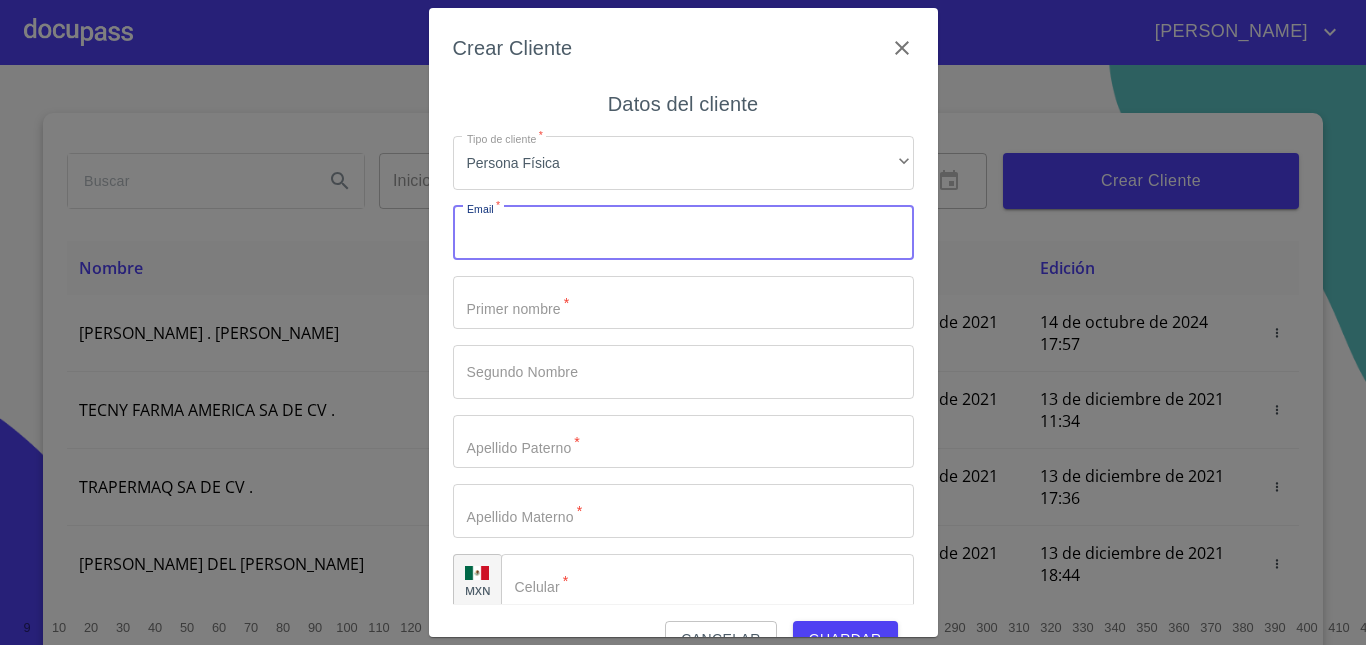 click on "Tipo de cliente   *" at bounding box center (683, 233) 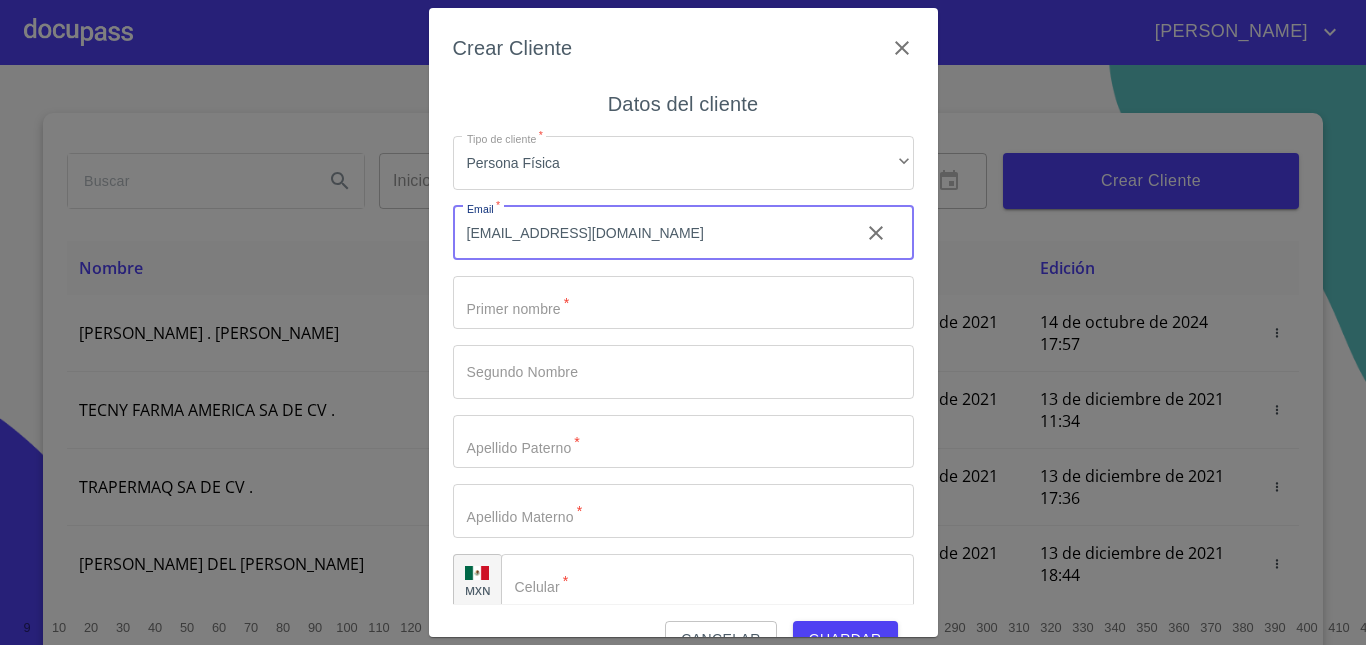 type on "fer_vale_21@hotmail.com" 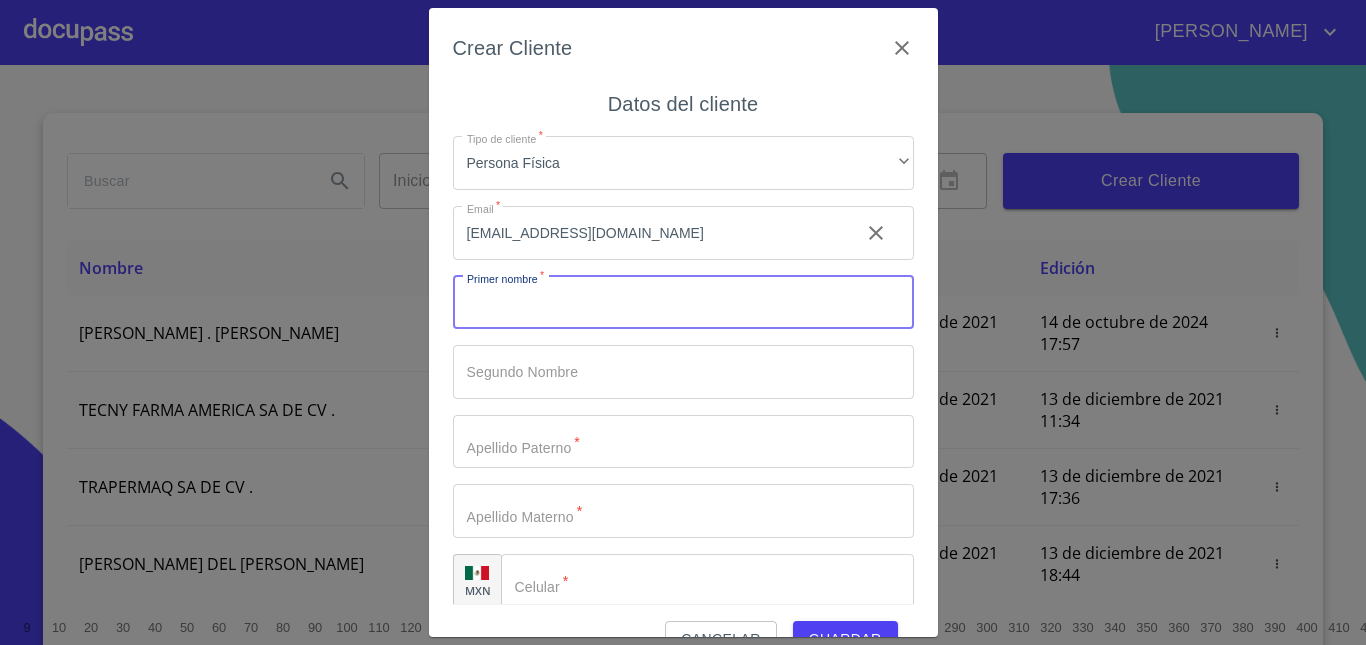 click on "Tipo de cliente   *" at bounding box center [683, 303] 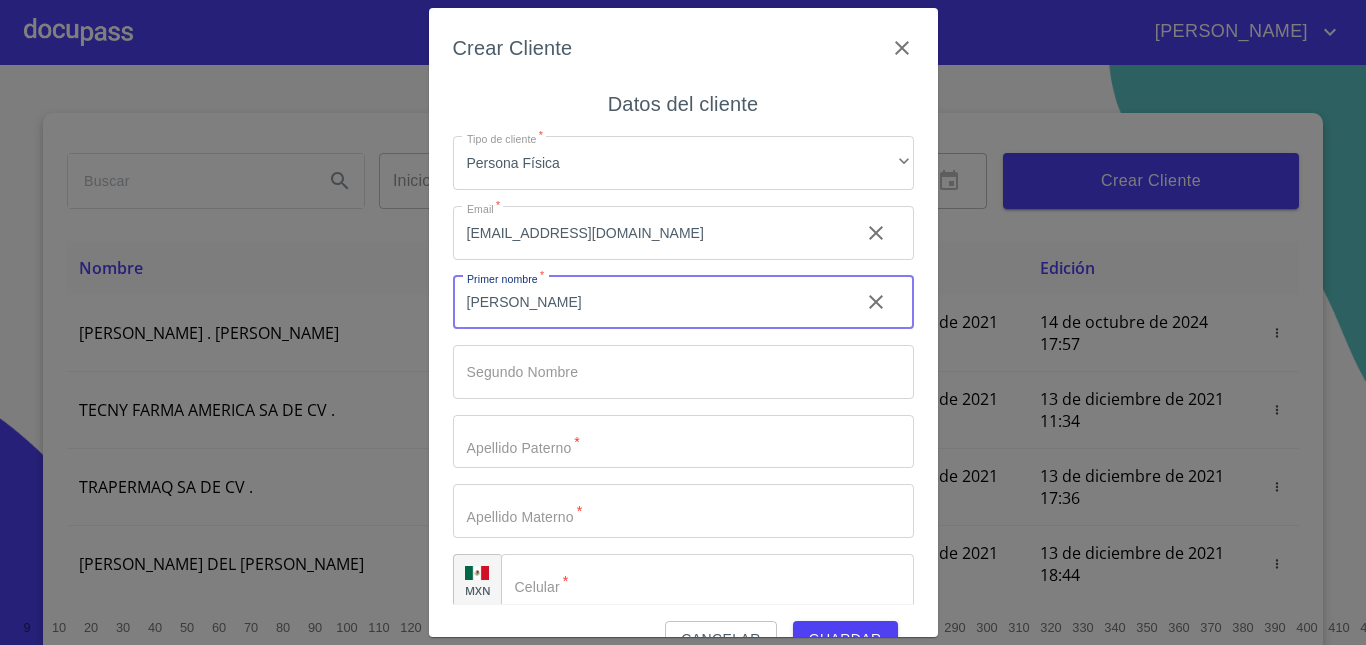 type on "[PERSON_NAME]" 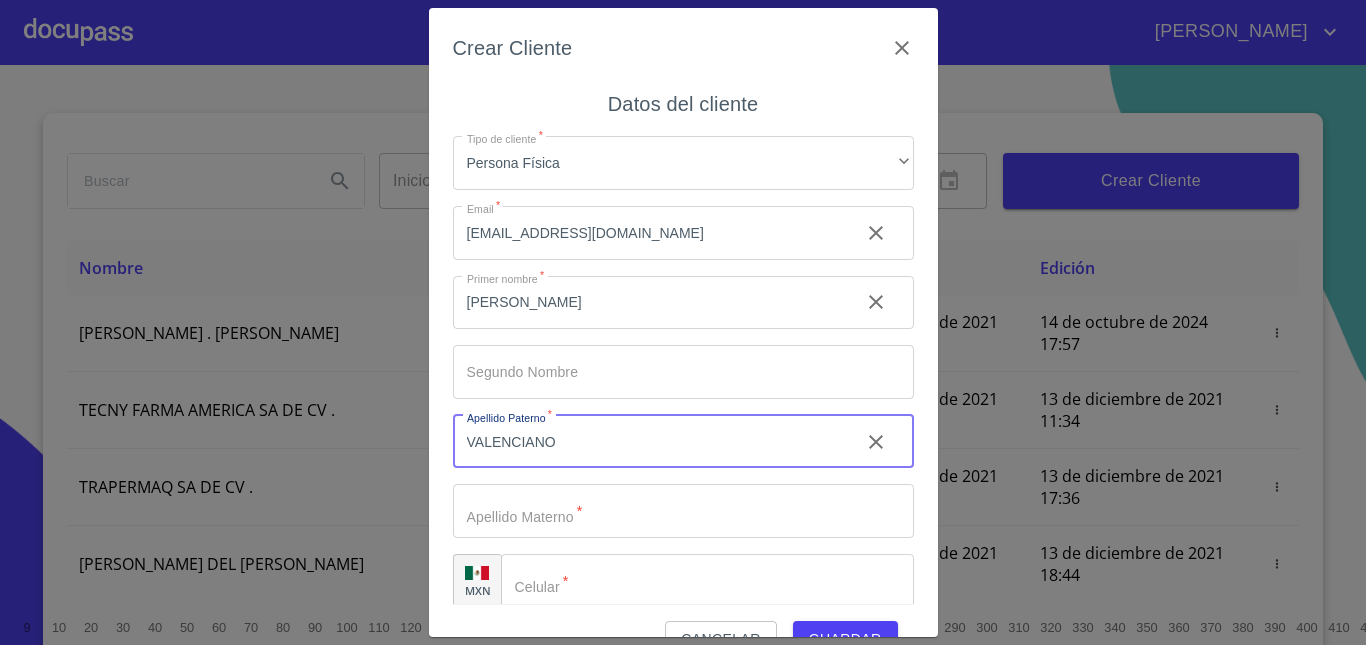 type on "VALENCIANO" 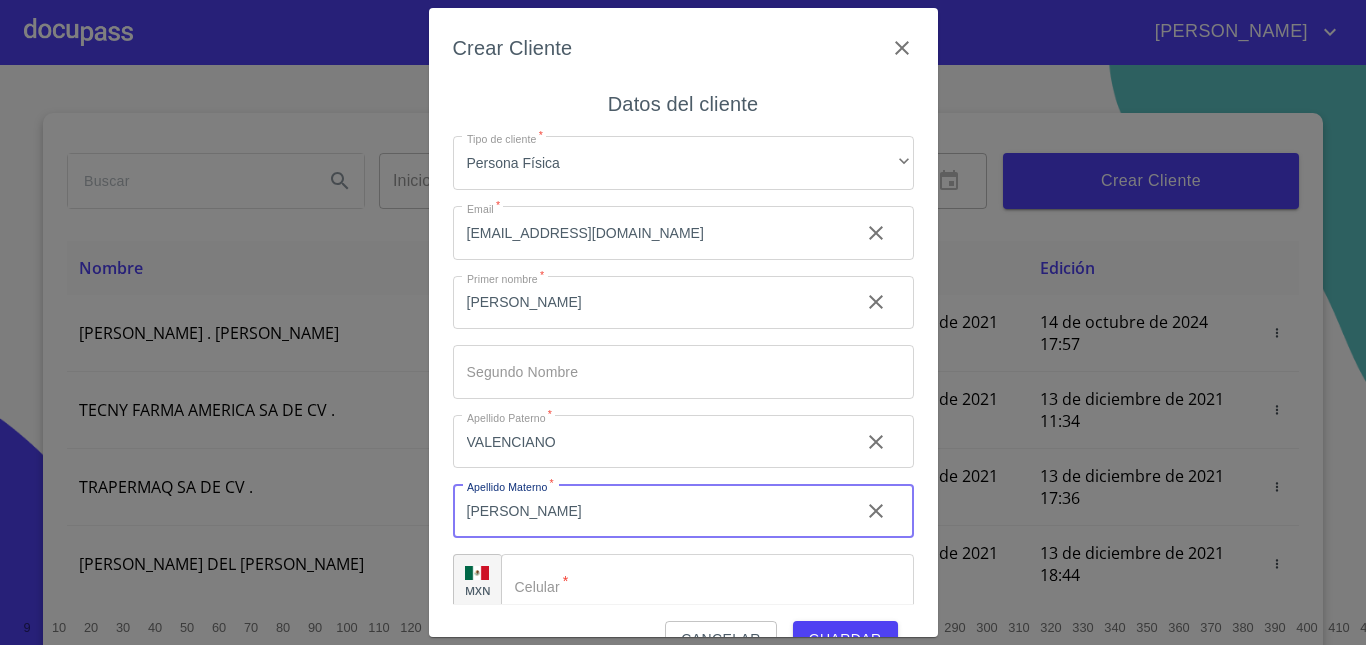 scroll, scrollTop: 20, scrollLeft: 0, axis: vertical 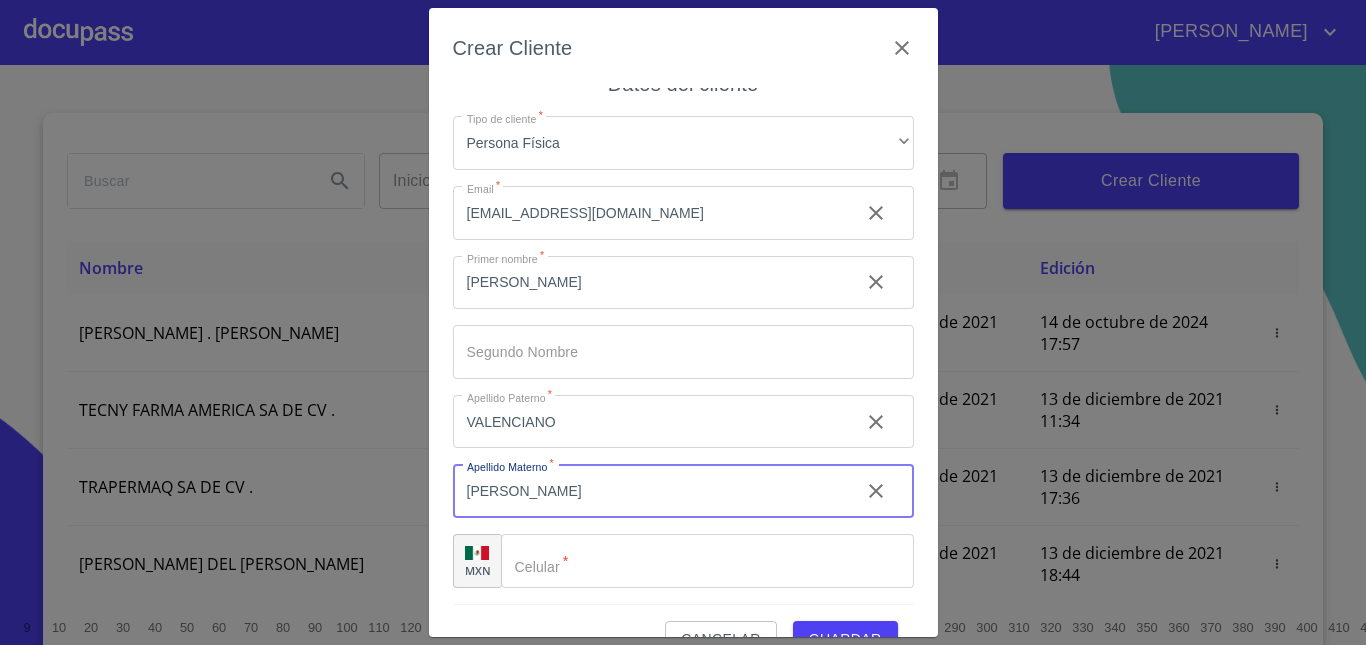 type on "[PERSON_NAME]" 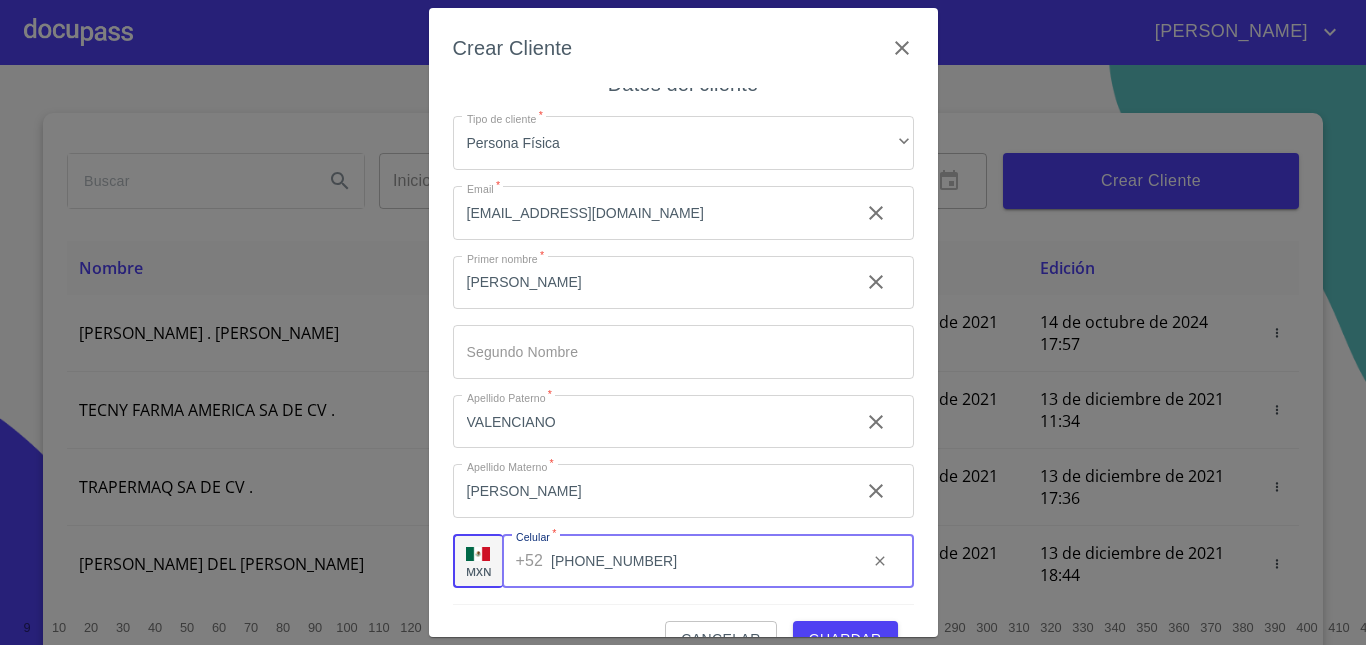 scroll, scrollTop: 45, scrollLeft: 0, axis: vertical 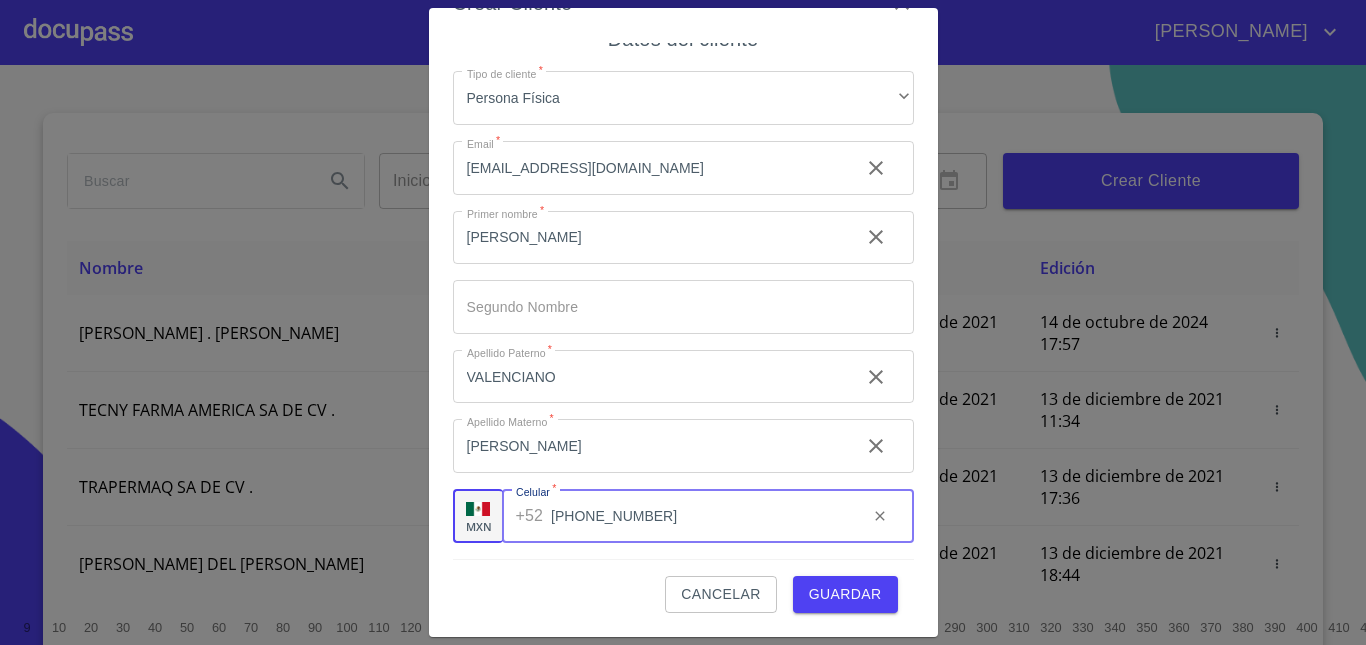 type on "[PHONE_NUMBER]" 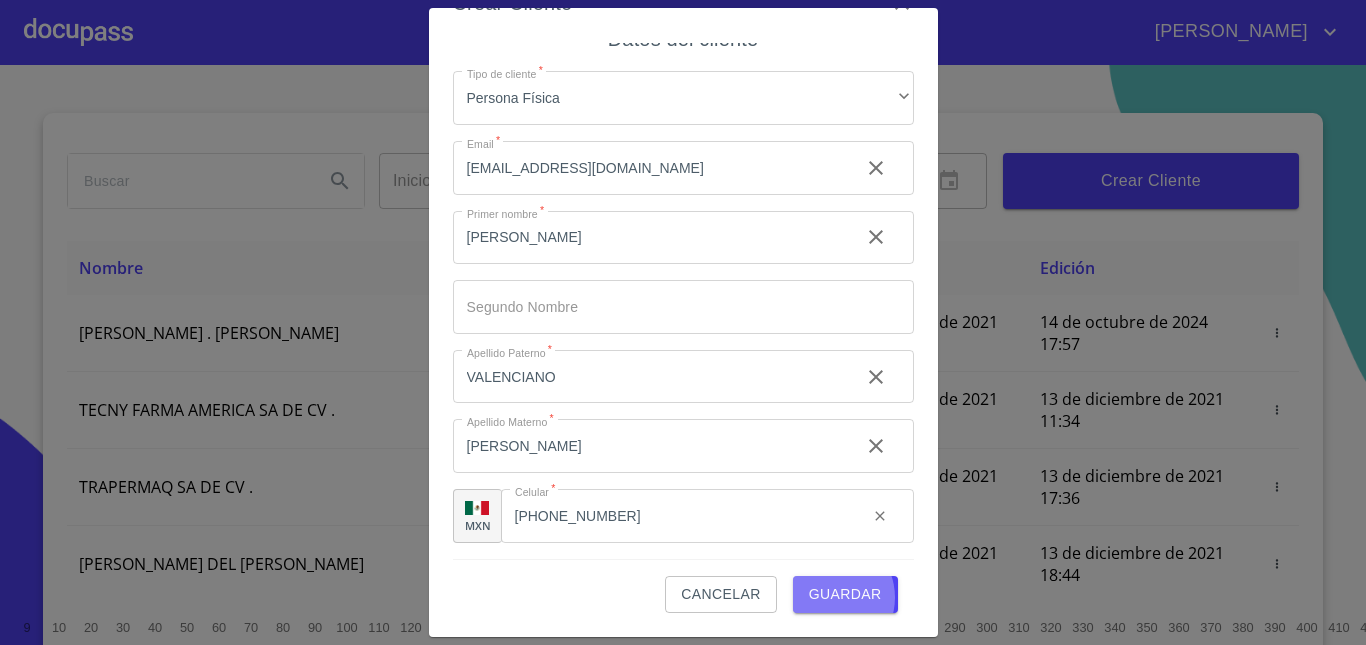 click on "Guardar" at bounding box center (845, 594) 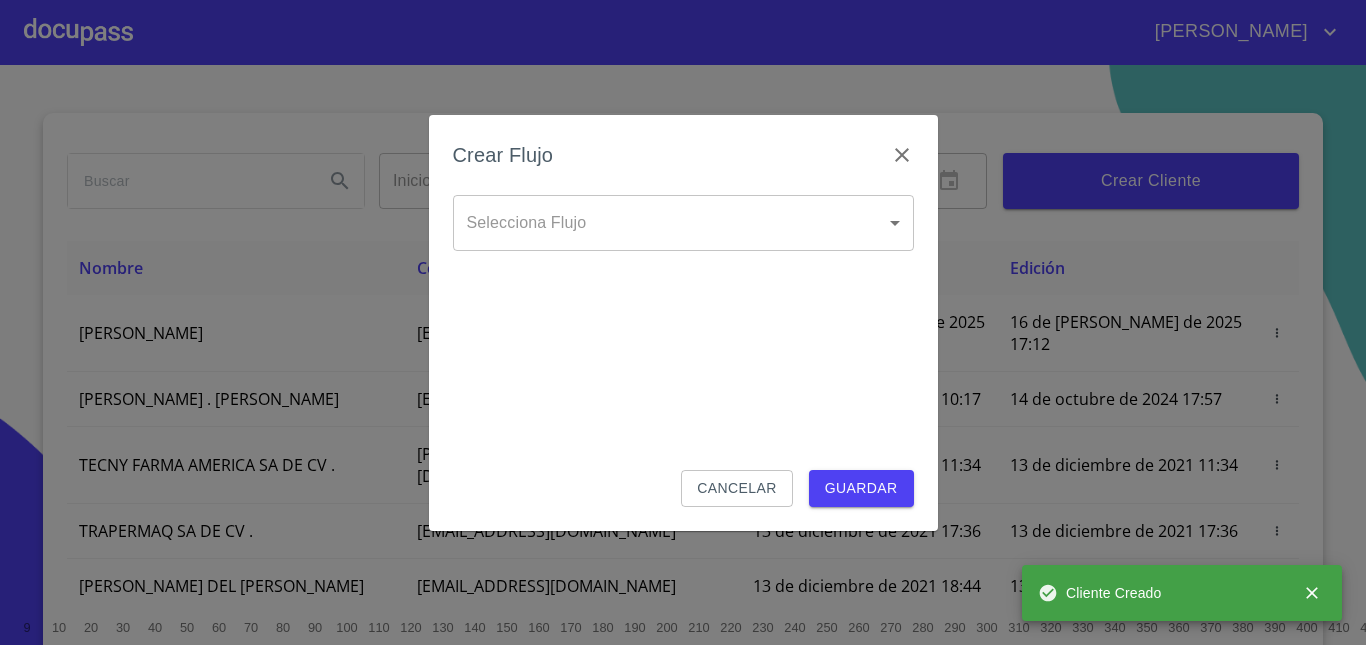 click on "ANDREA Inicio ​ Fin ​ Crear Cliente Nombre   Correo electrónico   Registro   Edición     FERNANDO VALENCIANO ALVAREZ fer_vale_21@hotmail.com 16 de julio de 2025 17:12 16 de julio de 2025 17:12 ROMEO . HERNANDEZ MARTINEZ rhernandezm93@gmail.com 13 de diciembre de 2021 10:17 14 de octubre de 2024 17:57 TECNY FARMA AMERICA  SA DE CV  . benjamin@tecnyfarma.com.mx 13 de diciembre de 2021 11:34 13 de diciembre de 2021 11:34 TRAPERMAQ SA DE CV  . trapermaq@outlook.com 13 de diciembre de 2021 17:36 13 de diciembre de 2021 17:36 MARIA DEL CARMEN TIRADO LOPEZ carmentirado65@hotmail.com 13 de diciembre de 2021 18:44 13 de diciembre de 2021 18:44 ENRIQUE  ANTONIO  RICAÑO  ALCAZAR  antonio_ric@hotmail.com 14 de diciembre de 2021 11:46 14 de diciembre de 2021 11:46 SOLUCION EN LIMPIEZA DE JOCOTEPEC SDRL DE CV . reynobanos@yahoo.com 14 de diciembre de 2021 12:14 15 de diciembre de 2021 18:52 ISRAEL LOPEZ LOPEZ copcom32@gmail.com 14 de diciembre de 2021 15:01 26 de abril de 2024 17:58 RAICES NATIVAS  SA DE CV ." at bounding box center (683, 322) 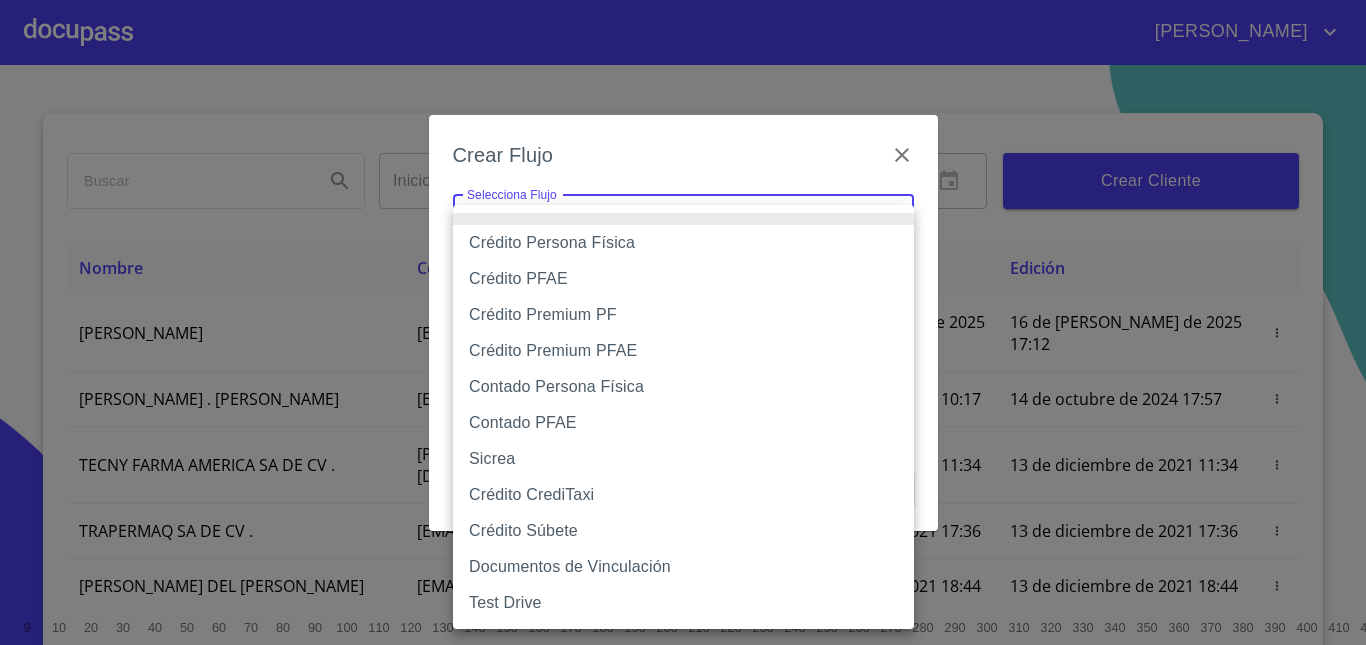 click on "Contado Persona Física" at bounding box center [683, 387] 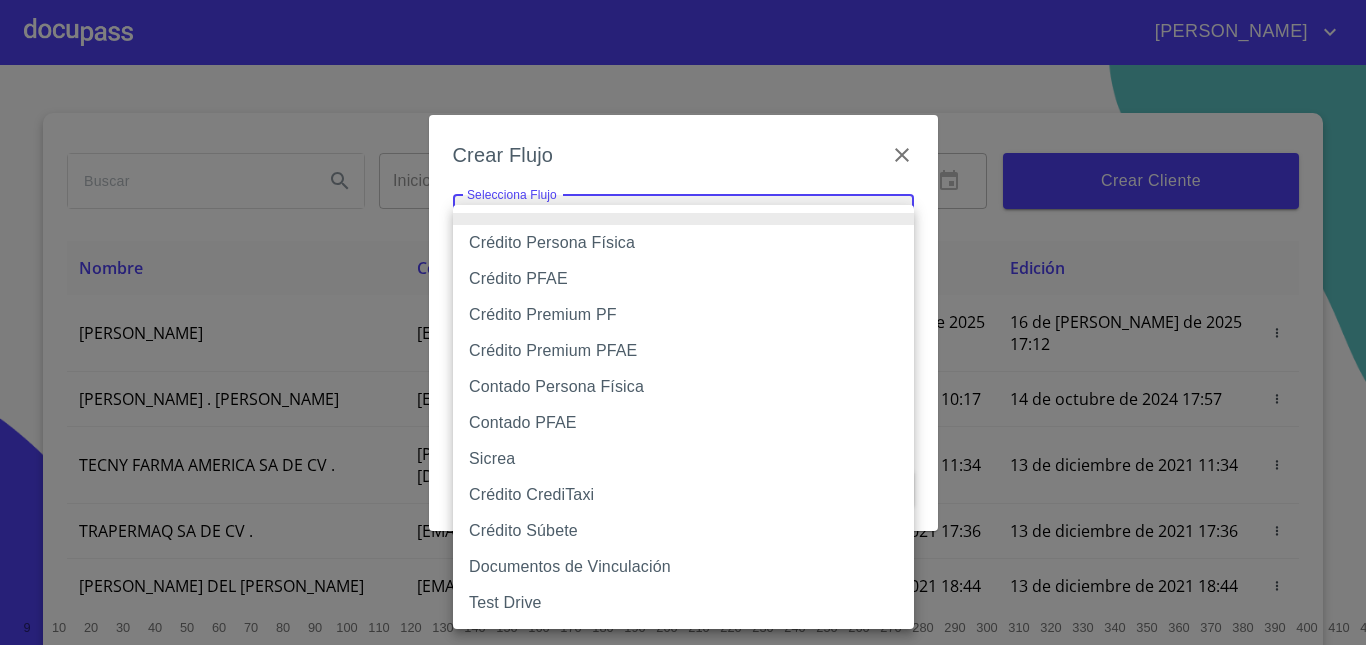 type on "61b10eea9b8c202ad57ac5da" 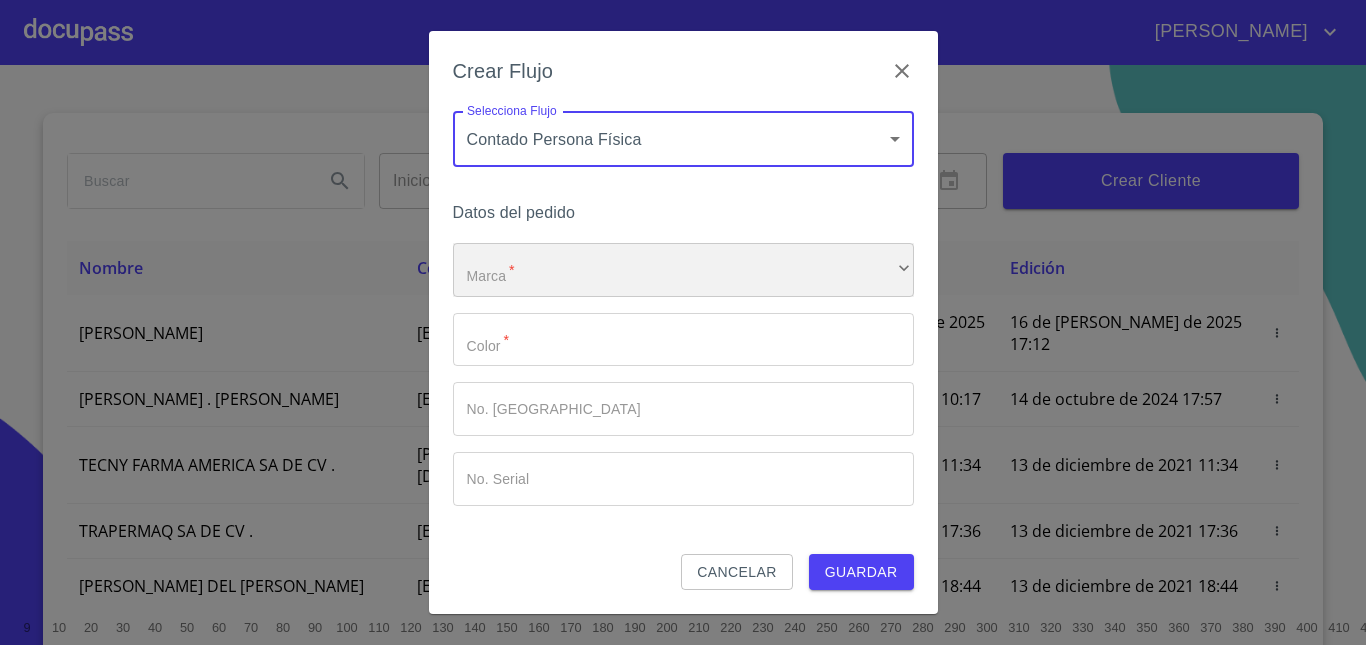 click on "​" at bounding box center (683, 270) 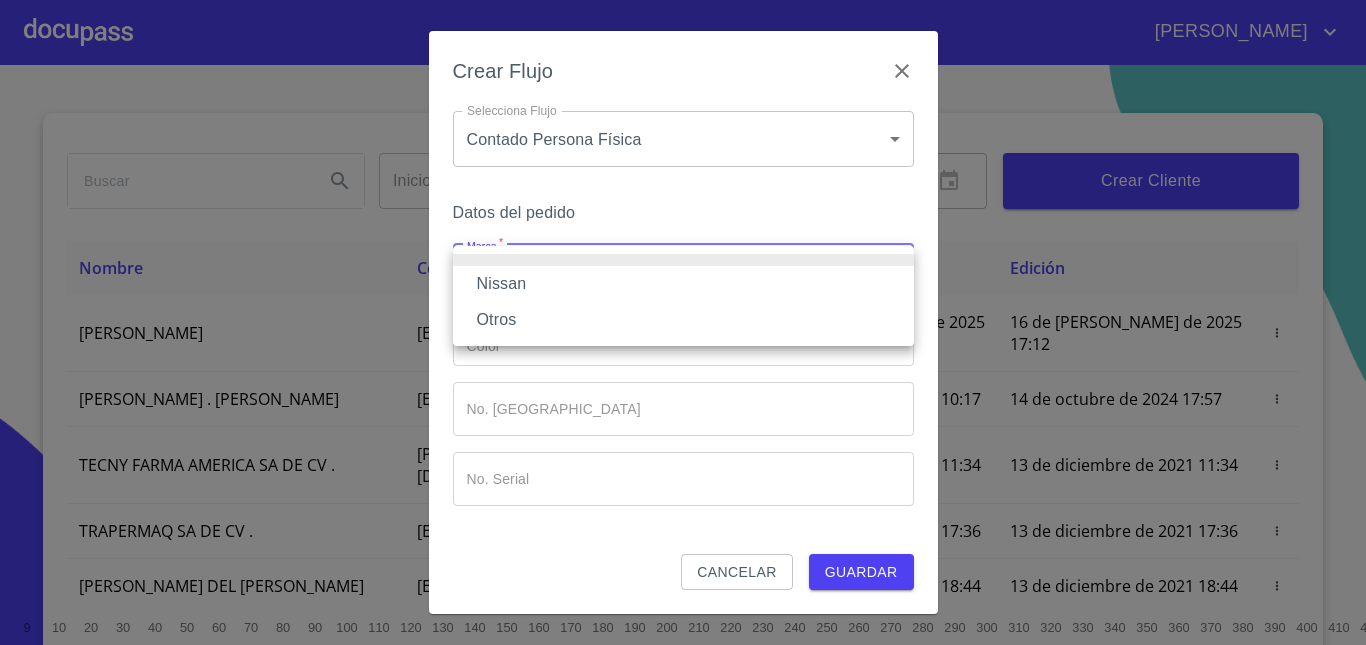 click on "Nissan" at bounding box center [683, 284] 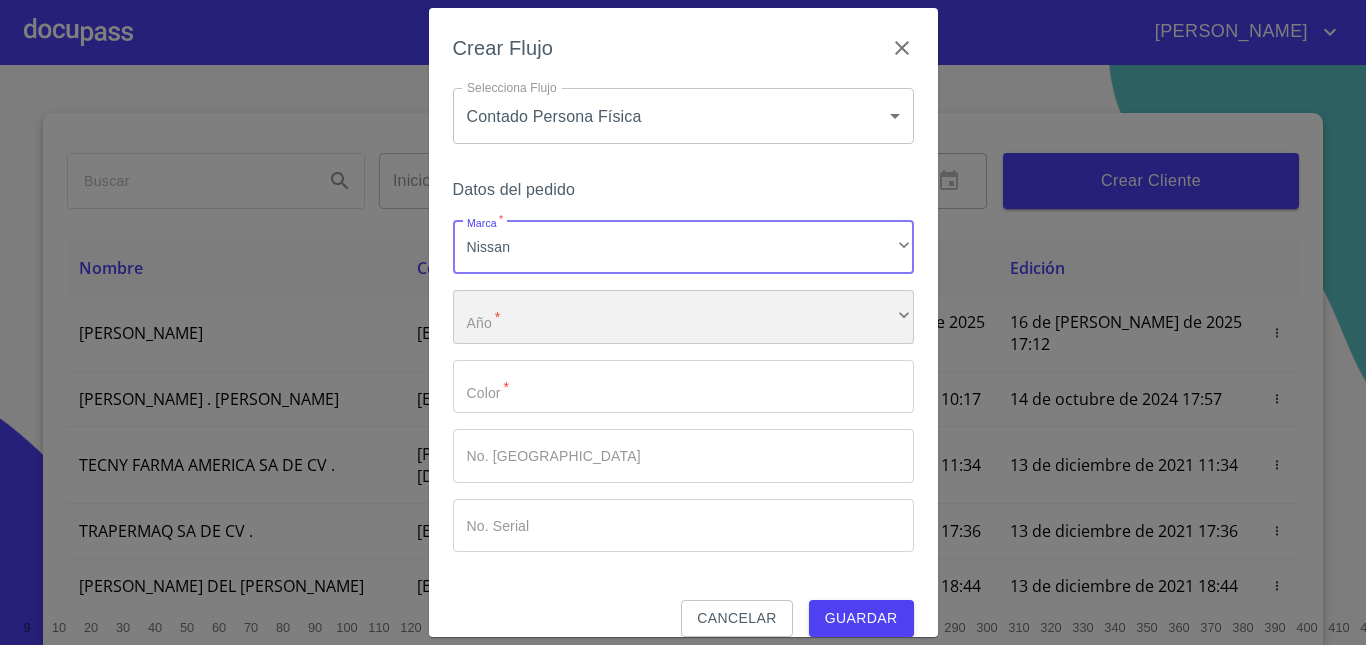 click on "​" at bounding box center (683, 317) 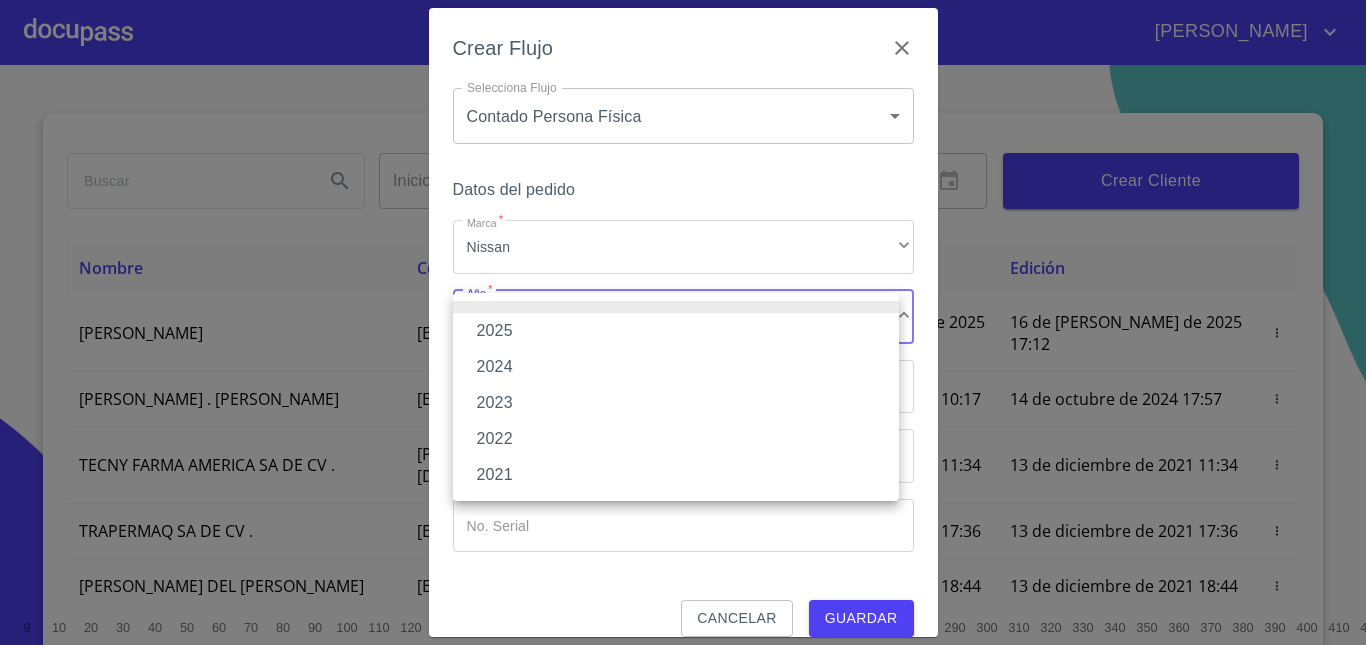 click on "2025" at bounding box center (676, 331) 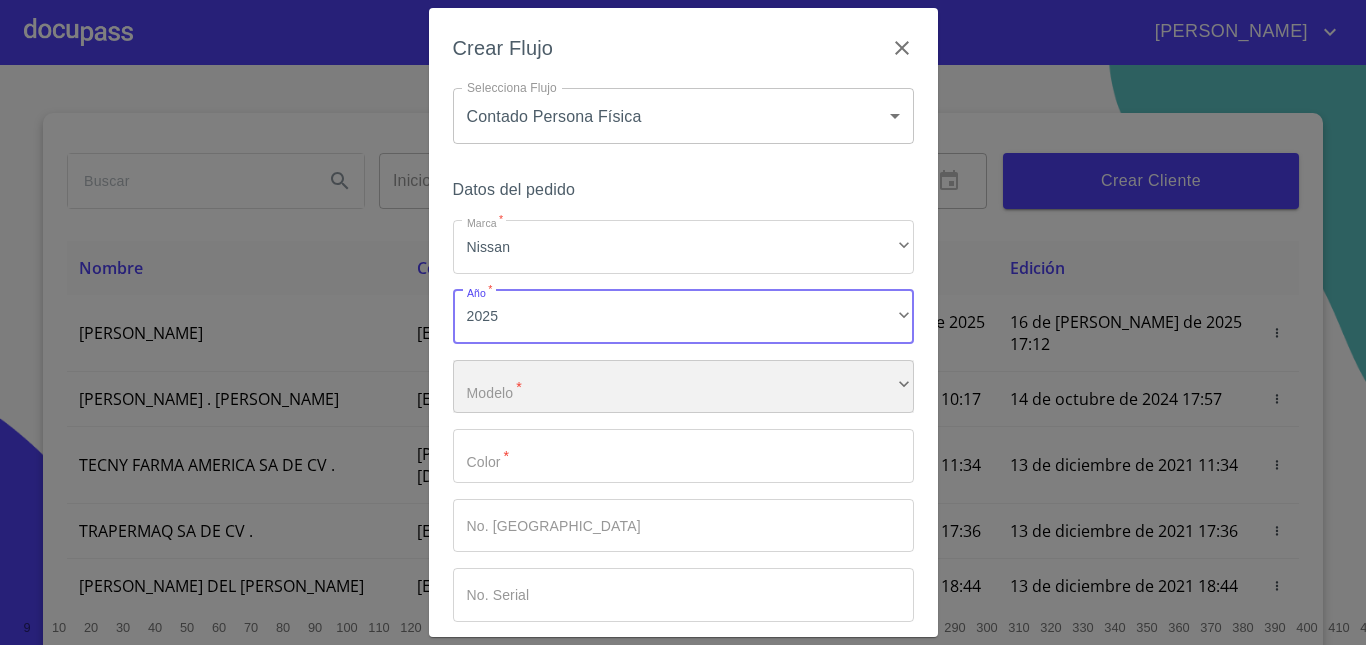 click on "​" at bounding box center (683, 387) 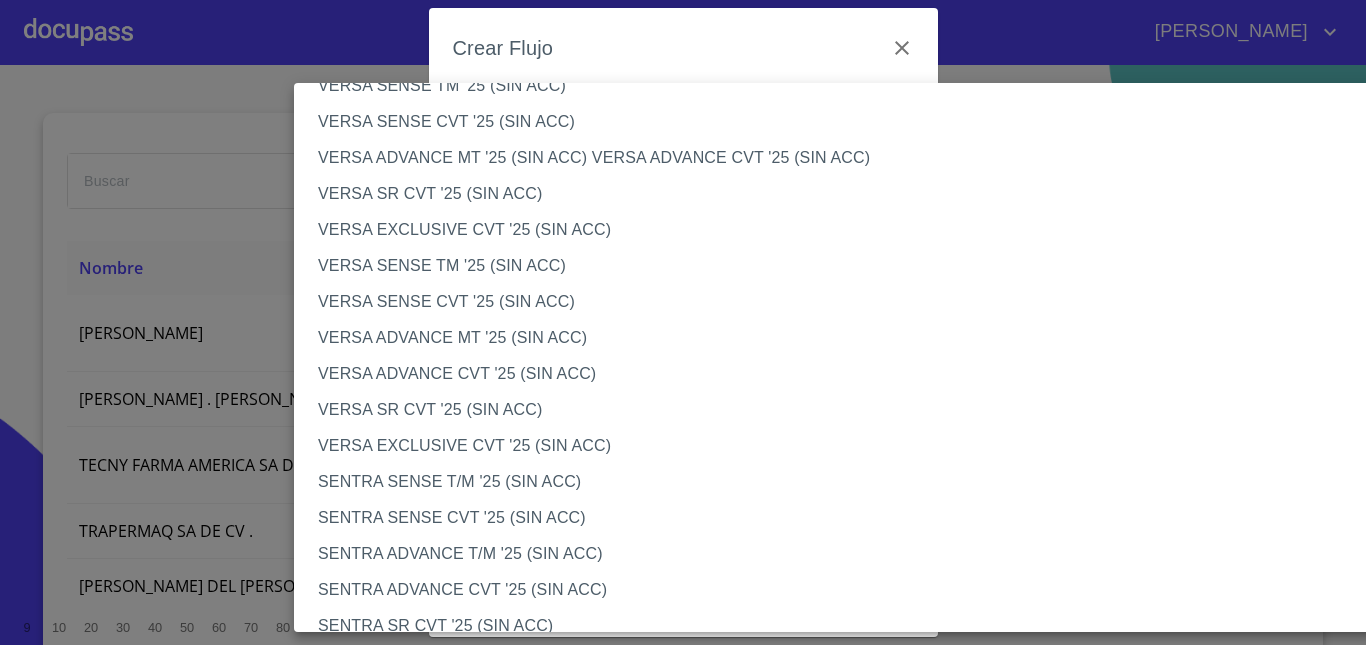 scroll, scrollTop: 778, scrollLeft: 0, axis: vertical 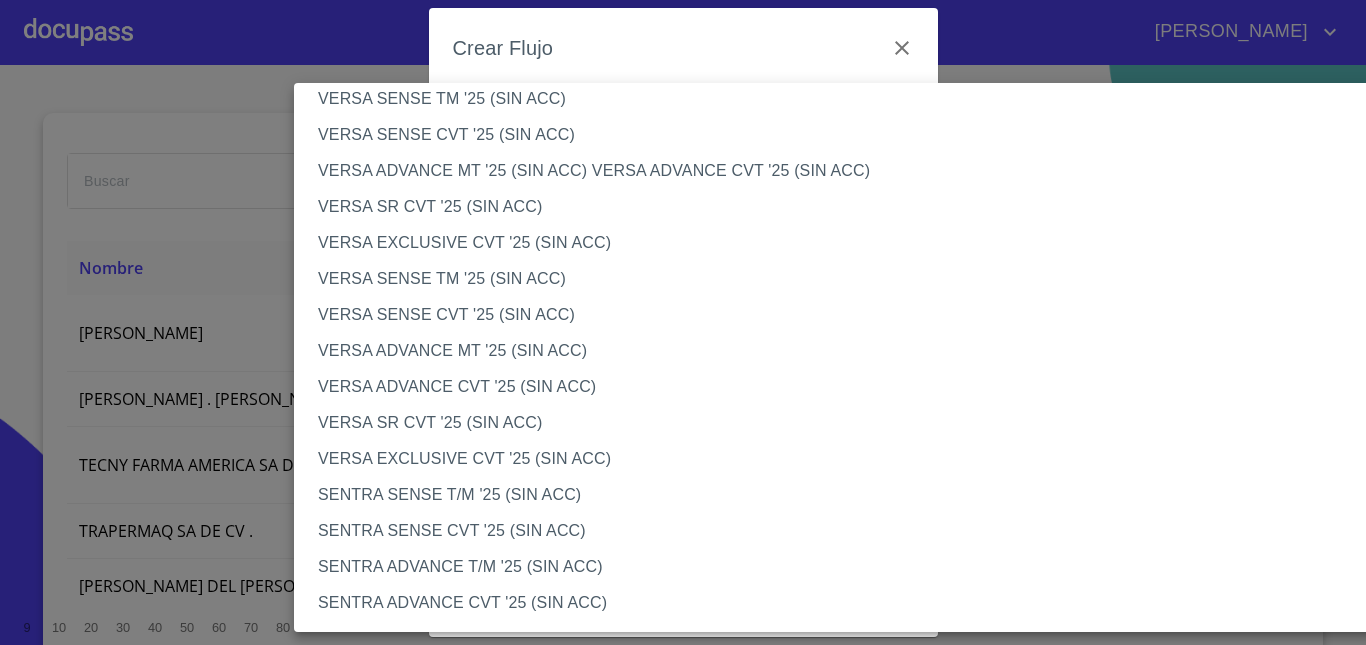 click on "VERSA SENSE TM '25 (SIN ACC)" at bounding box center [852, 279] 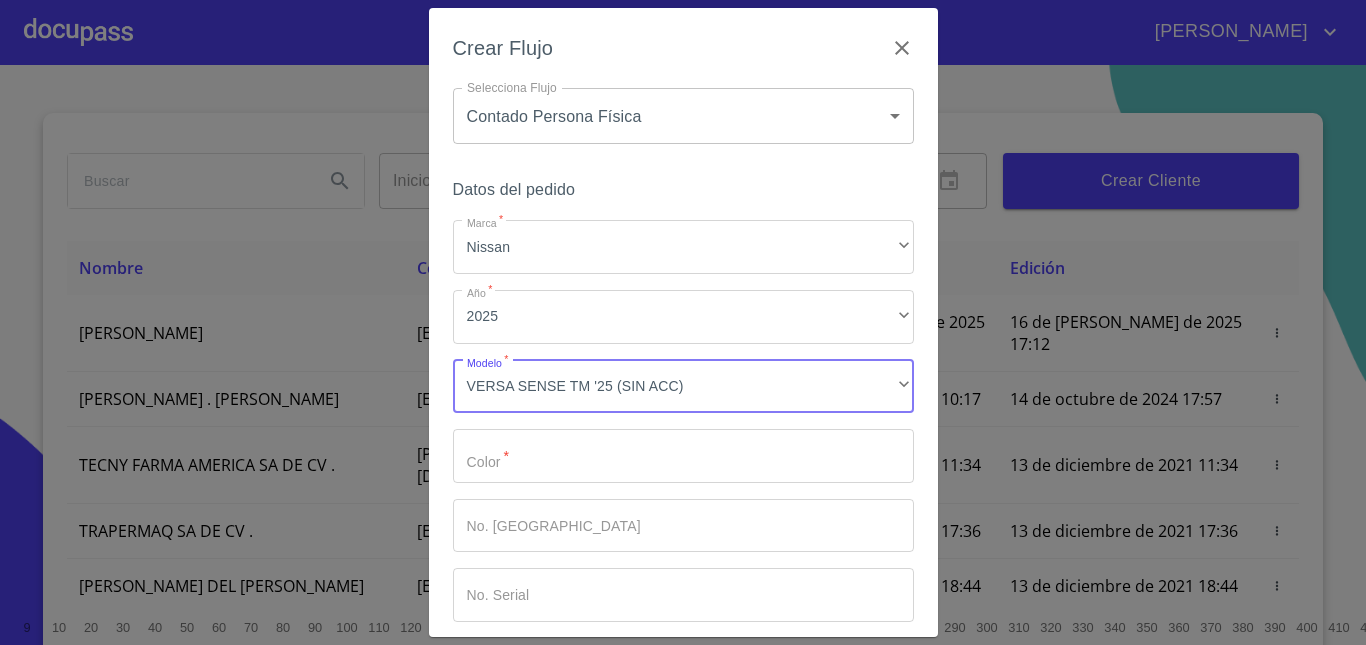 click on "Marca   *" at bounding box center (683, 456) 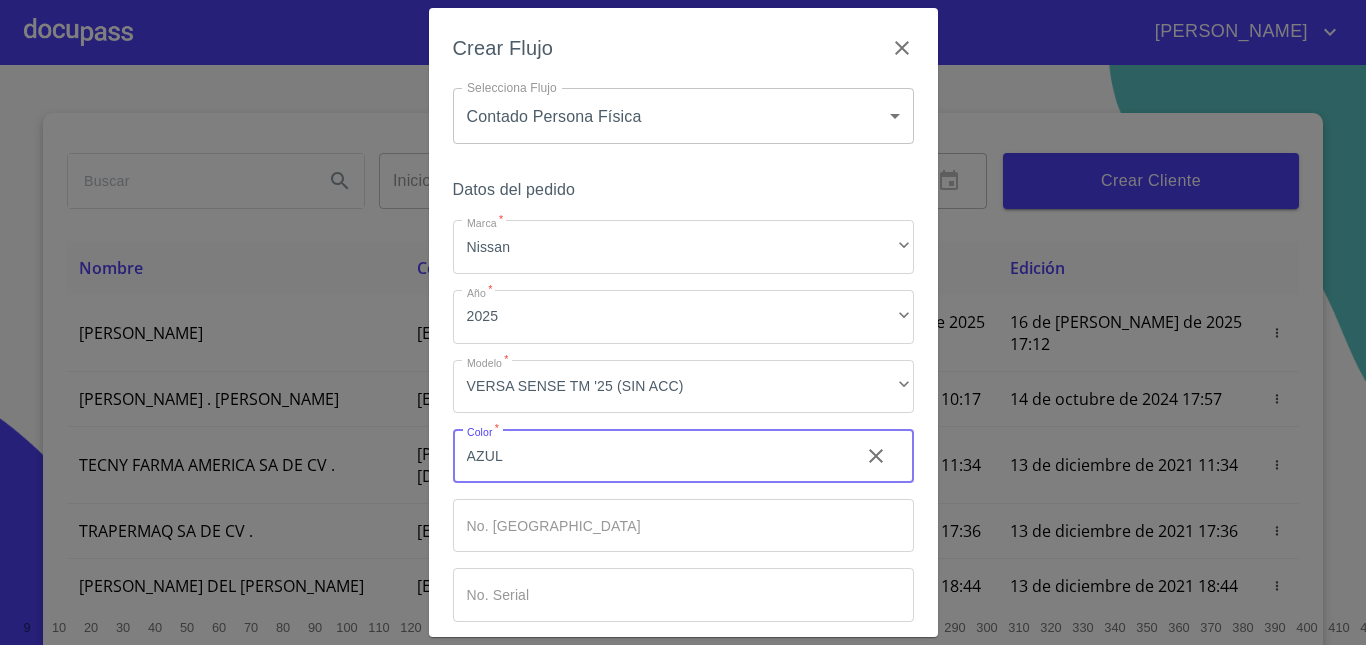 type on "AZUL" 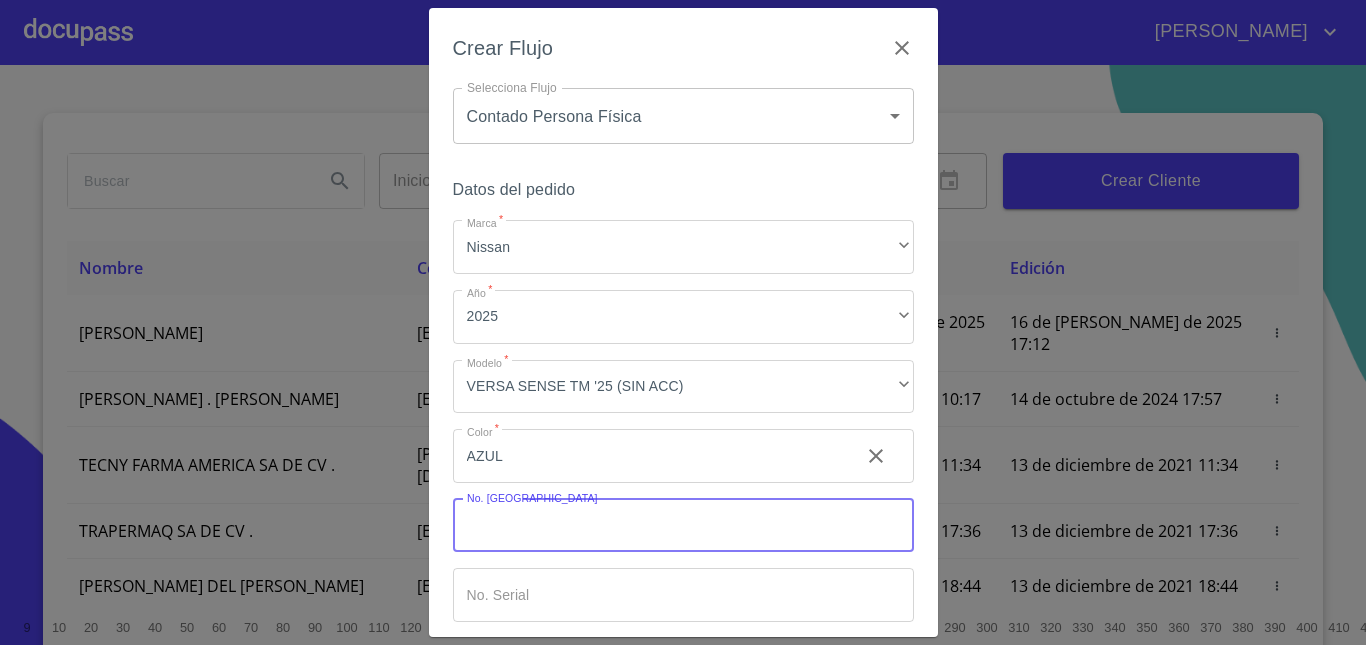 scroll, scrollTop: 93, scrollLeft: 0, axis: vertical 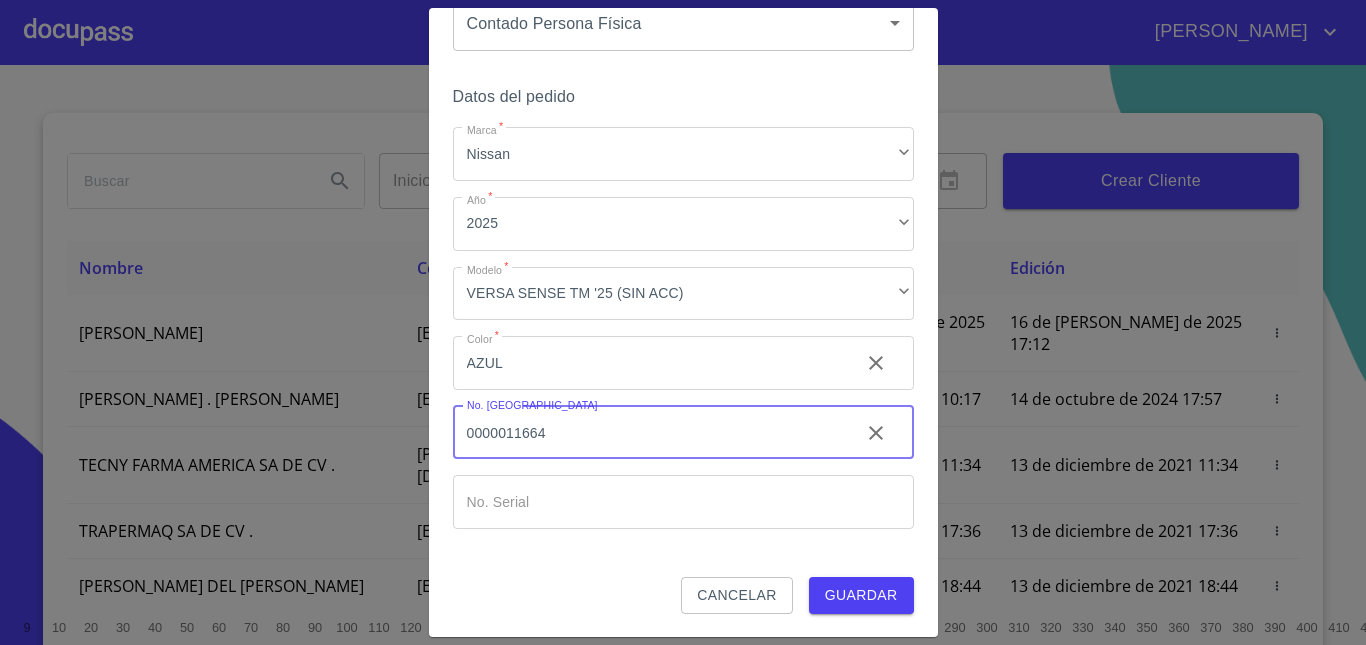 type on "0000011664" 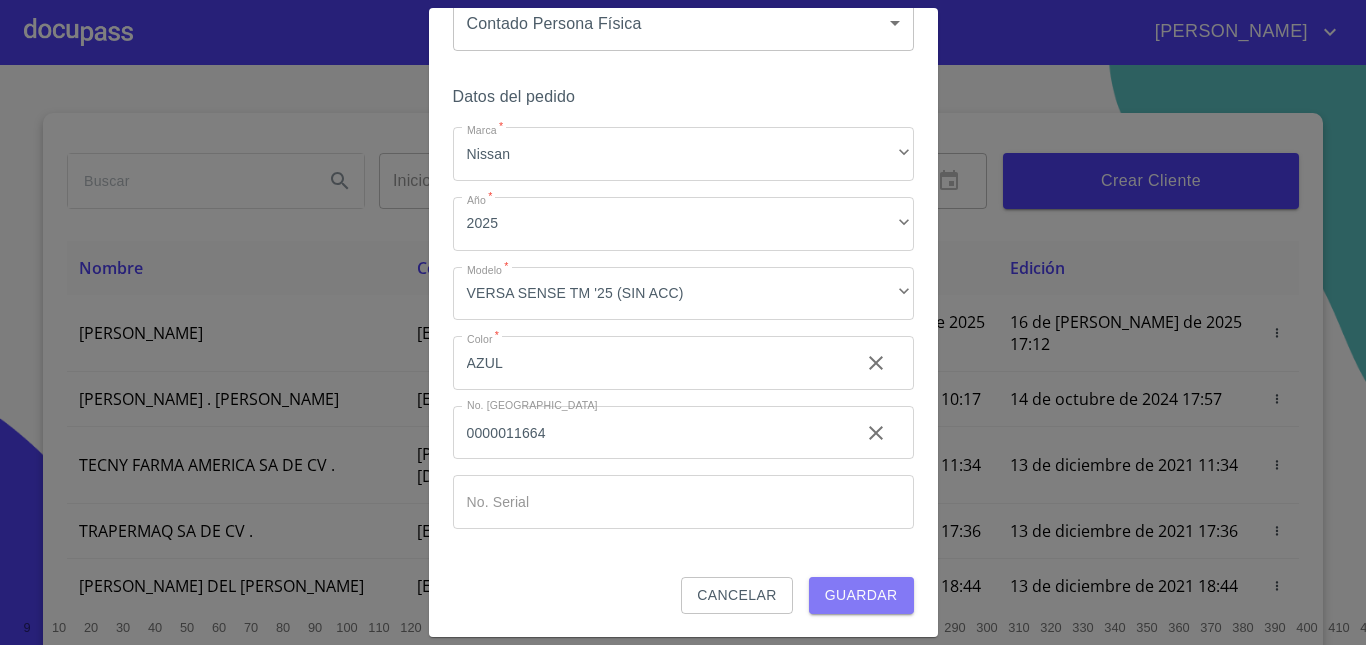 click on "Guardar" at bounding box center (861, 595) 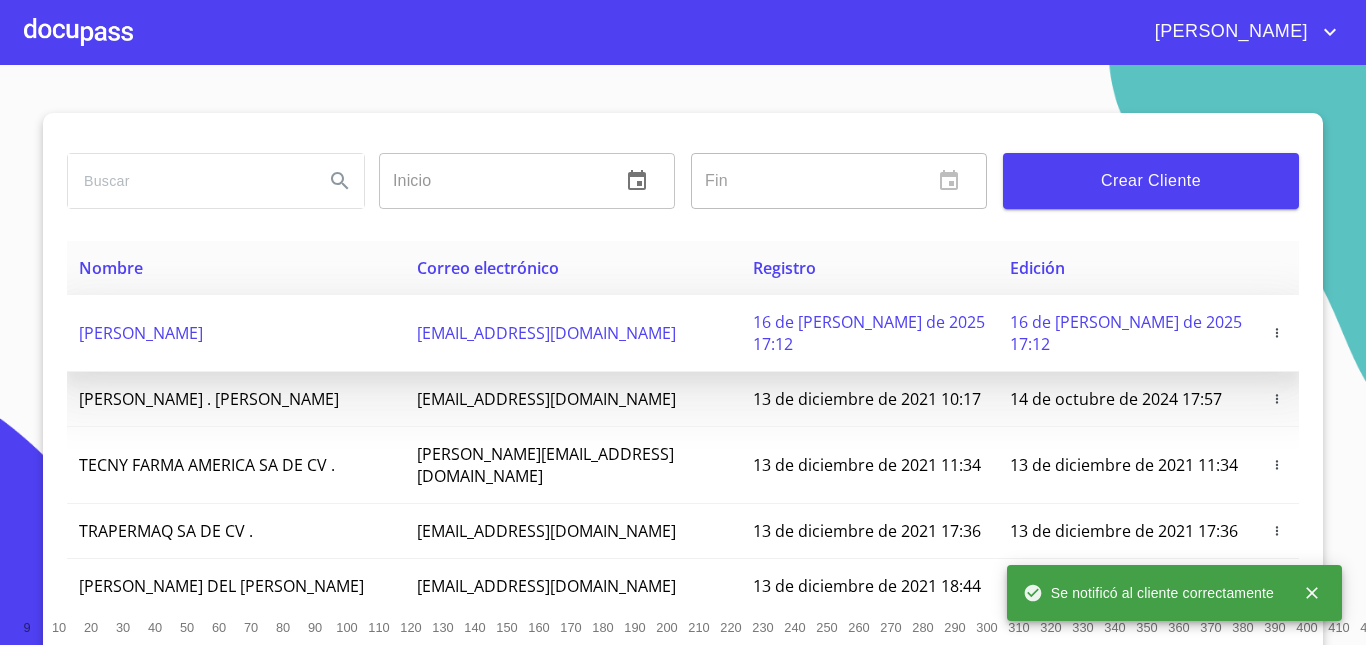 click on "fer_vale_21@hotmail.com" at bounding box center [546, 333] 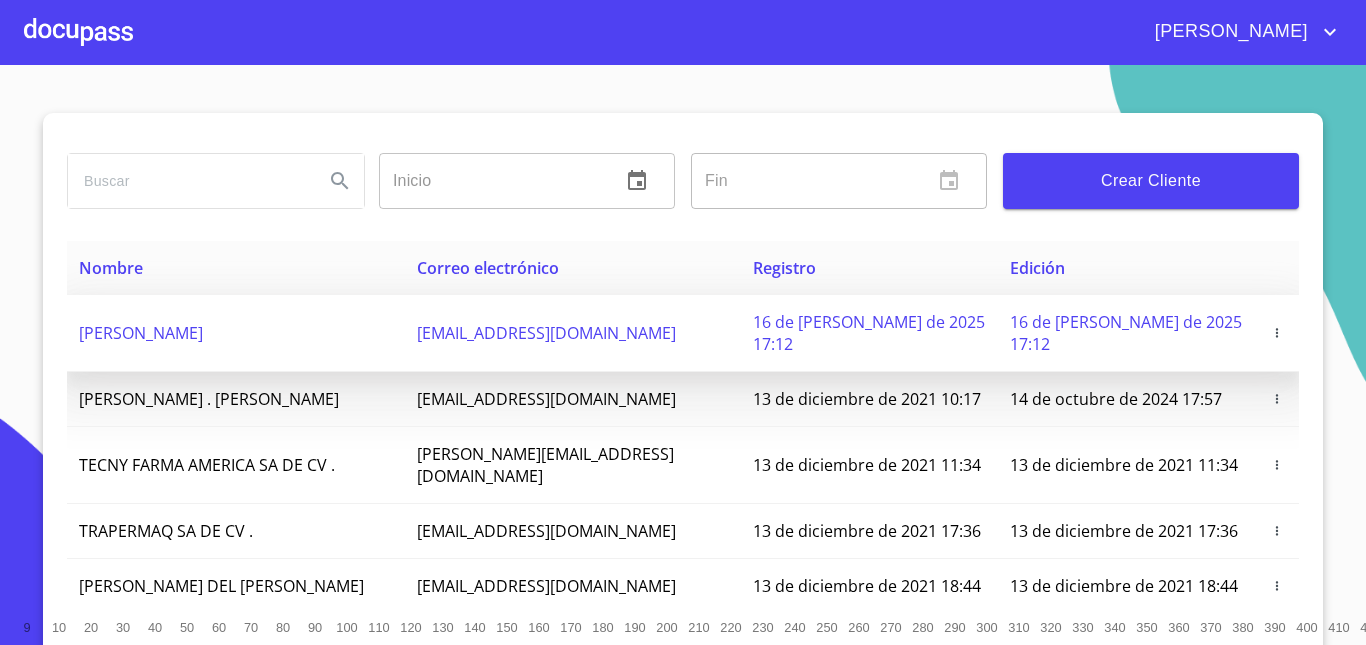 click 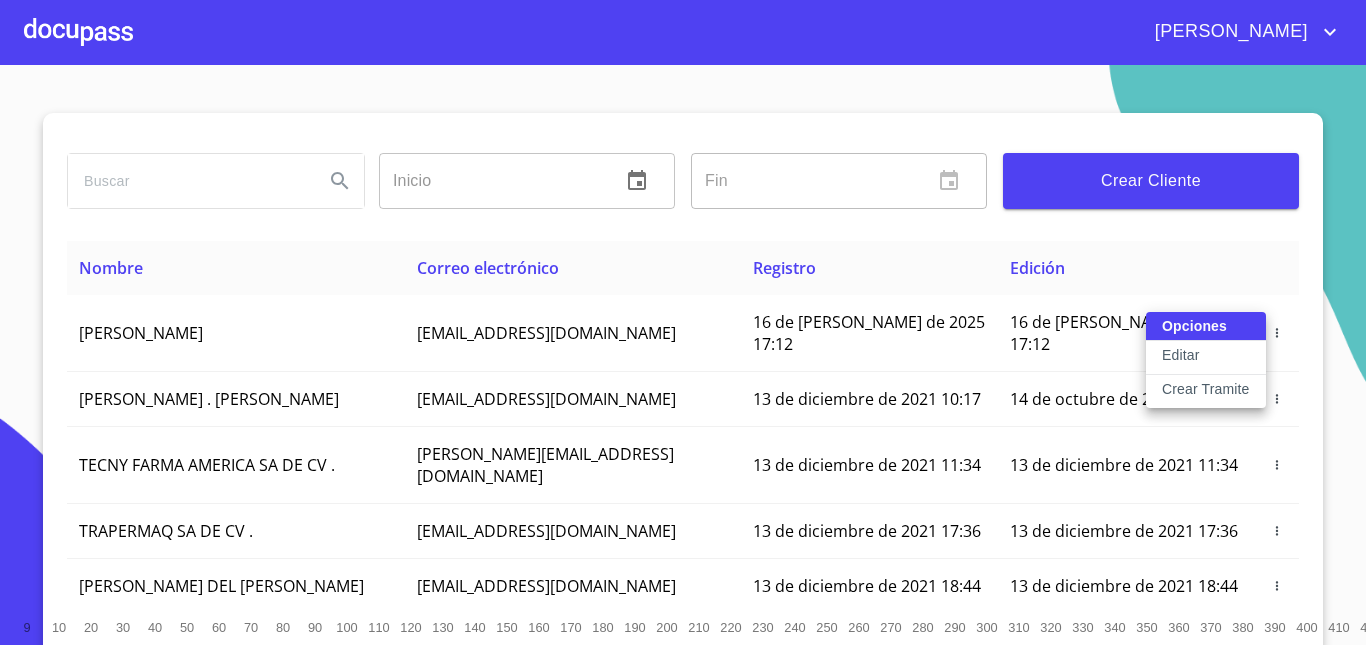 click on "Opciones Editar Crear Tramite" at bounding box center [1206, 360] 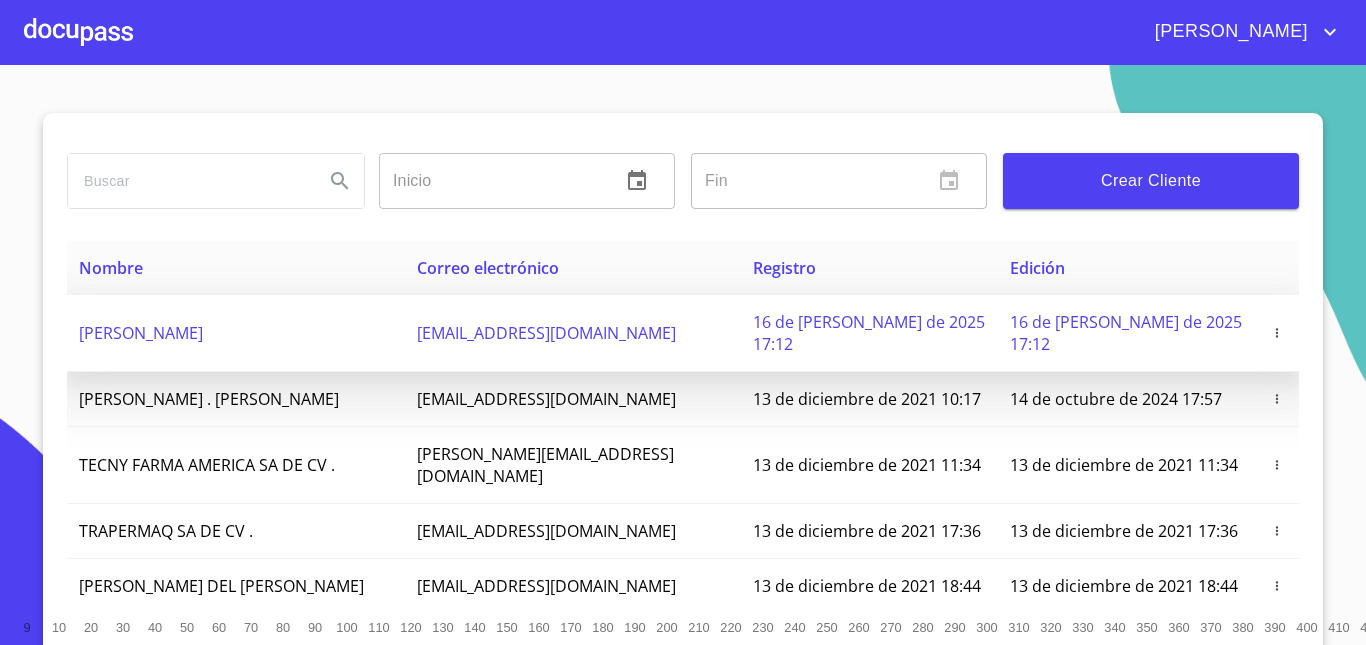 click on "fer_vale_21@hotmail.com" at bounding box center [573, 333] 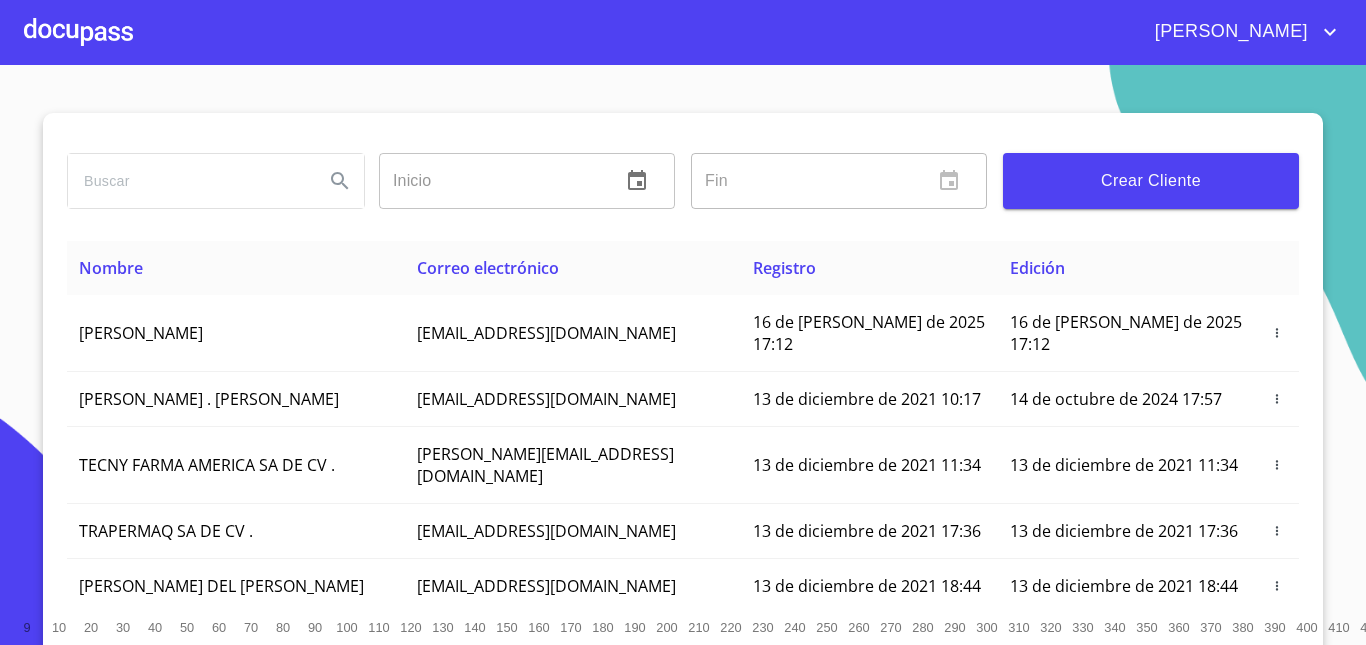 click at bounding box center [78, 32] 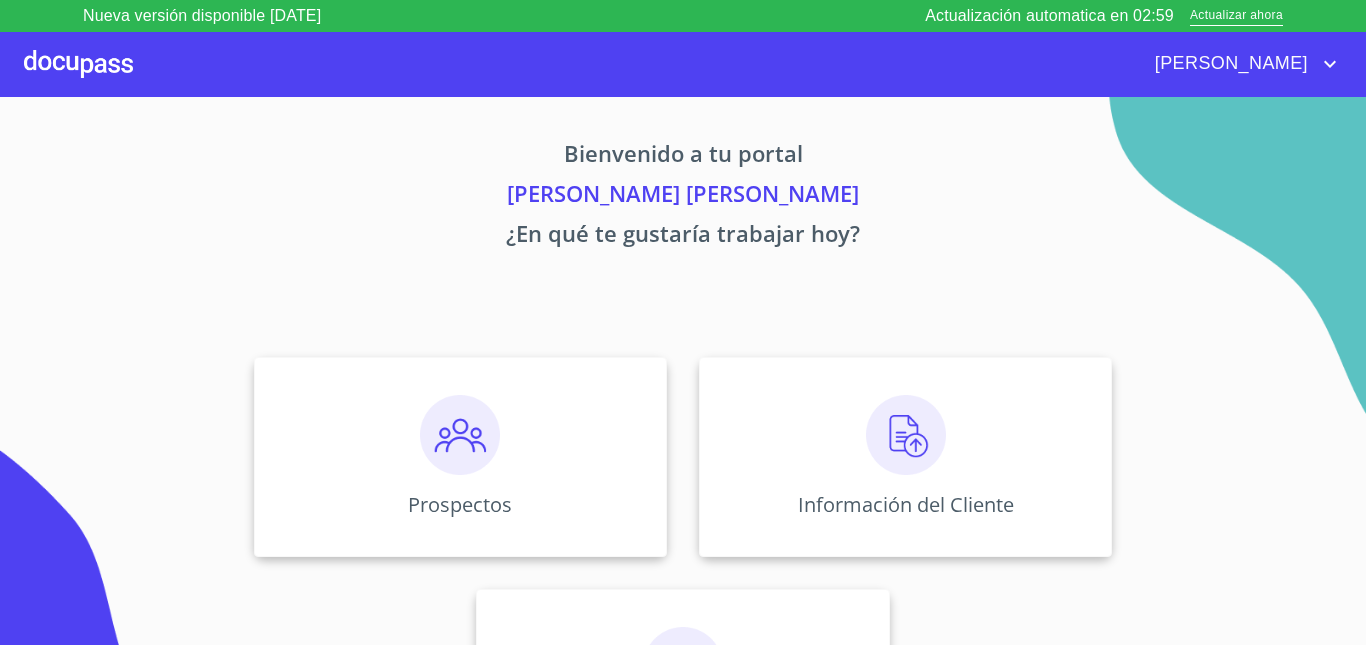scroll, scrollTop: 128, scrollLeft: 0, axis: vertical 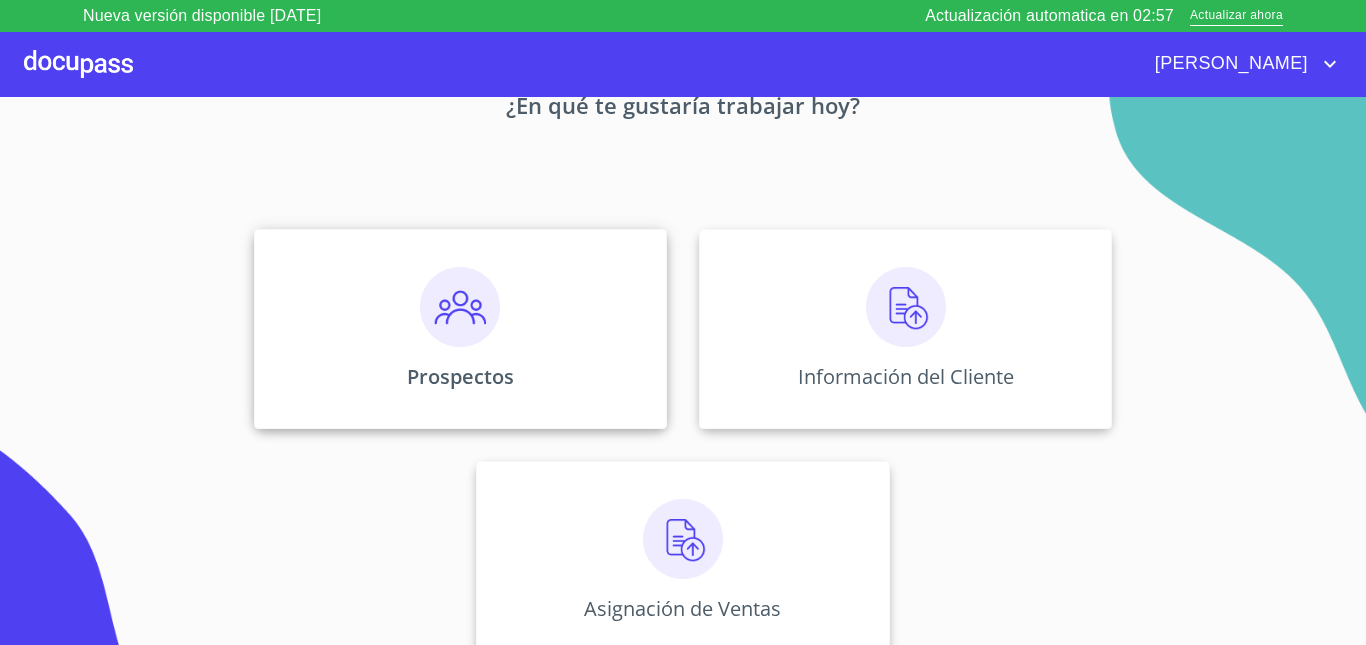 click at bounding box center [460, 307] 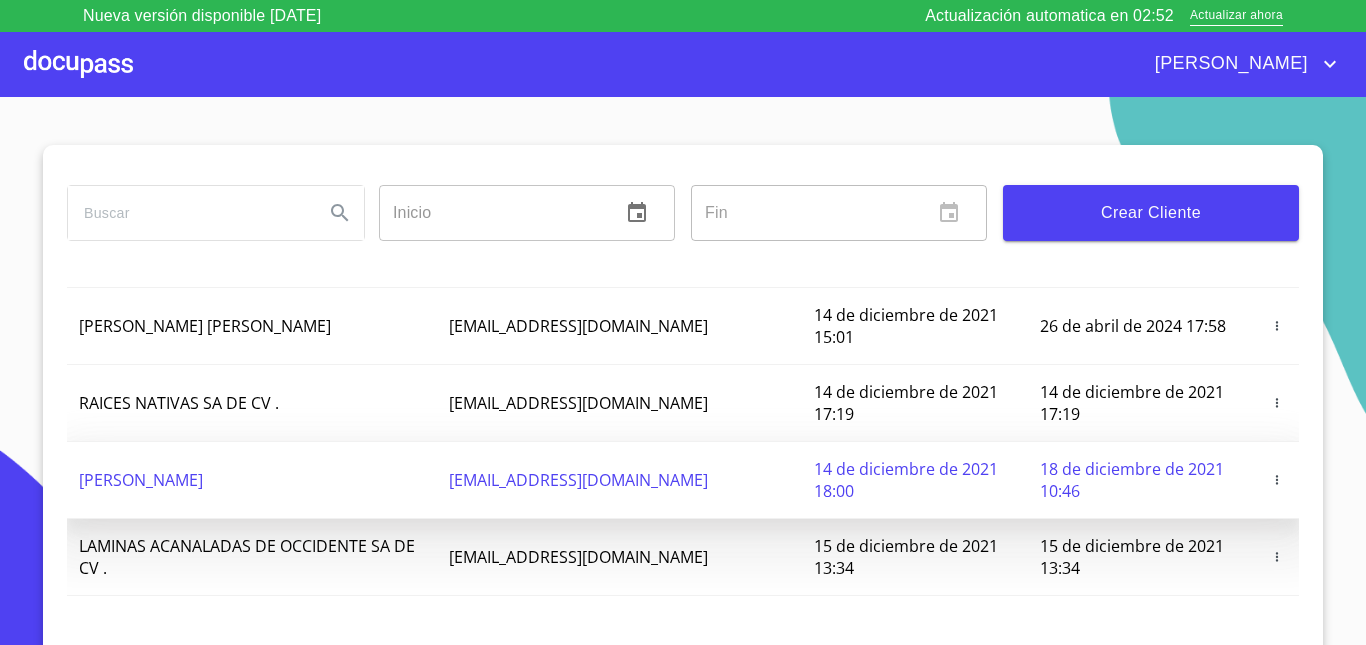 scroll, scrollTop: 0, scrollLeft: 0, axis: both 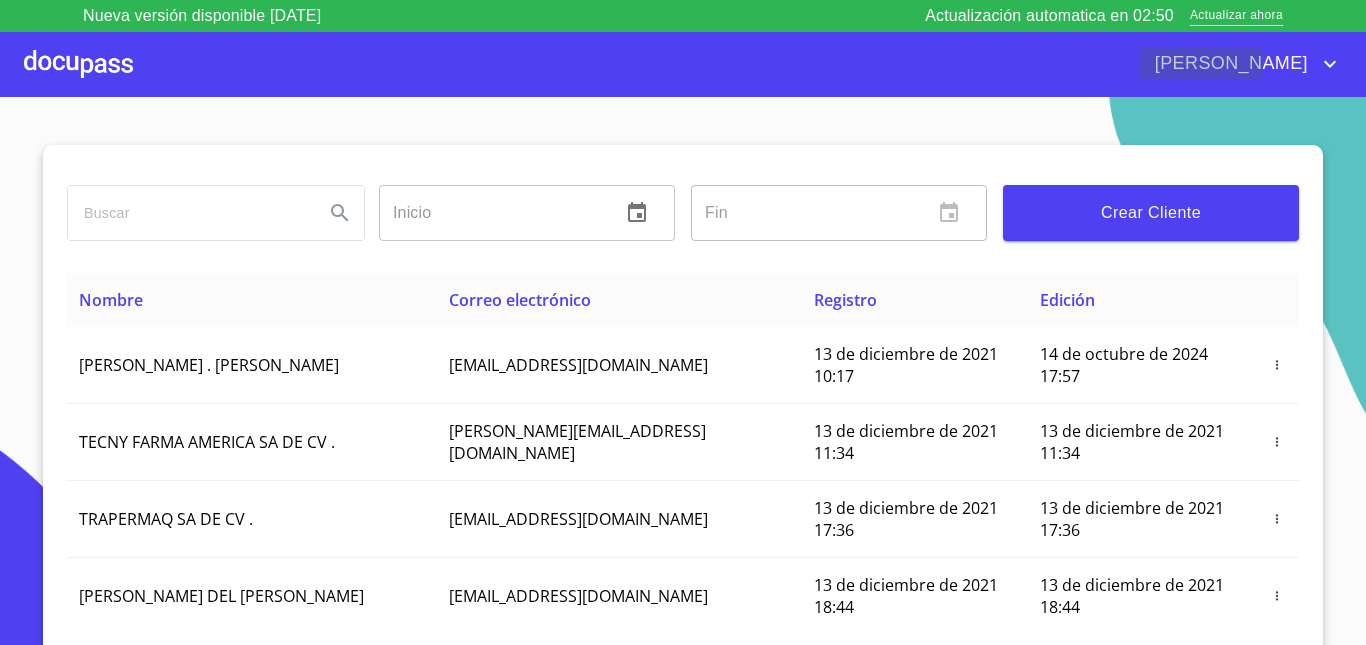click on "[PERSON_NAME]" at bounding box center [1229, 64] 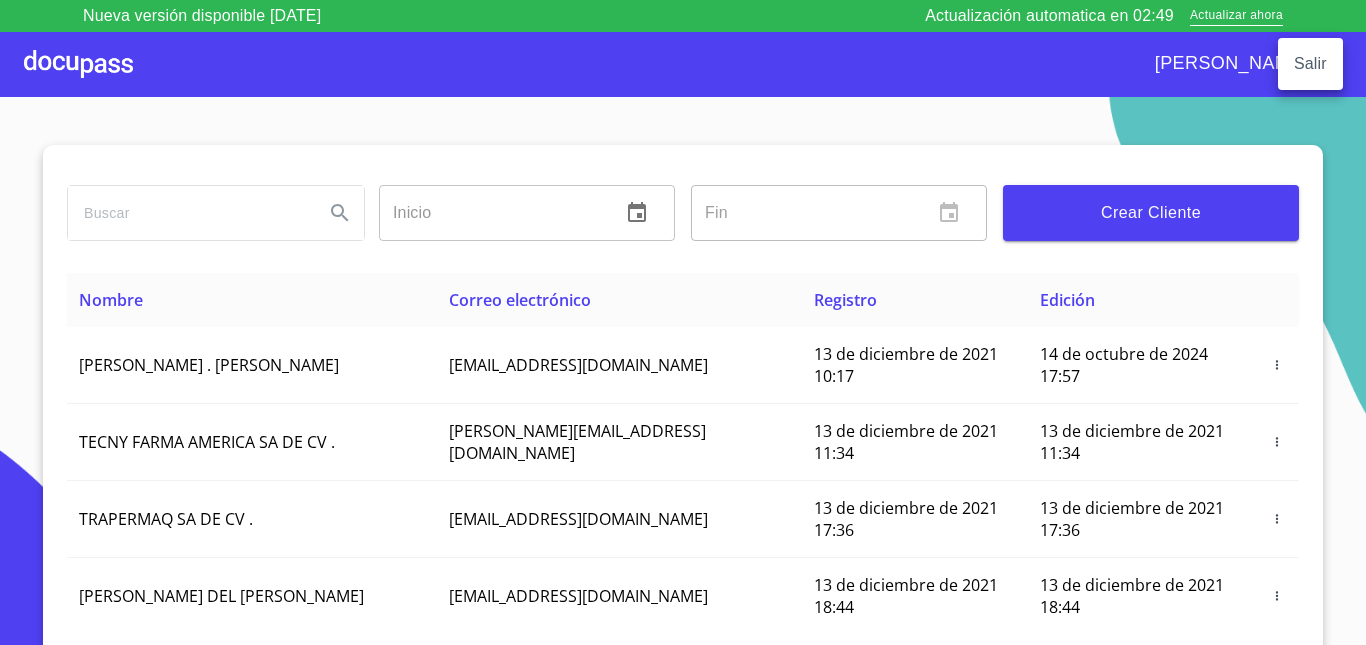 click at bounding box center [683, 322] 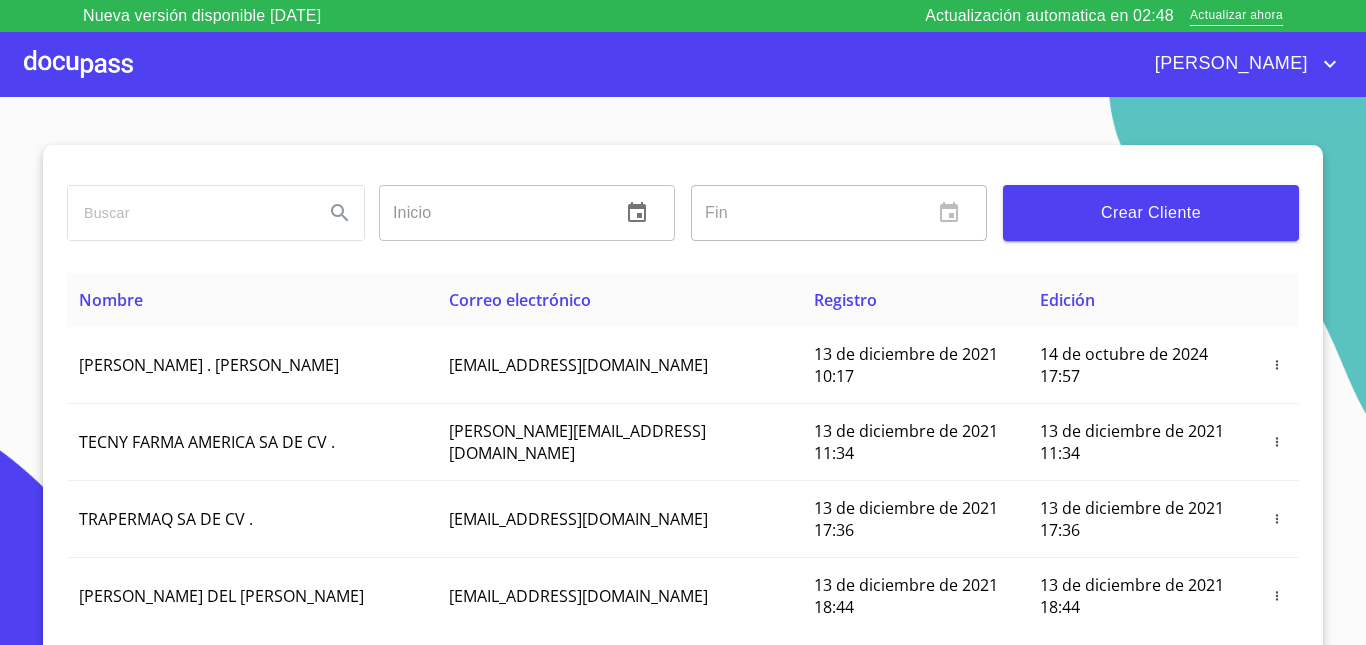 click at bounding box center (188, 213) 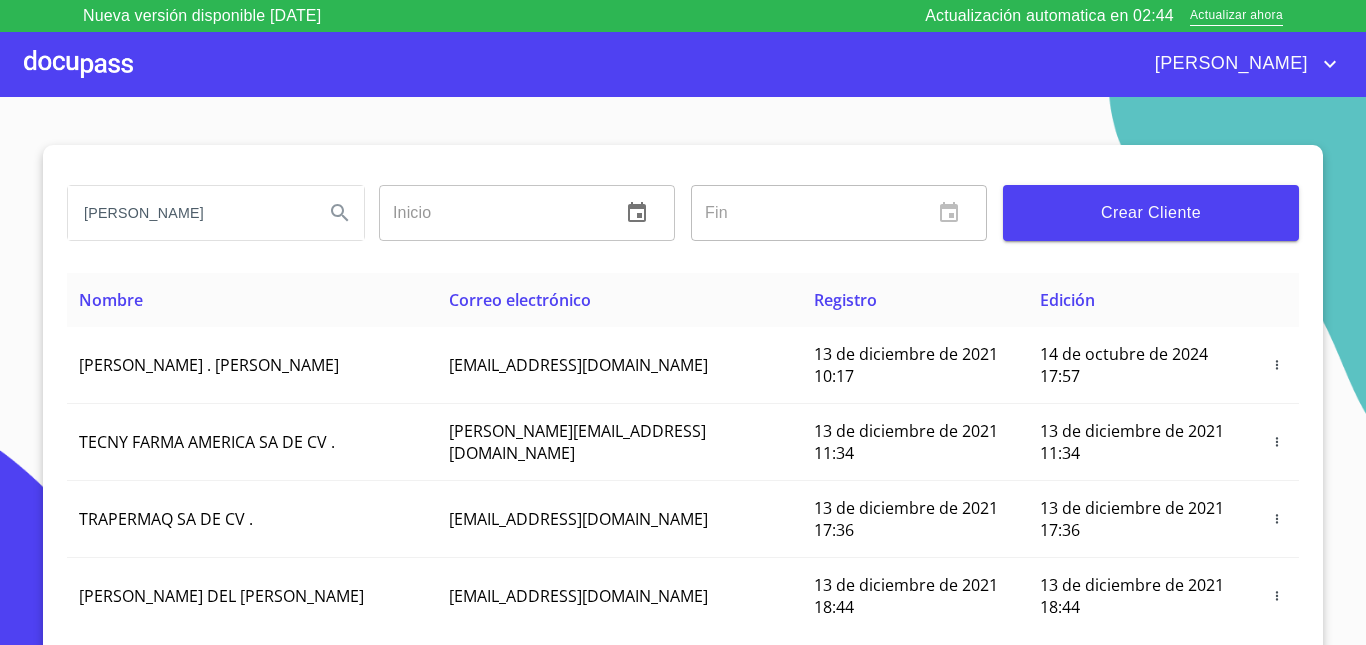 type on "[PERSON_NAME]" 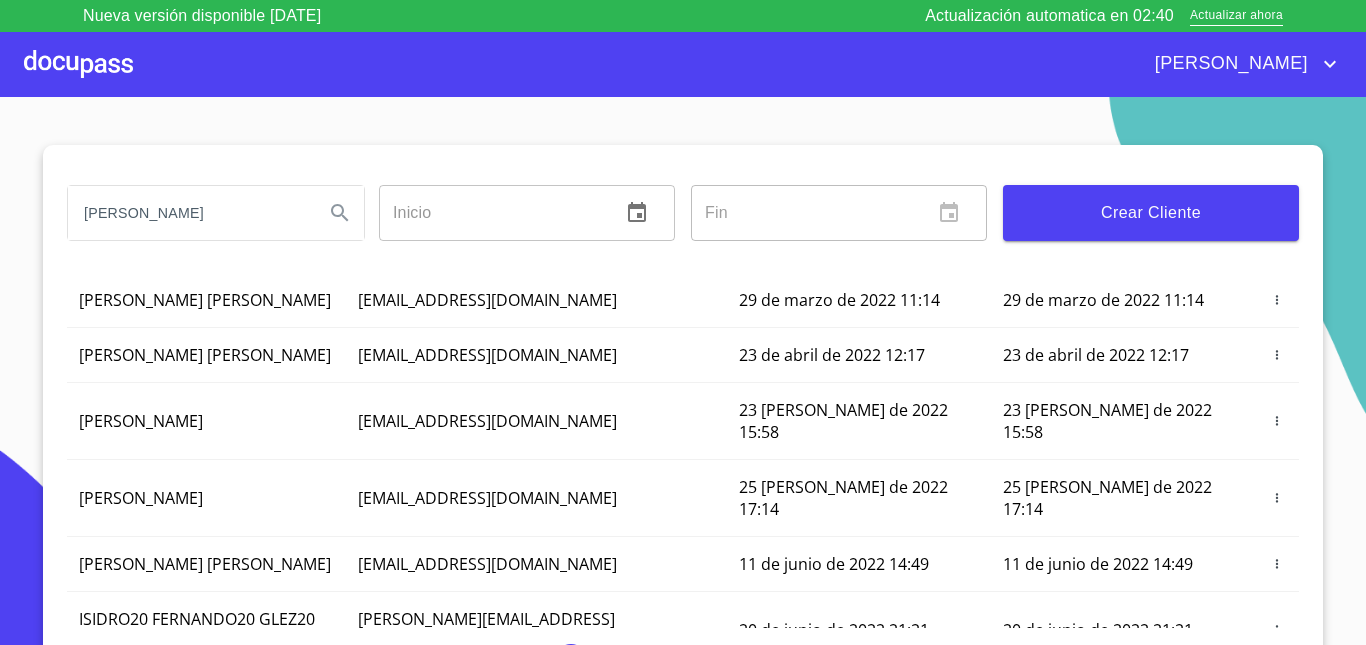 scroll, scrollTop: 281, scrollLeft: 0, axis: vertical 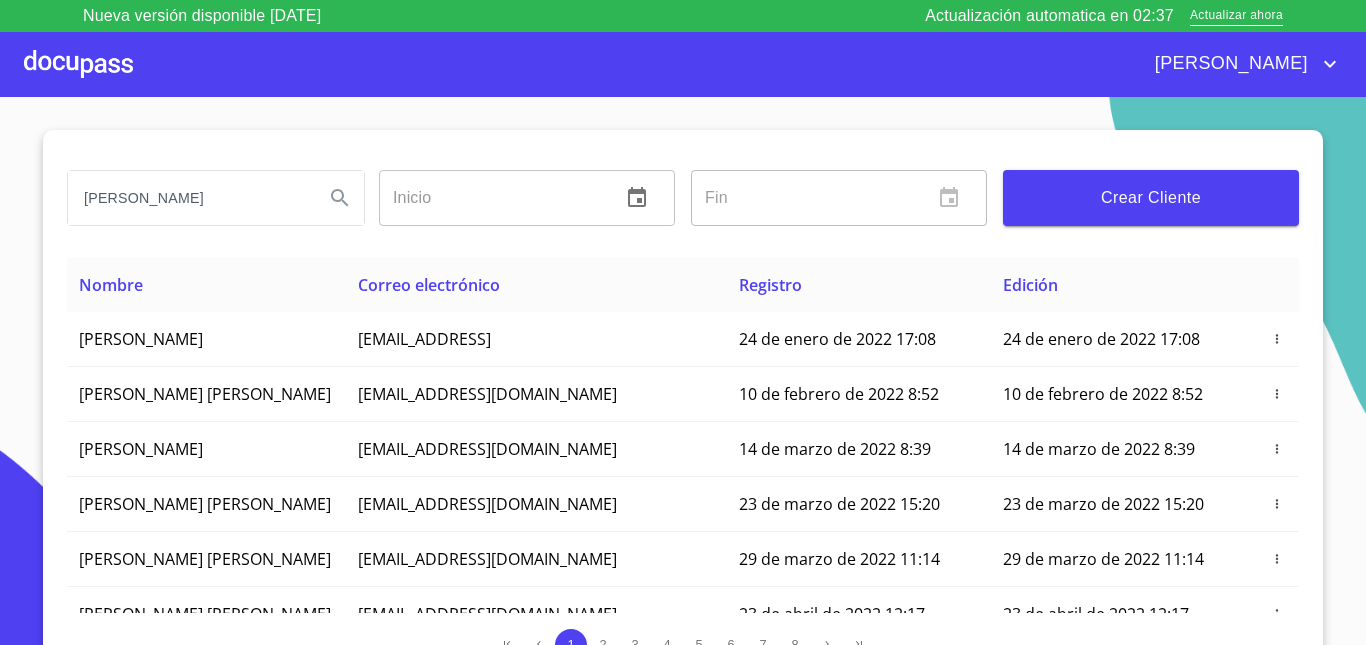 click at bounding box center [492, 198] 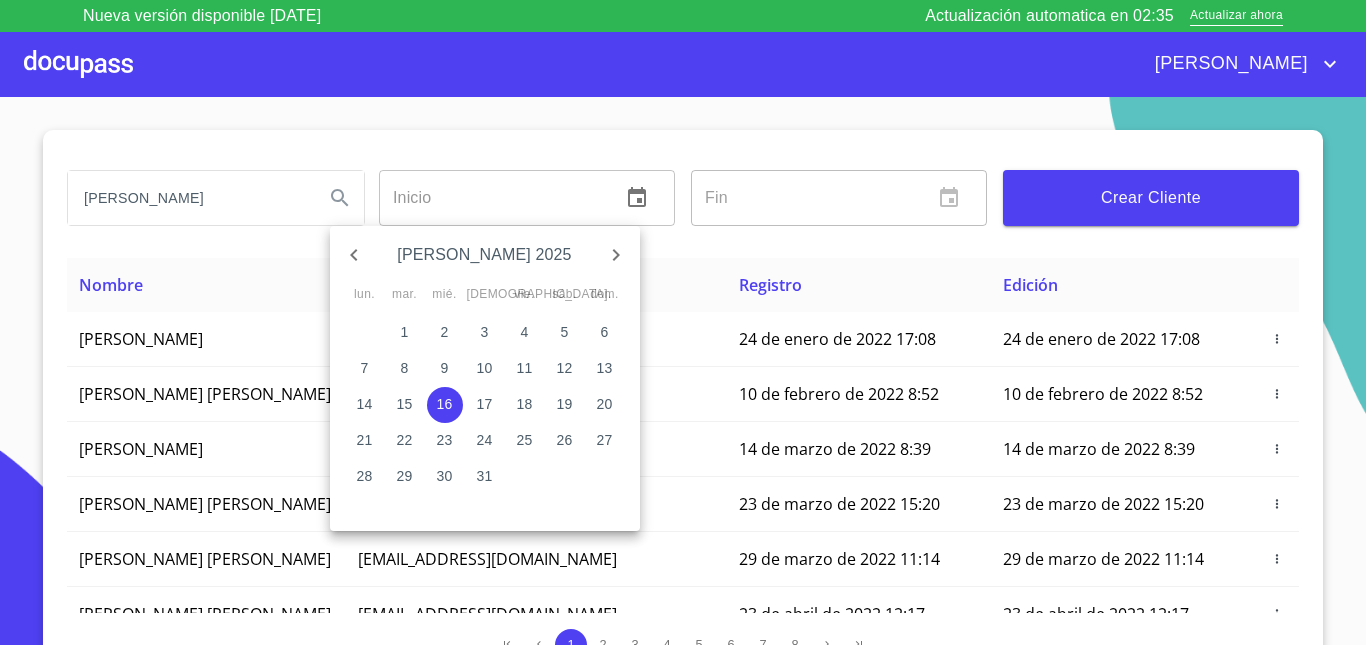 click on "16" at bounding box center [445, 404] 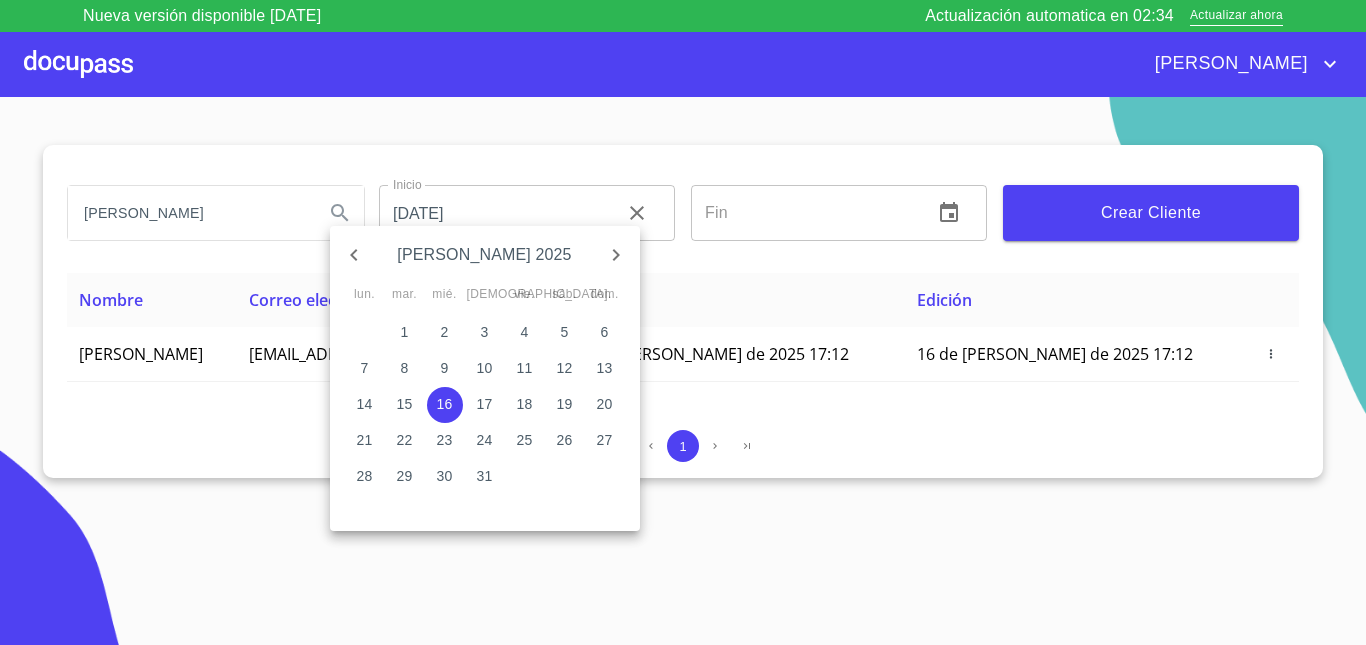 scroll, scrollTop: 0, scrollLeft: 0, axis: both 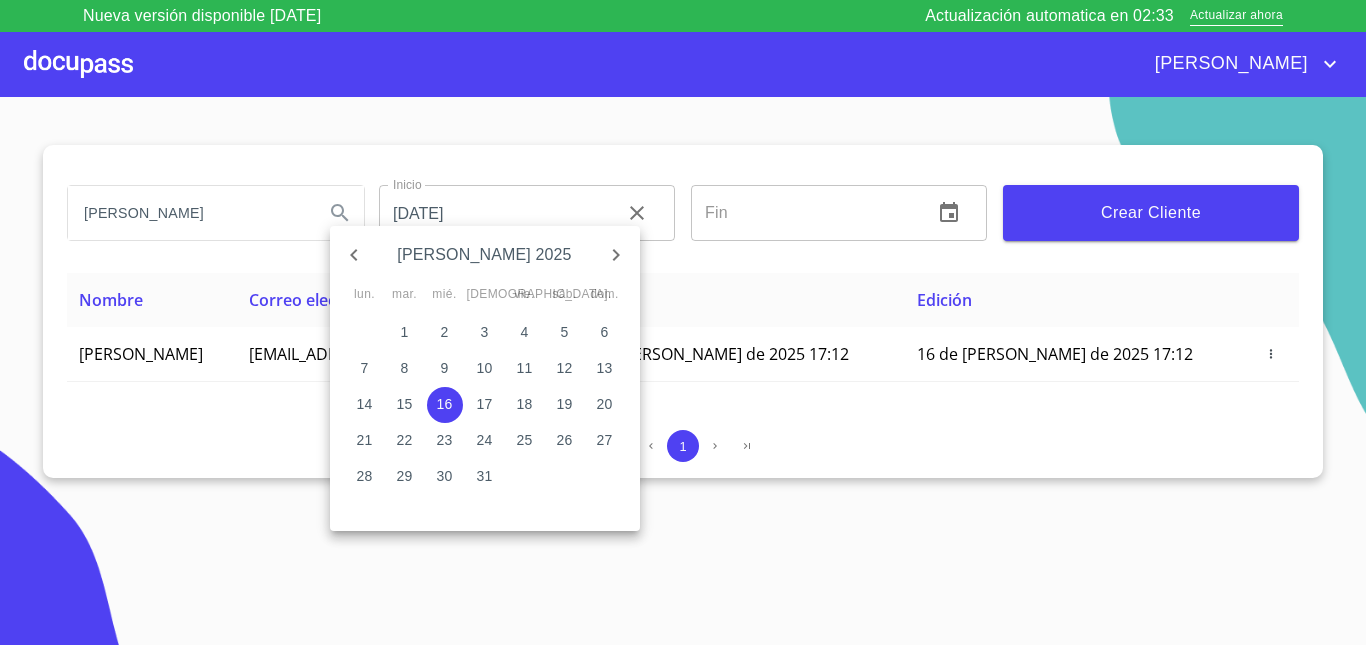 click at bounding box center (683, 322) 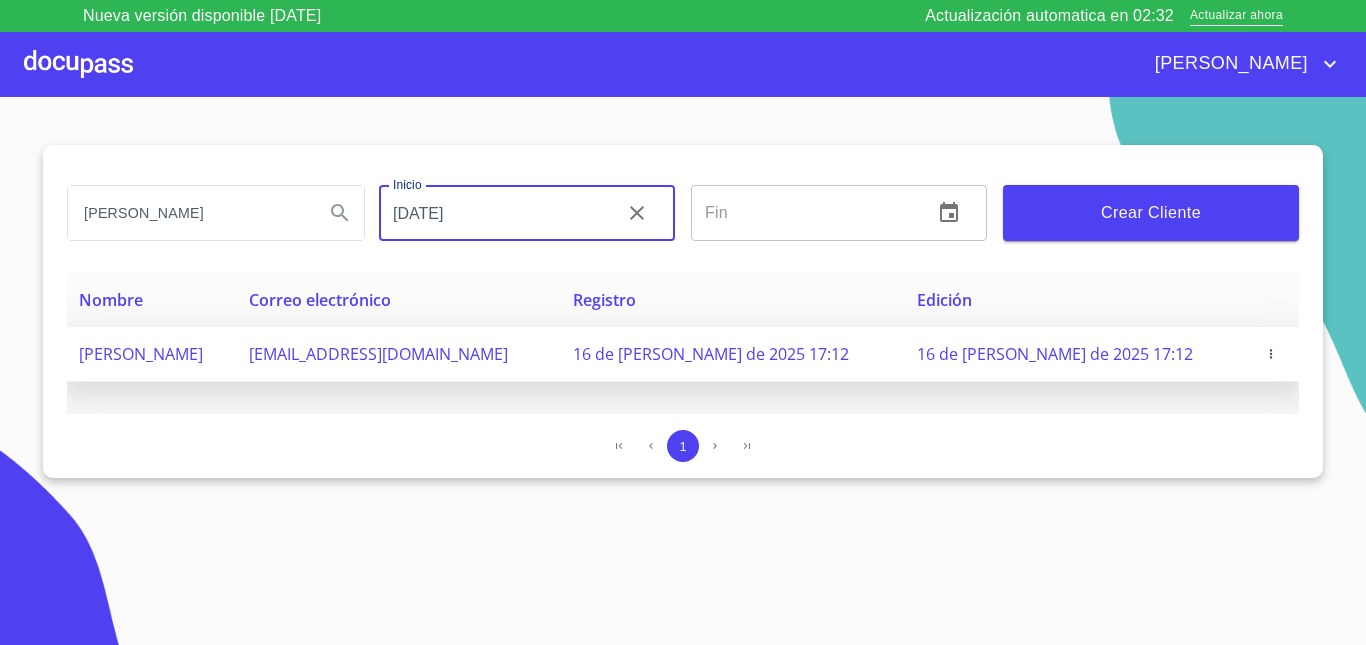 click on "[PERSON_NAME]" at bounding box center [152, 354] 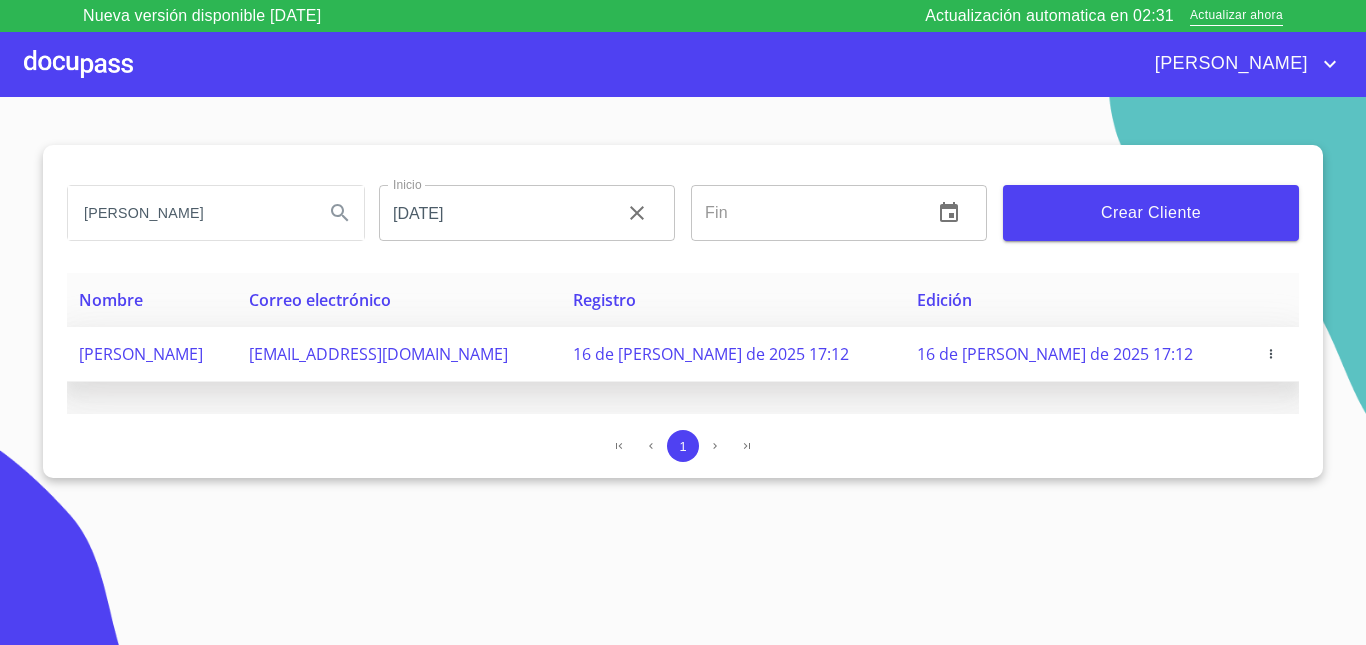 click on "fer_vale_21@hotmail.com" at bounding box center [378, 354] 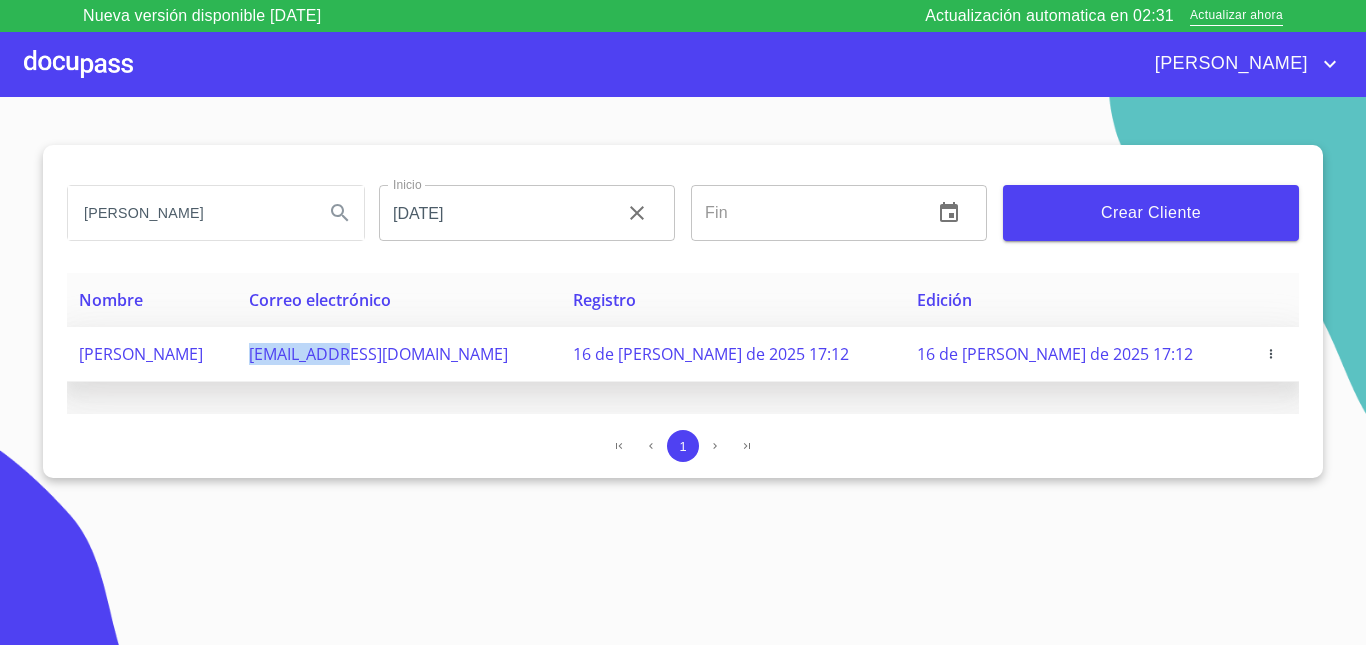 click on "fer_vale_21@hotmail.com" at bounding box center [378, 354] 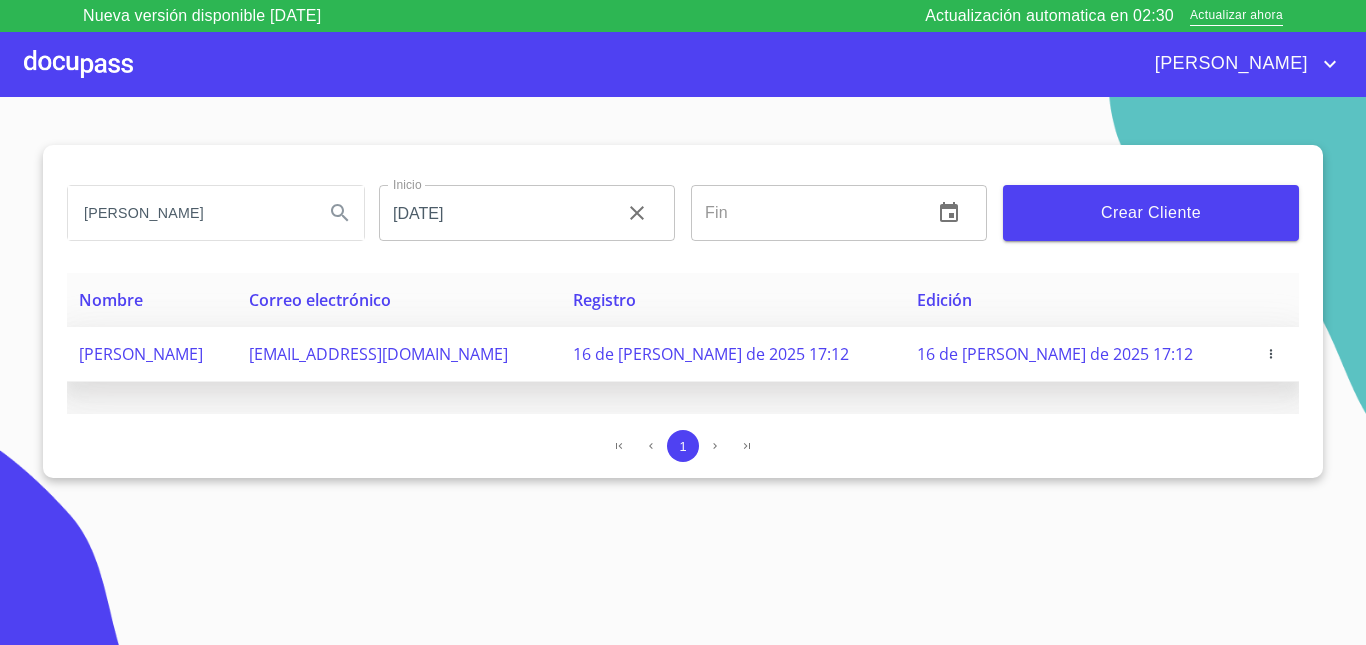 drag, startPoint x: 510, startPoint y: 363, endPoint x: 611, endPoint y: 352, distance: 101.597244 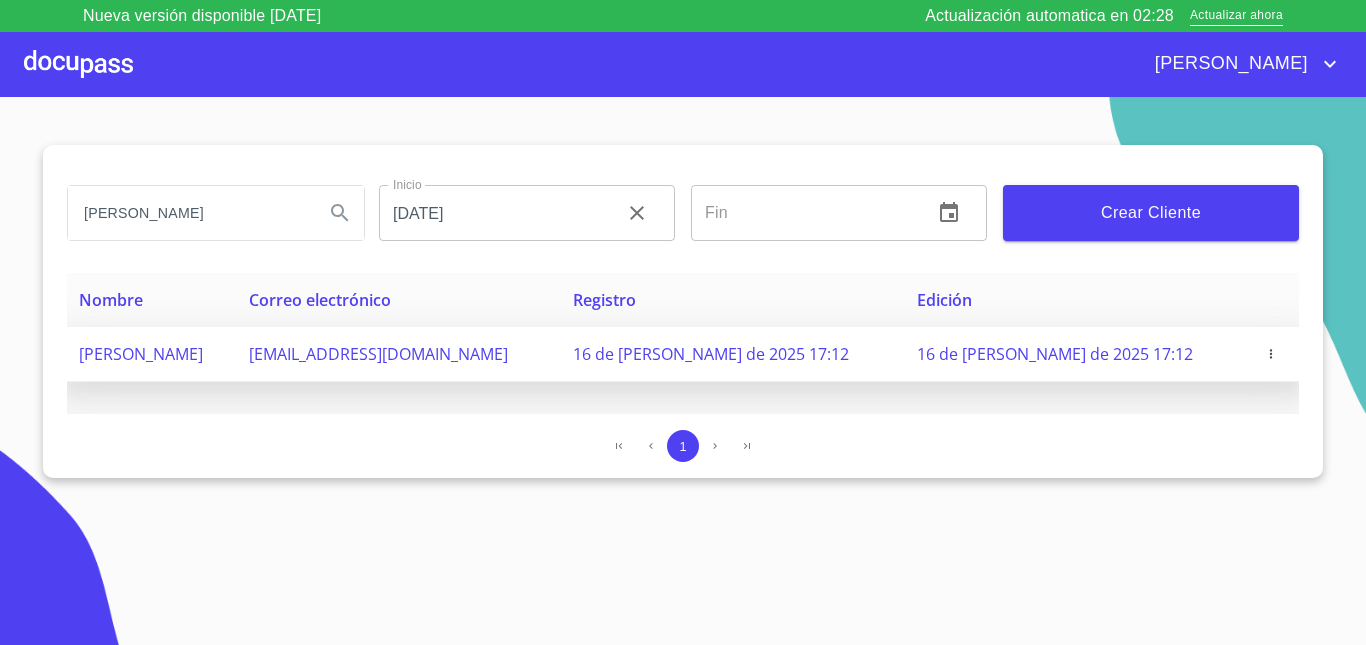 click 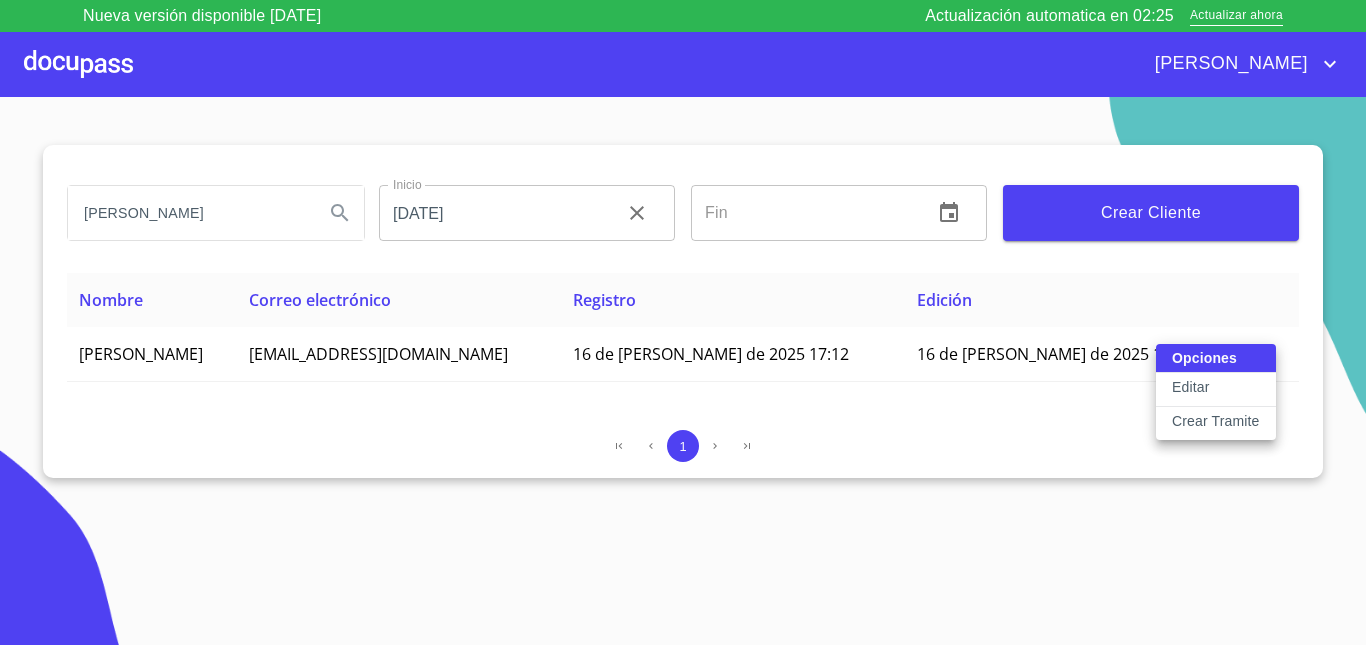 click on "Crear Tramite" at bounding box center [1216, 421] 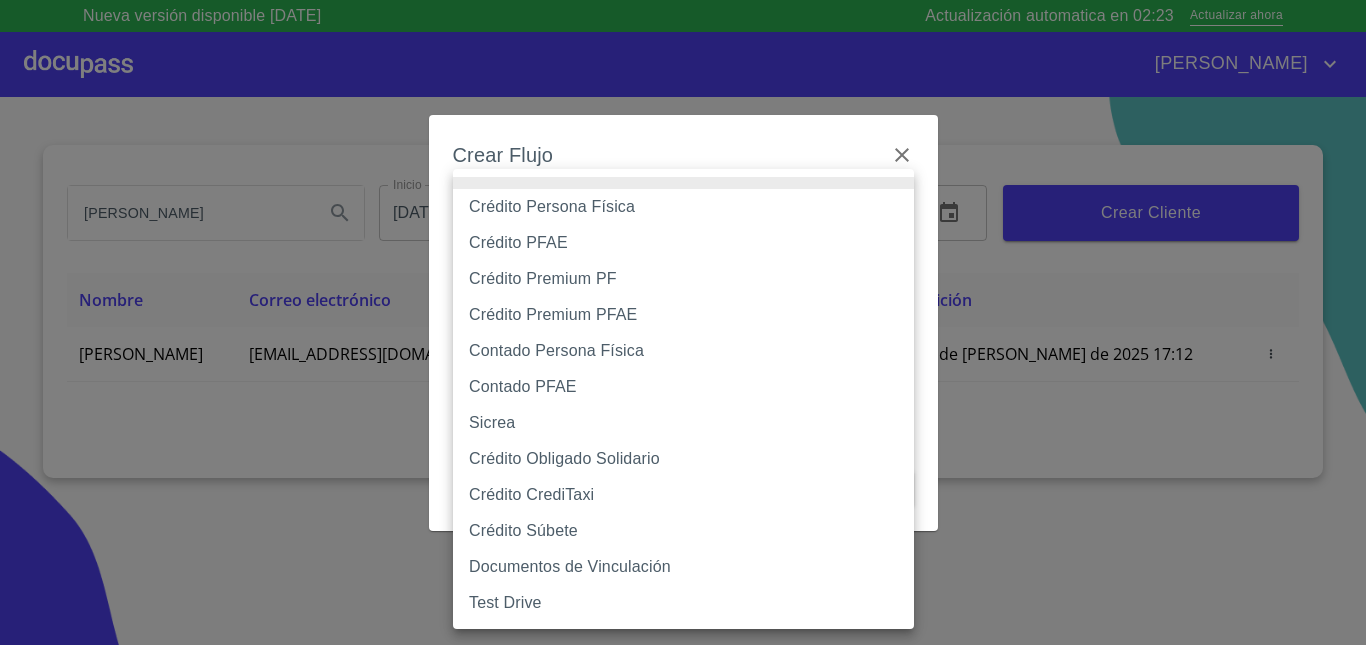 click on "Nueva versión disponible   4.01.10 Actualización automatica en   02:23 Actualizar ahora ANDREA FERNANDO Inicio 16/07/2025 ​ Fin ​ Crear Cliente Nombre   Correo electrónico   Registro   Edición     FERNANDO VALENCIANO ALVAREZ fer_vale_21@hotmail.com 16 de julio de 2025 17:12 16 de julio de 2025 17:12 1
Salir Crear Flujo Selecciona Flujo ​ Selecciona Flujo Cancelar Guardar Crédito Persona Física Crédito PFAE Crédito Premium PF Crédito Premium PFAE Contado Persona Física Contado PFAE Sicrea Crédito Obligado Solidario Crédito CrediTaxi Crédito Súbete Documentos de Vinculación Test Drive" at bounding box center [683, 322] 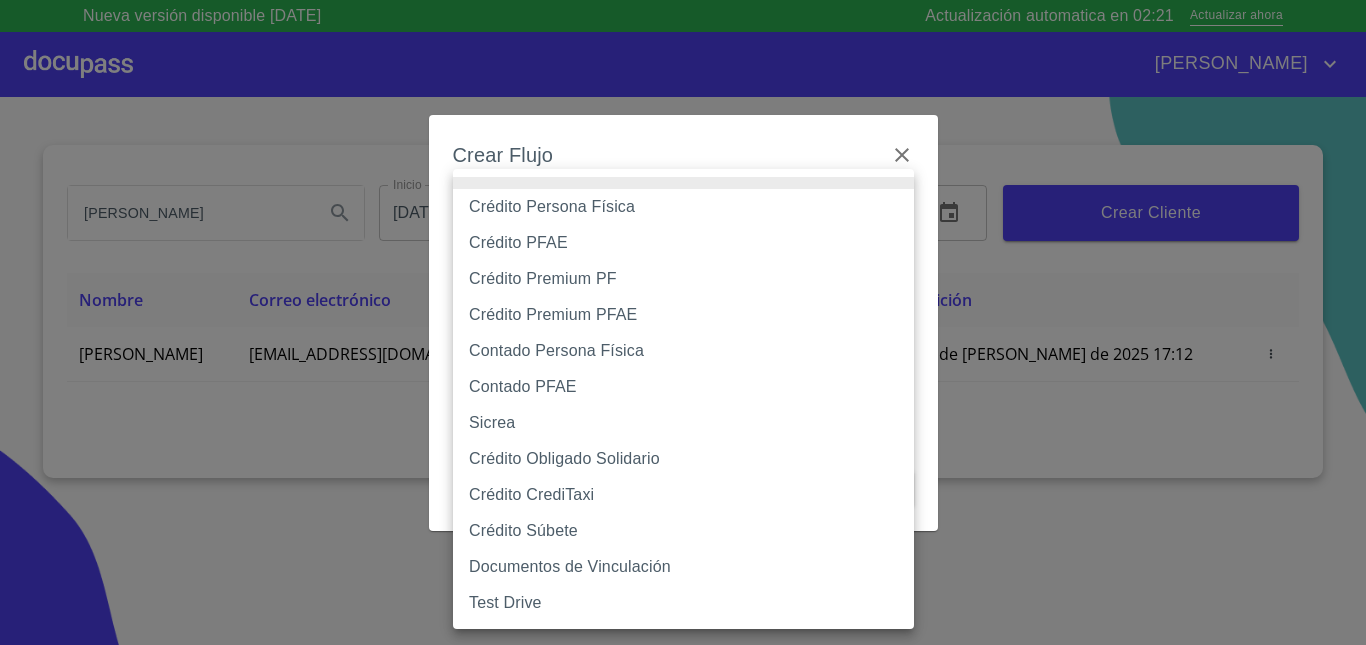 click on "Contado Persona Física" at bounding box center [683, 351] 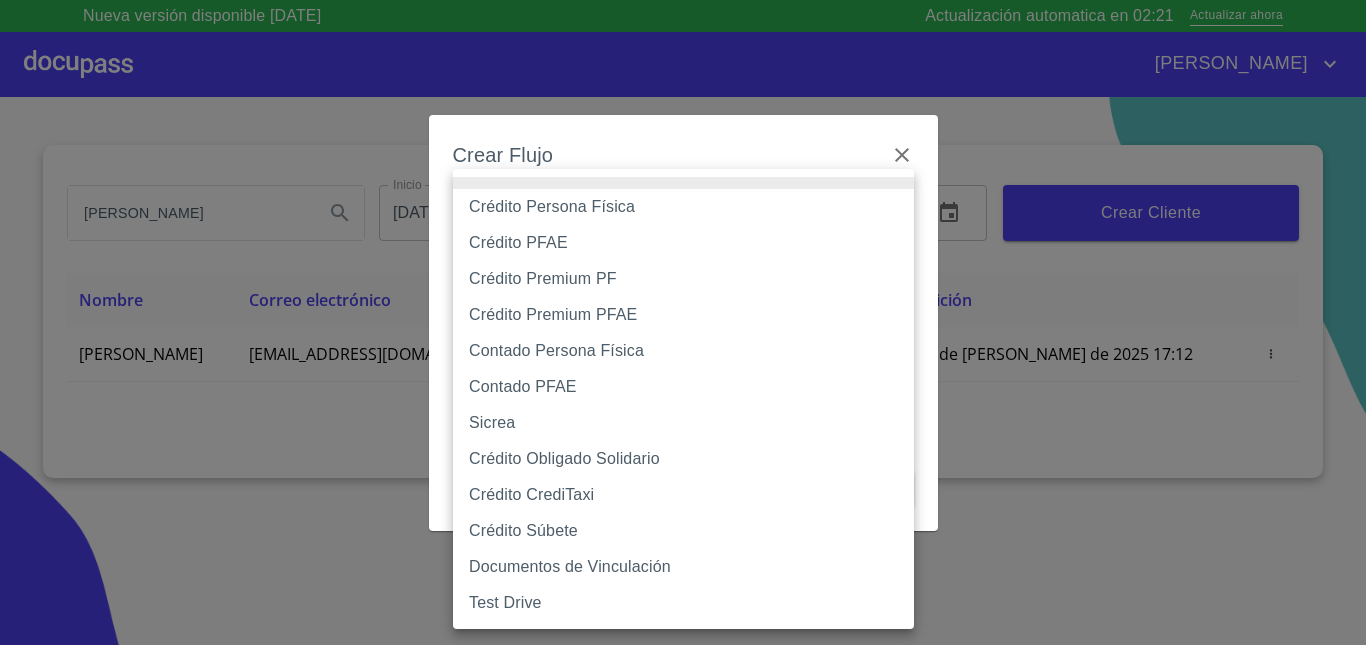 type on "61b10eea9b8c202ad57ac5da" 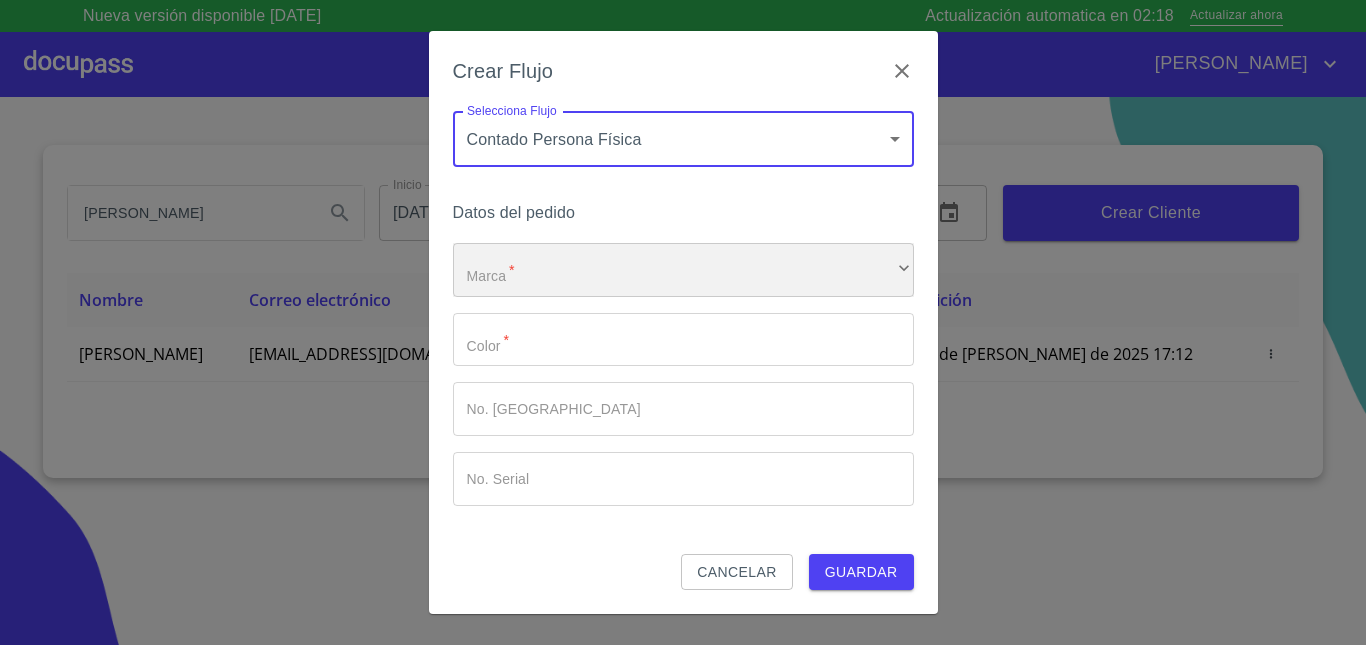 click on "​" at bounding box center (683, 270) 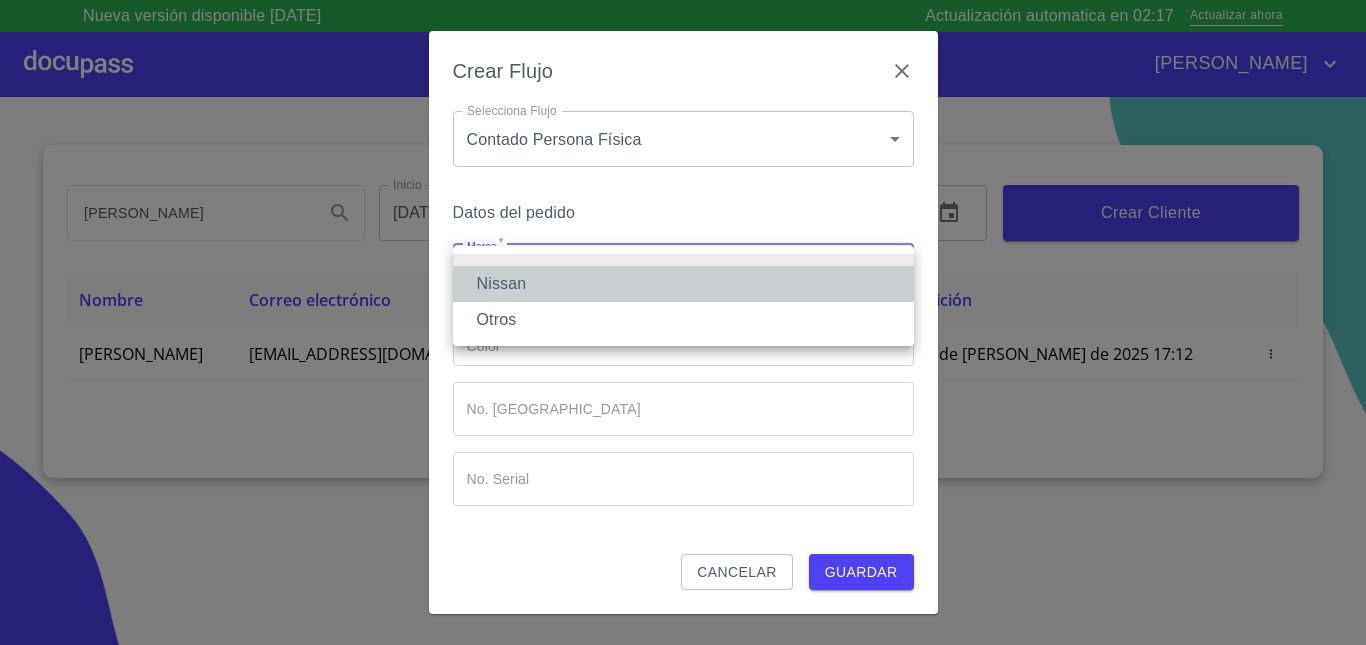 click on "Nissan" at bounding box center [683, 284] 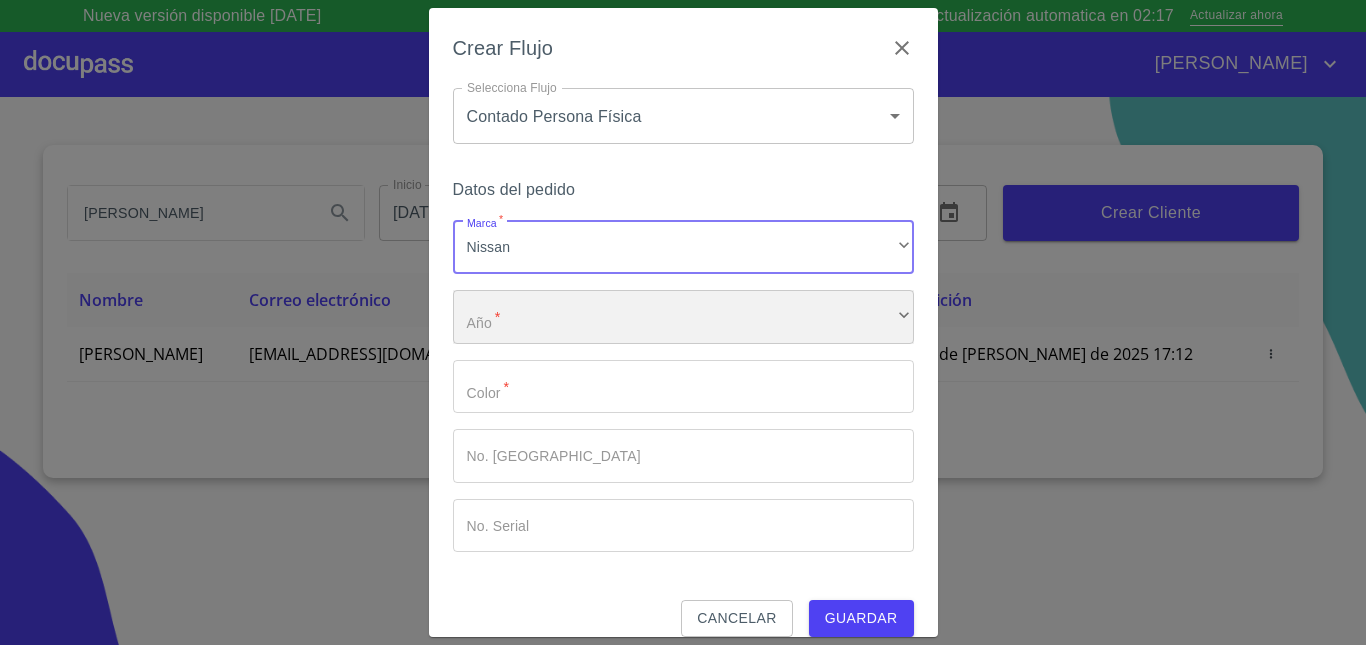 click on "​" at bounding box center (683, 317) 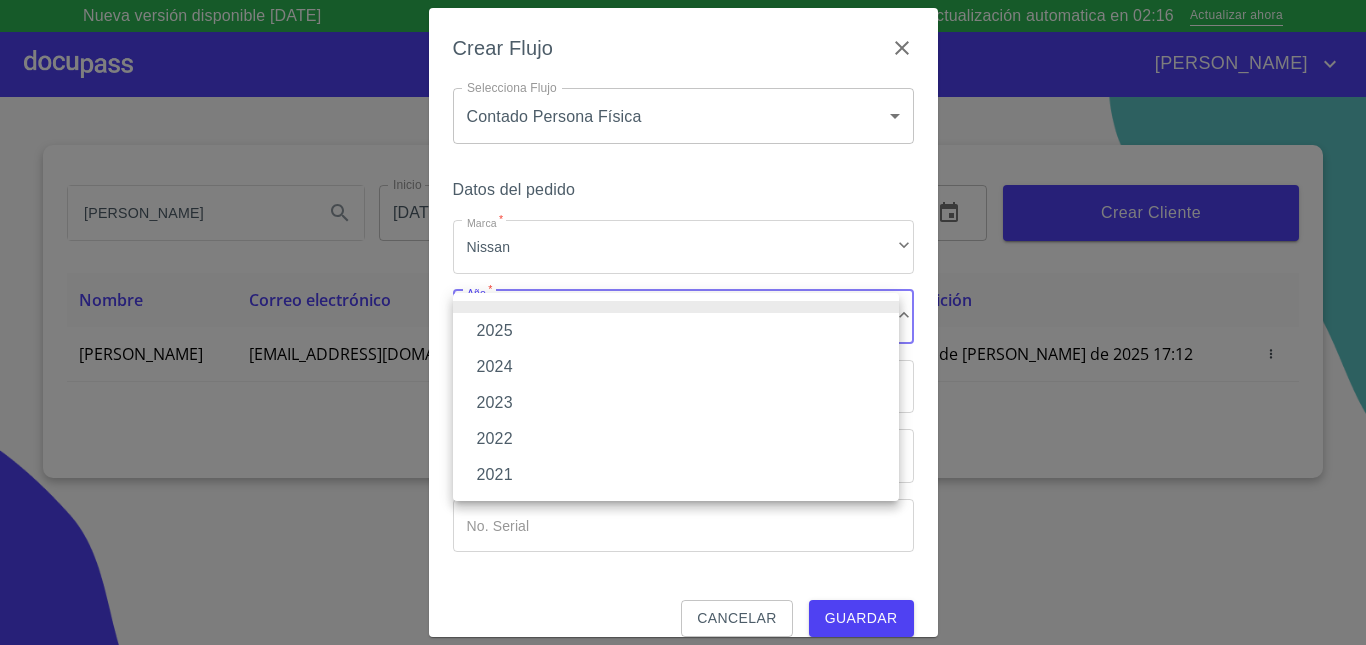 click on "2025" at bounding box center [676, 331] 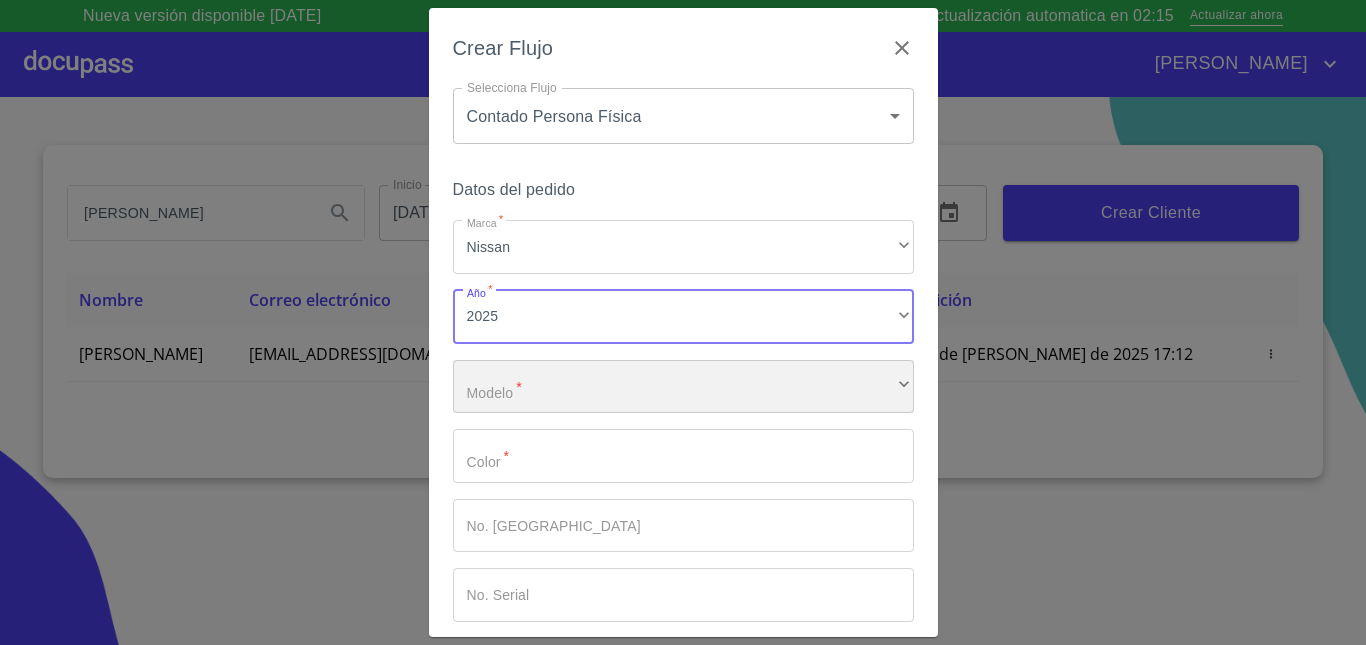 click on "​" at bounding box center [683, 387] 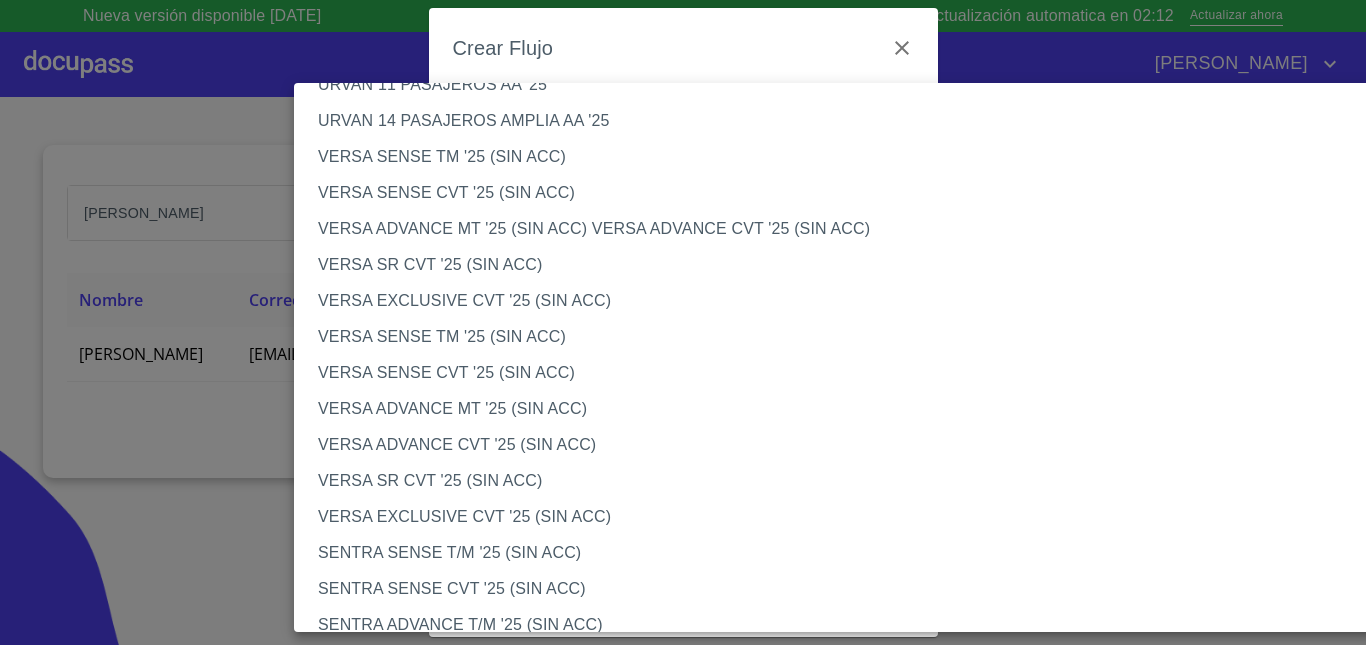 scroll, scrollTop: 721, scrollLeft: 0, axis: vertical 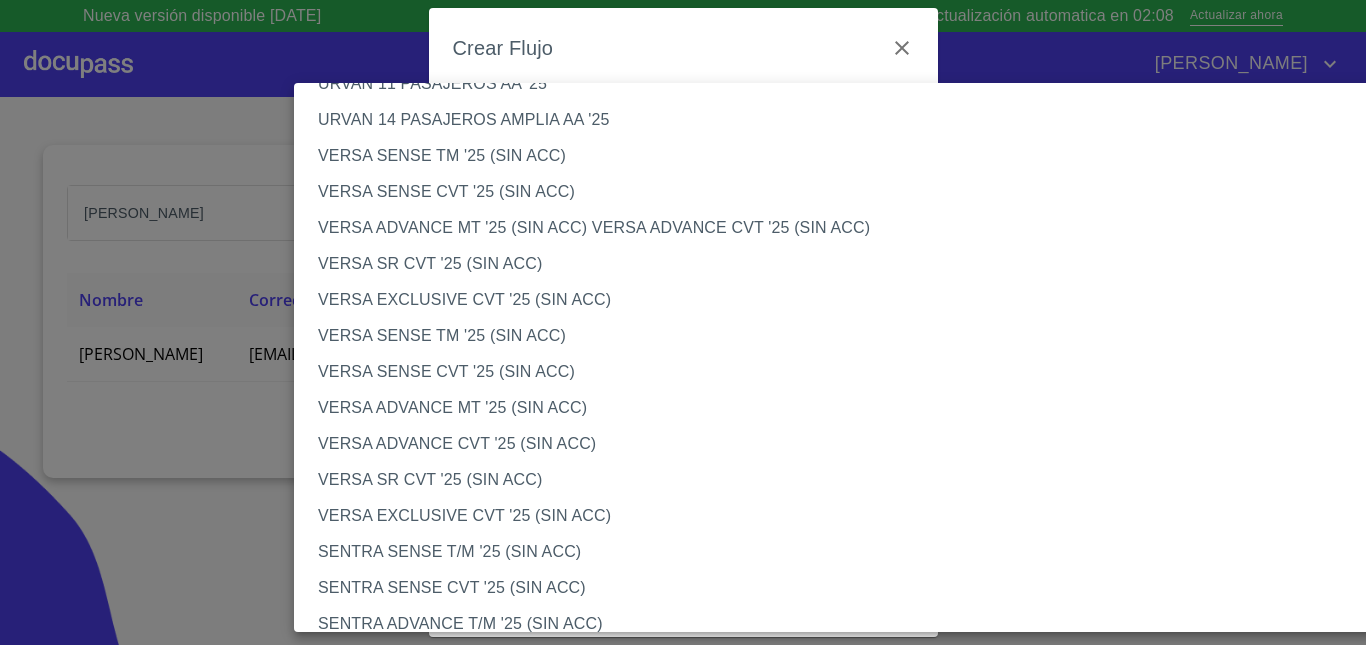 click on "VERSA SENSE TM '25 (SIN ACC)" at bounding box center [852, 336] 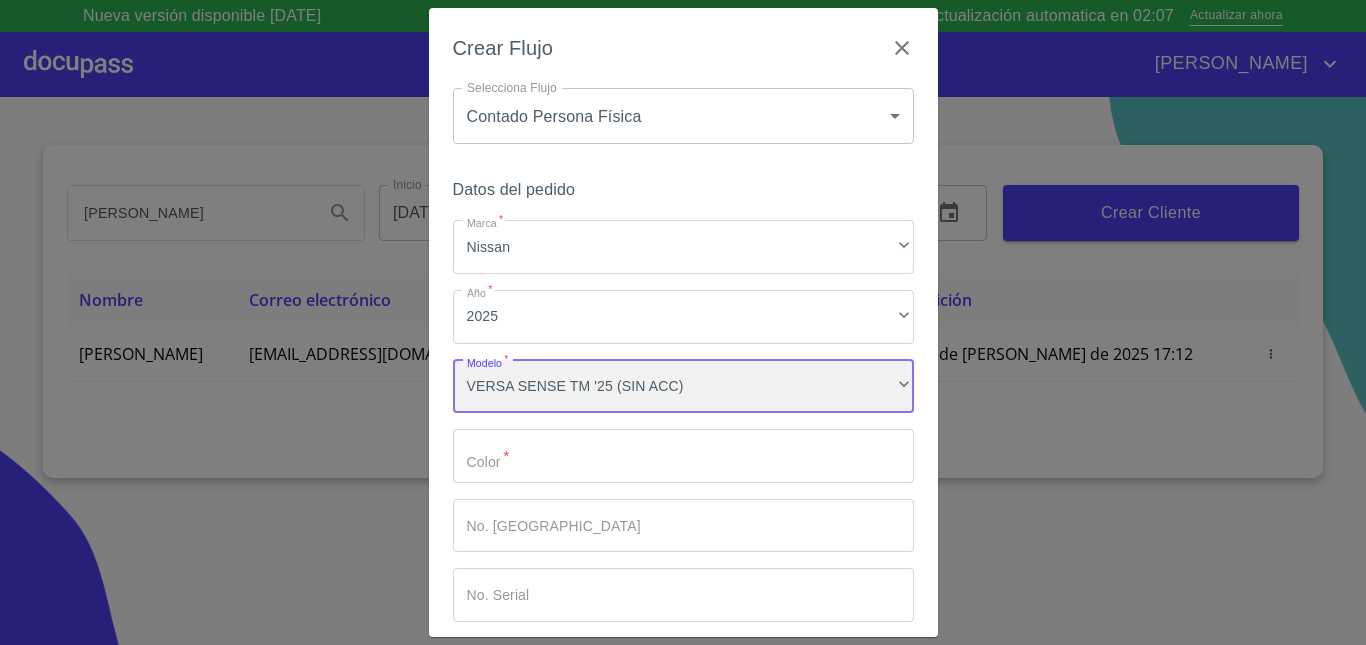 scroll, scrollTop: 93, scrollLeft: 0, axis: vertical 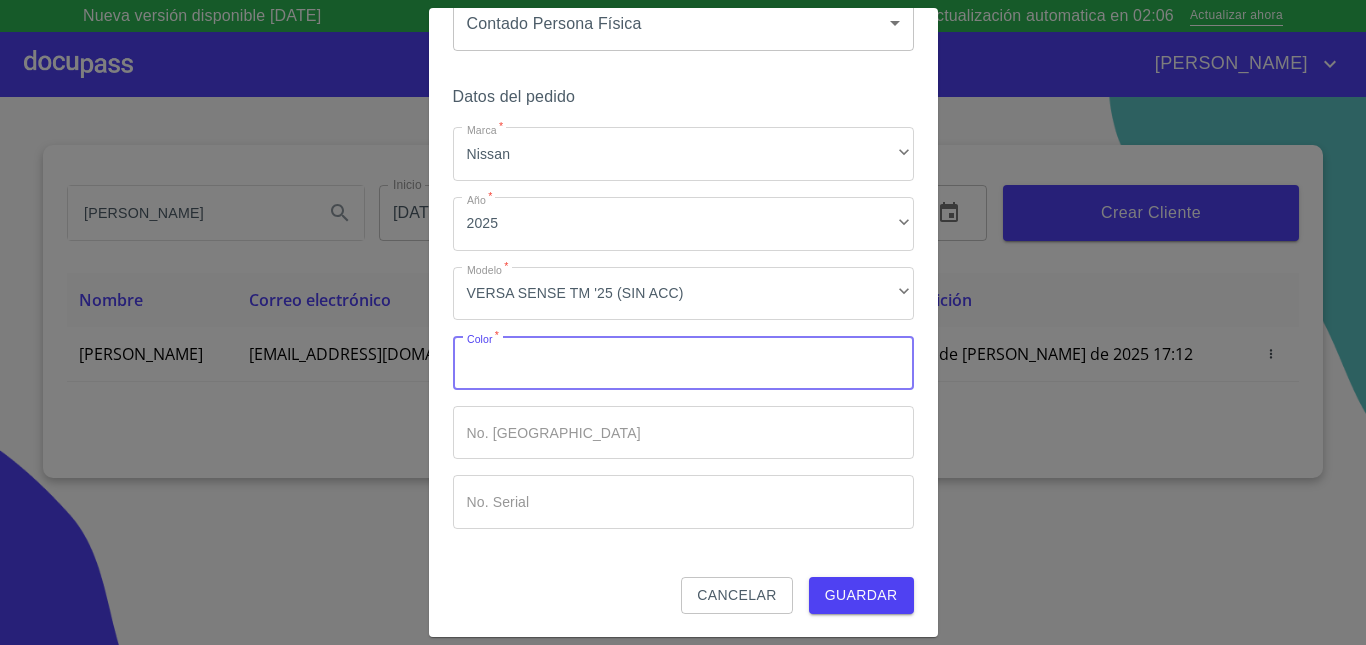 click on "Marca   *" at bounding box center [683, 363] 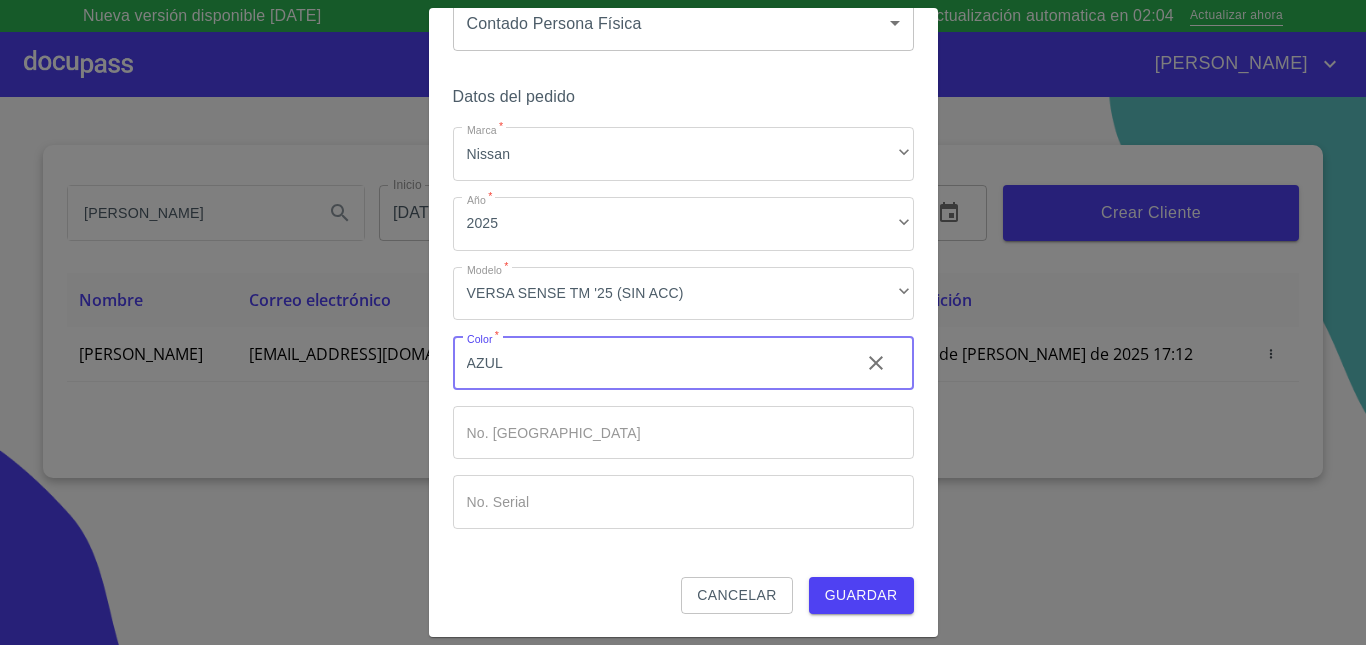 type on "AZUL" 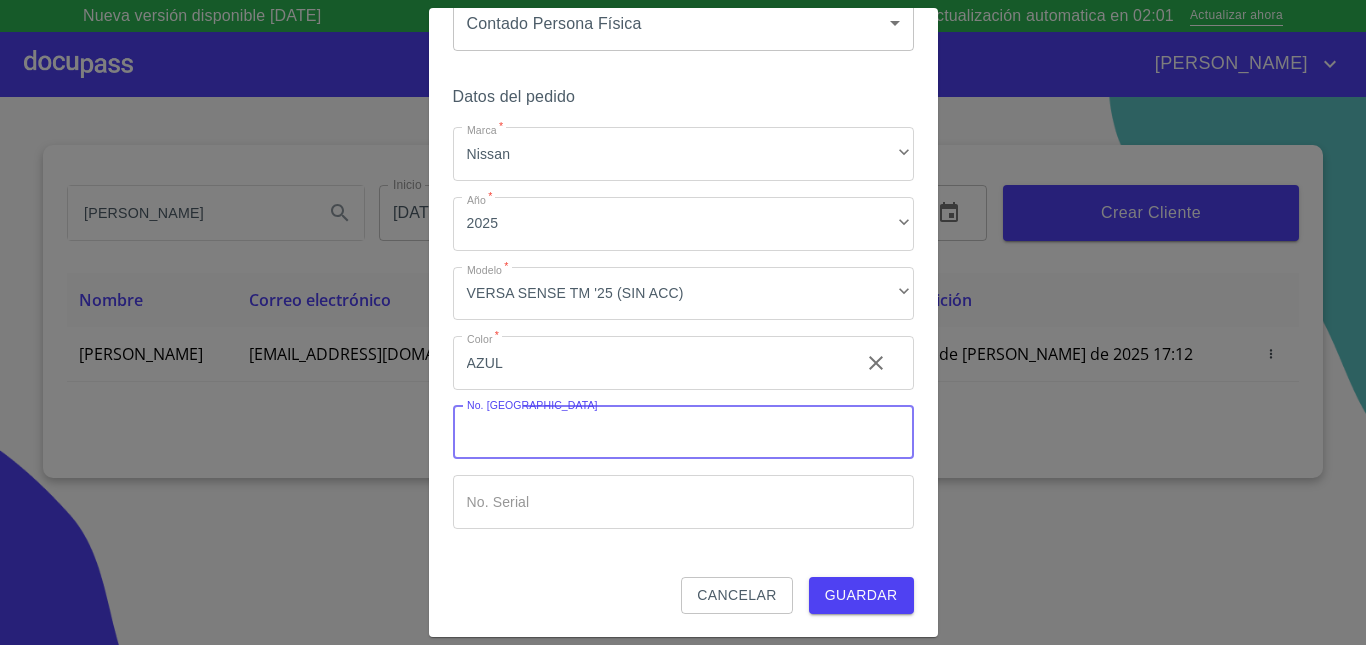 click on "Cancelar" at bounding box center [736, 595] 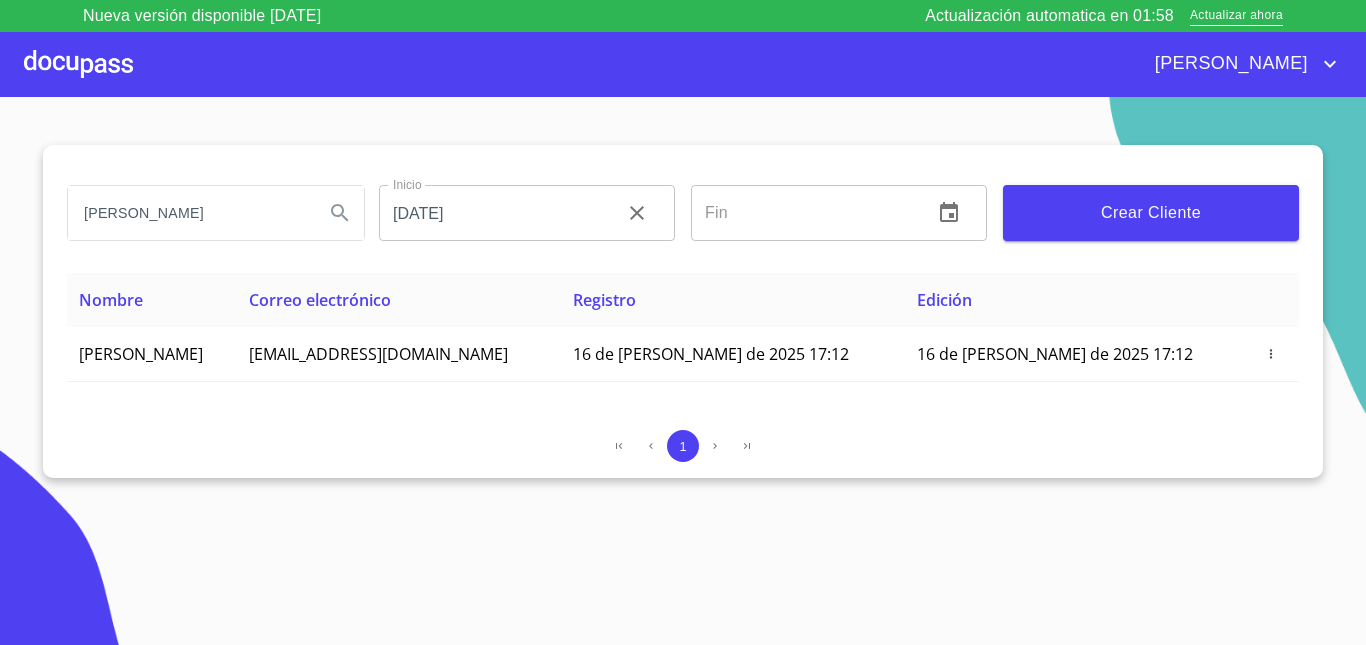 click at bounding box center [78, 64] 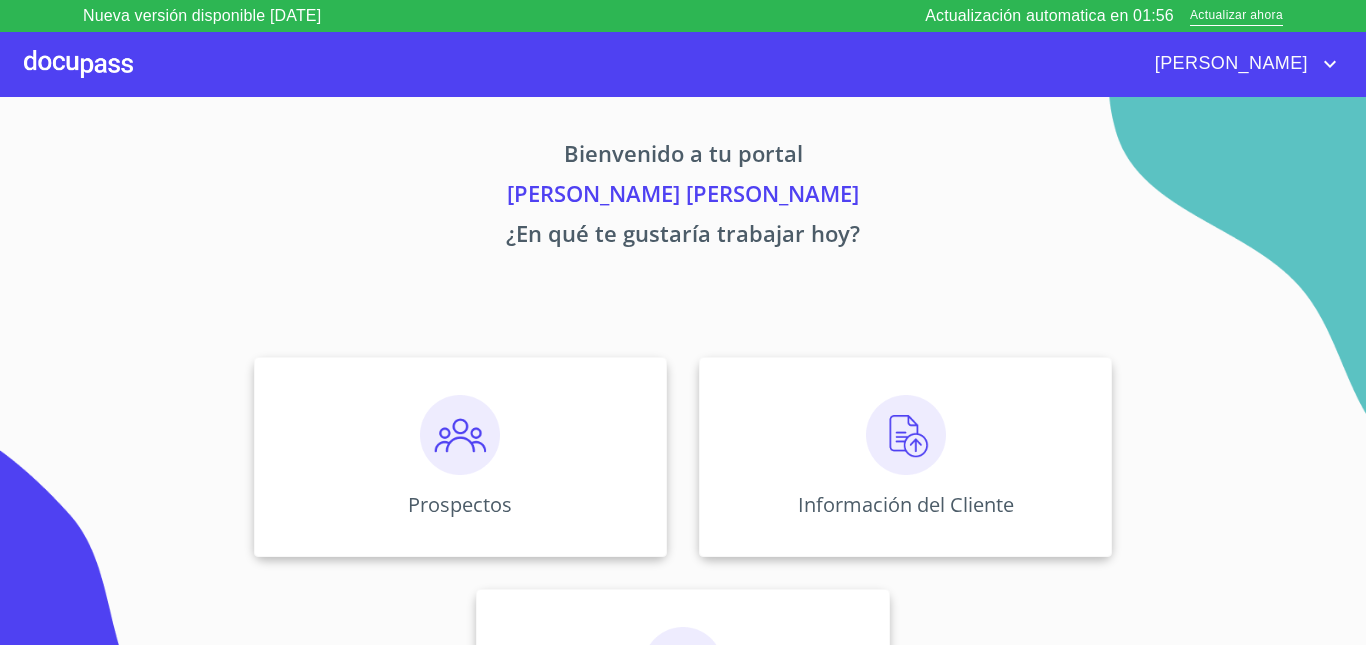scroll, scrollTop: 128, scrollLeft: 0, axis: vertical 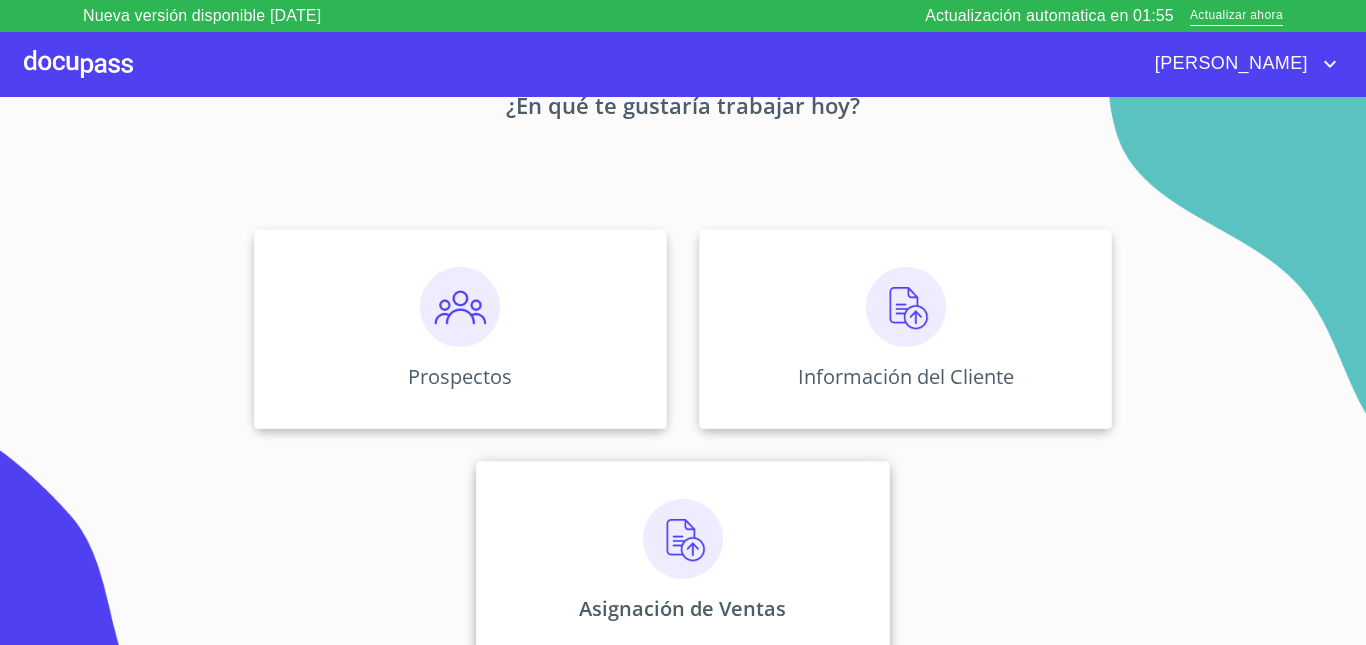 click on "Asignación de Ventas" at bounding box center (682, 561) 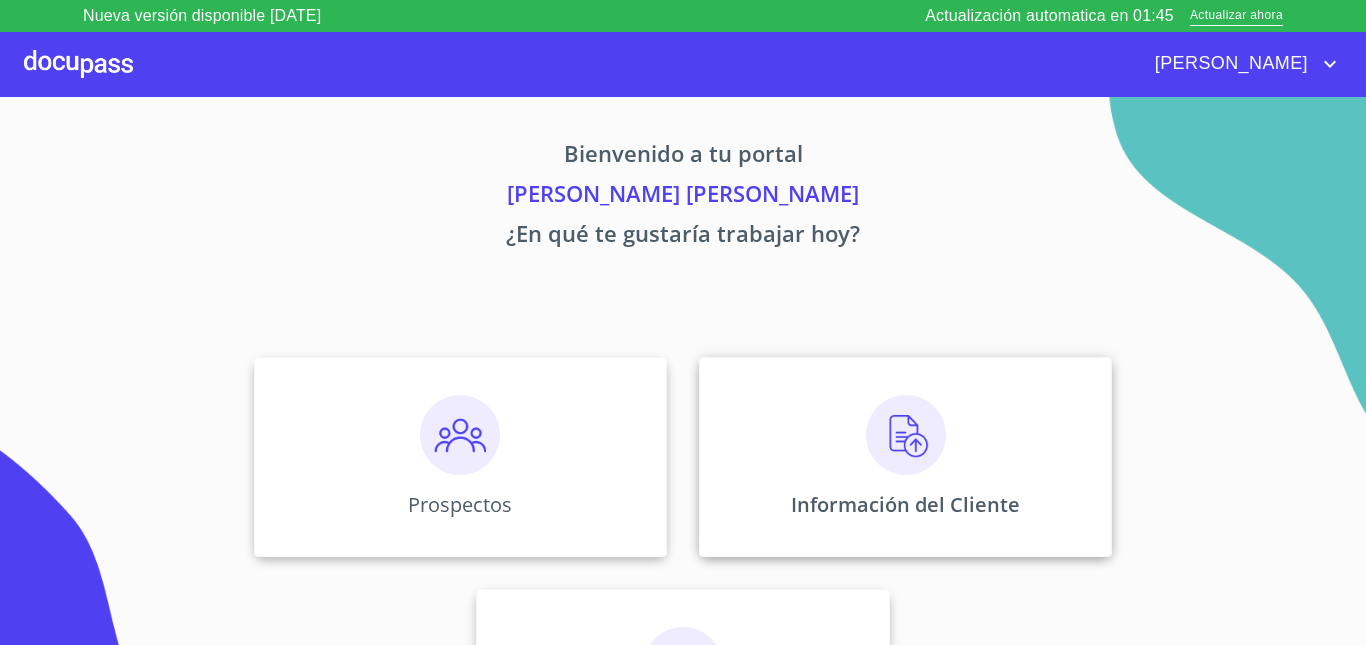click at bounding box center [906, 435] 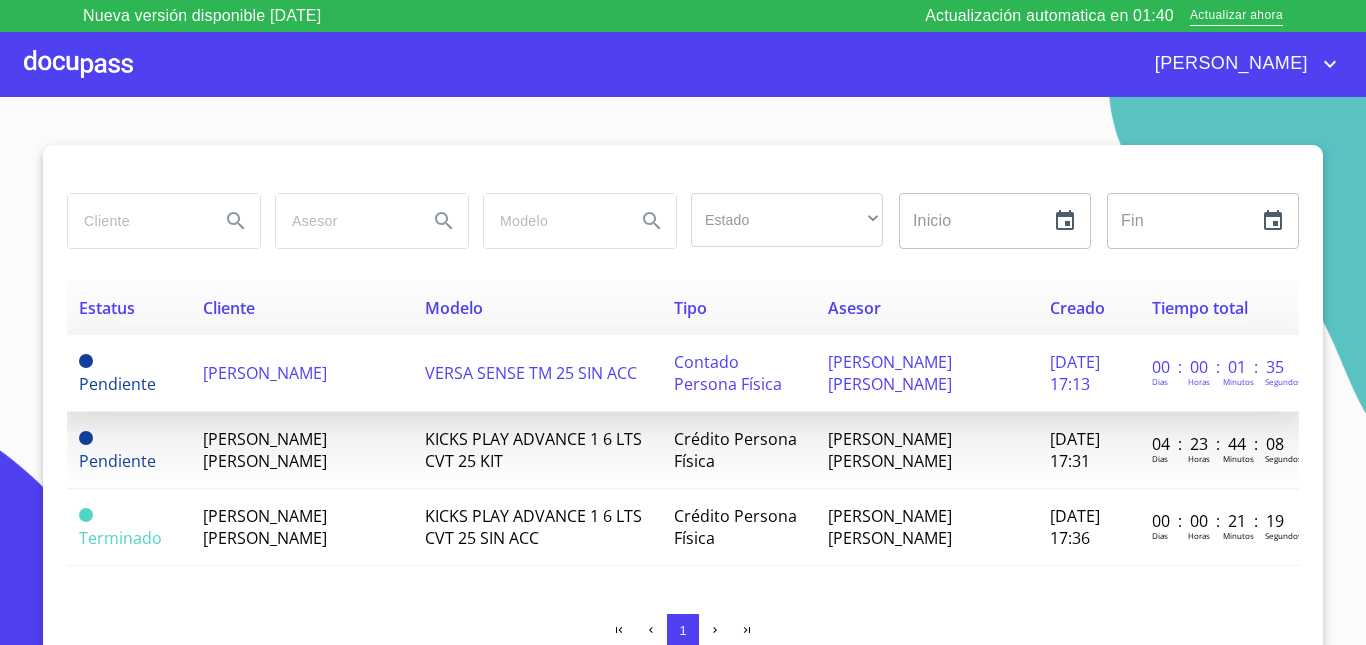 click on "VERSA SENSE TM 25 SIN ACC" at bounding box center [537, 373] 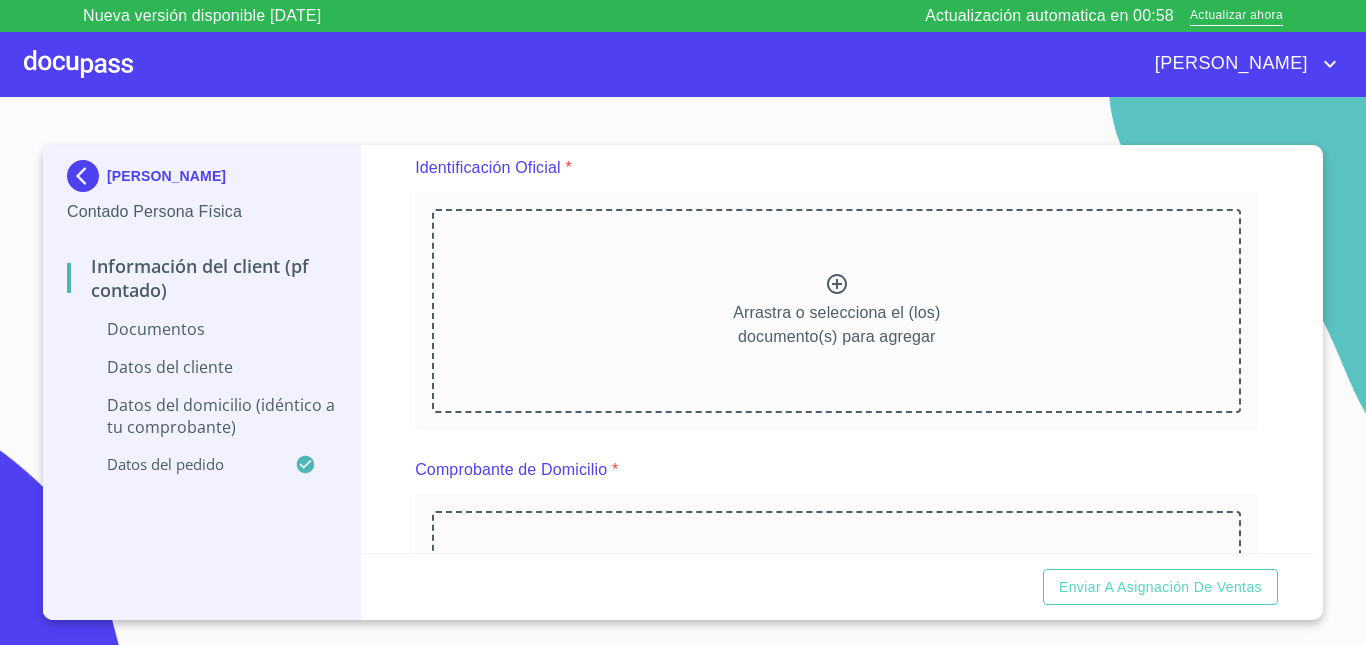 scroll, scrollTop: 245, scrollLeft: 0, axis: vertical 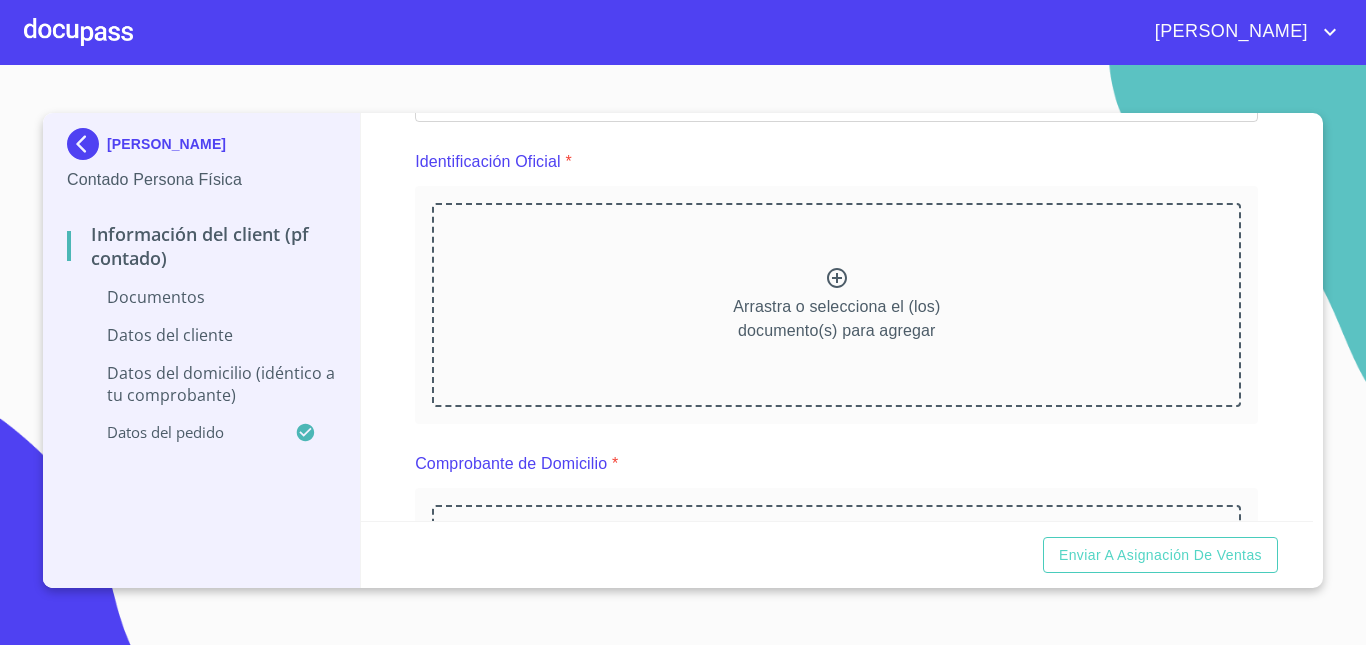 click on "Arrastra o selecciona el (los) documento(s) para agregar" at bounding box center [836, 305] 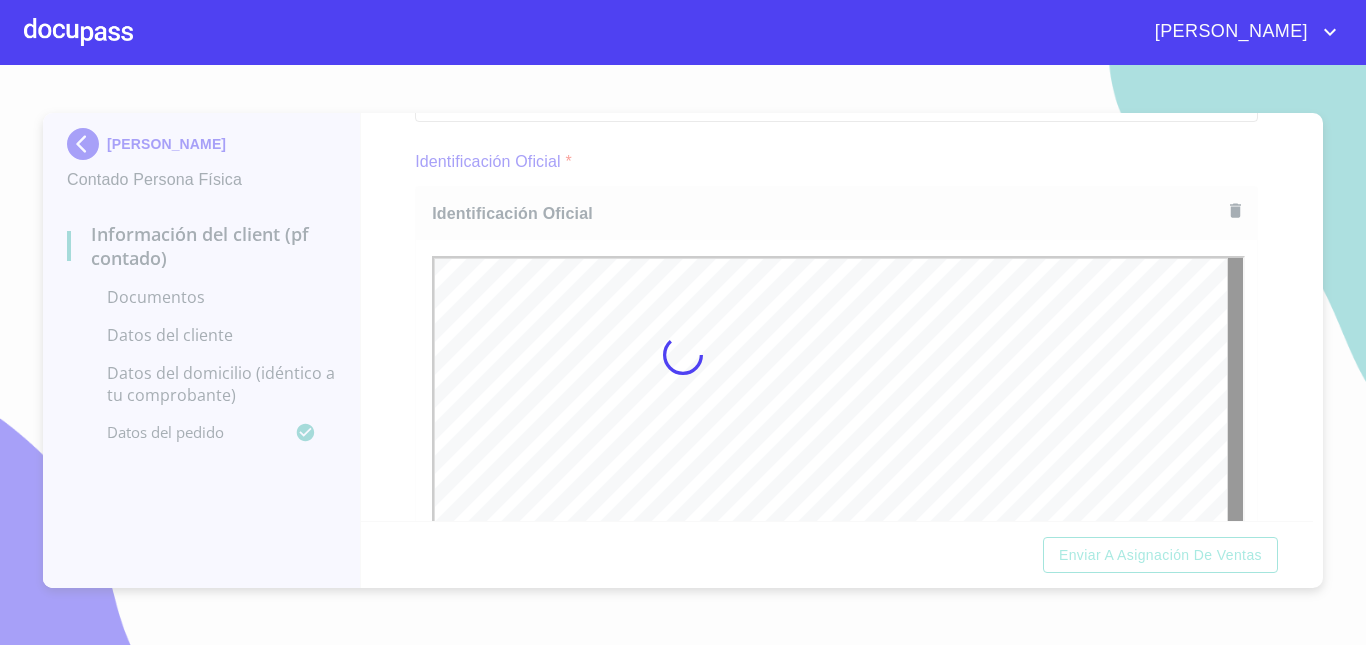 scroll, scrollTop: 0, scrollLeft: 0, axis: both 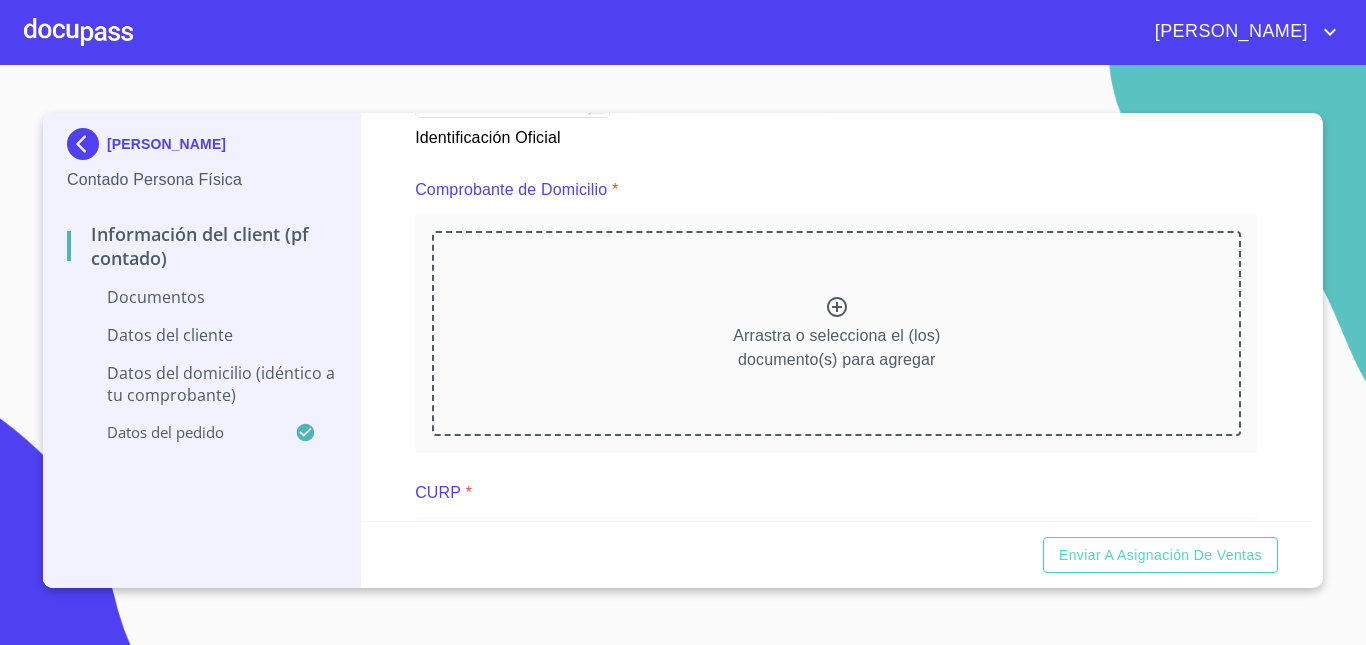 click on "Arrastra o selecciona el (los) documento(s) para agregar" at bounding box center (836, 333) 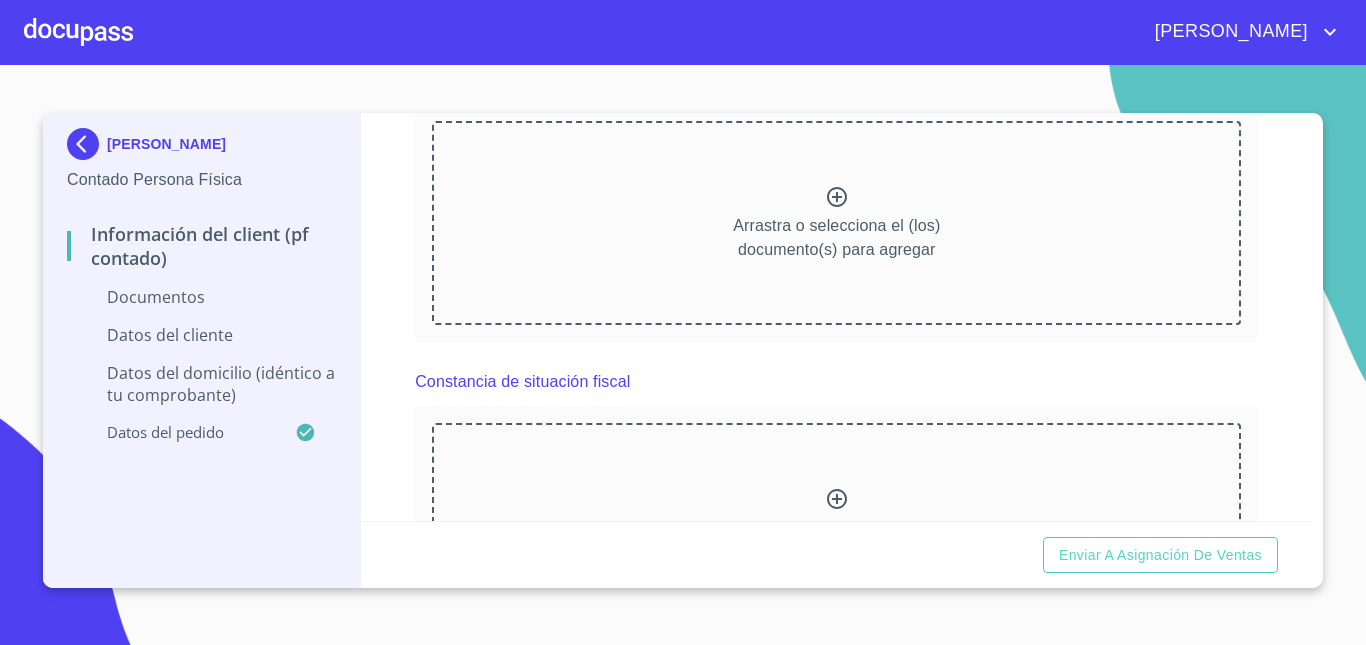 scroll, scrollTop: 1972, scrollLeft: 0, axis: vertical 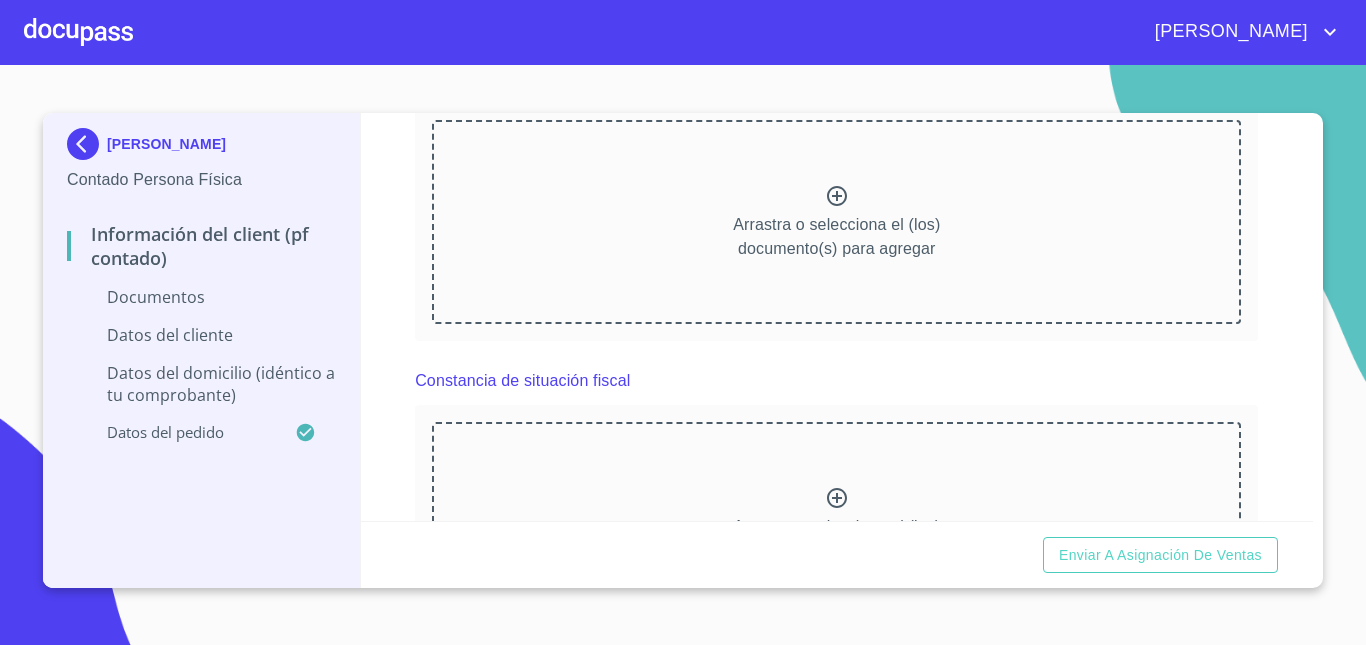 click on "Arrastra o selecciona el (los) documento(s) para agregar" at bounding box center [836, 237] 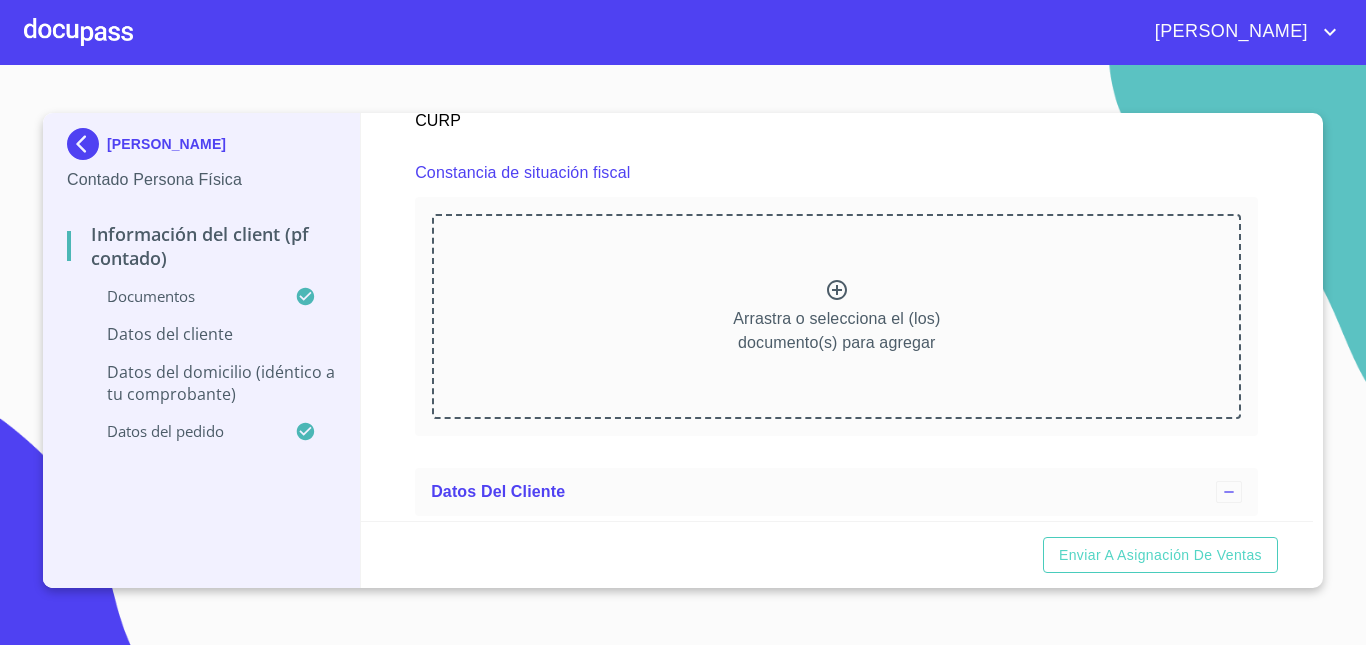 scroll, scrollTop: 2717, scrollLeft: 0, axis: vertical 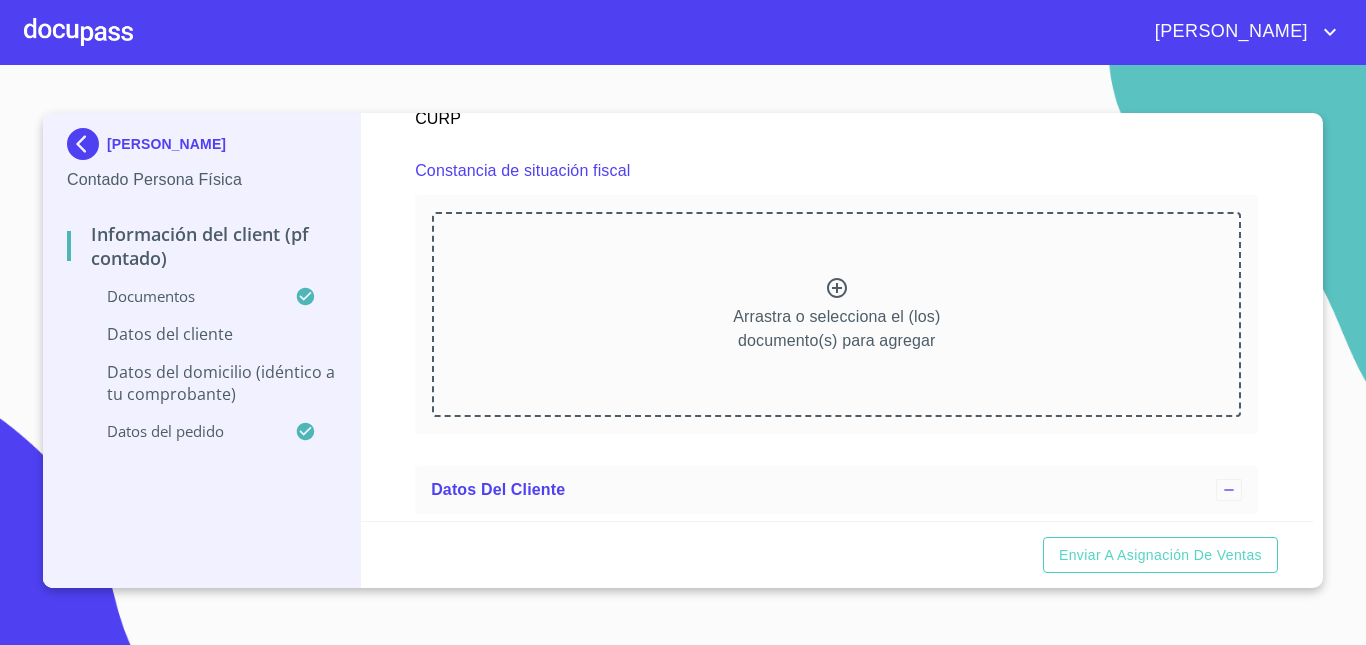 click on "Arrastra o selecciona el (los) documento(s) para agregar" at bounding box center (836, 329) 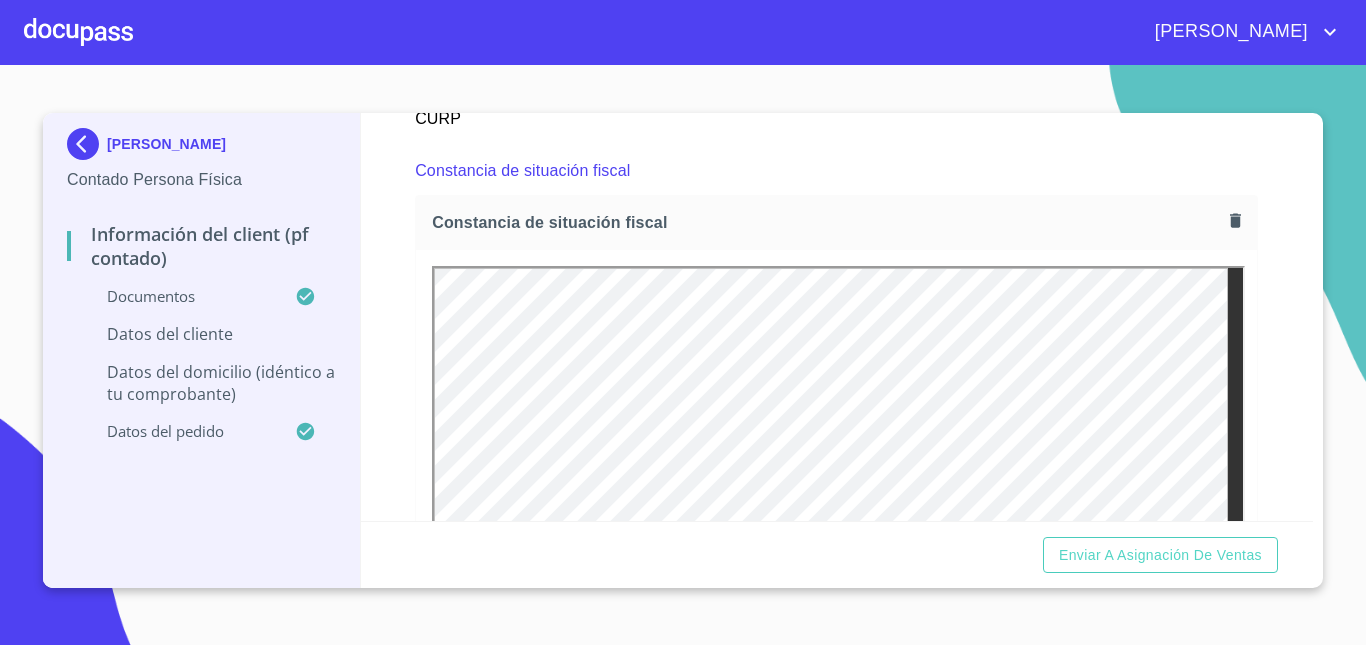 scroll, scrollTop: 0, scrollLeft: 0, axis: both 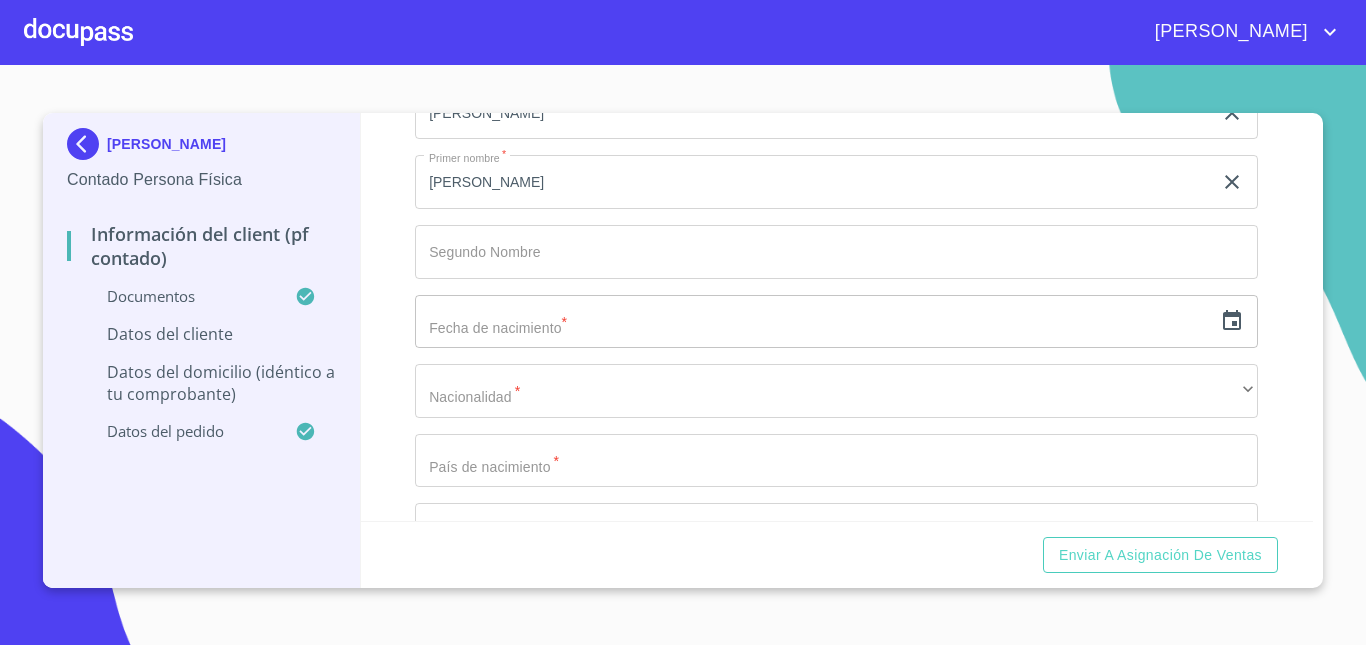 click on "​" at bounding box center (836, 322) 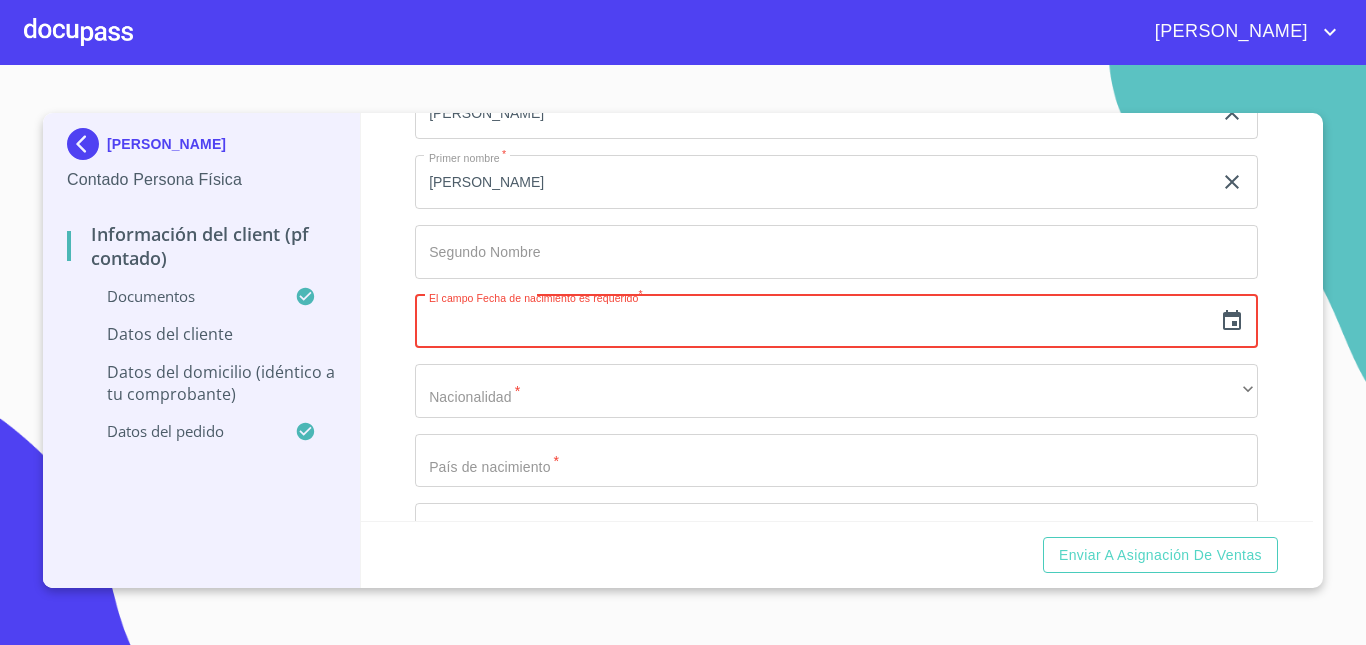 click 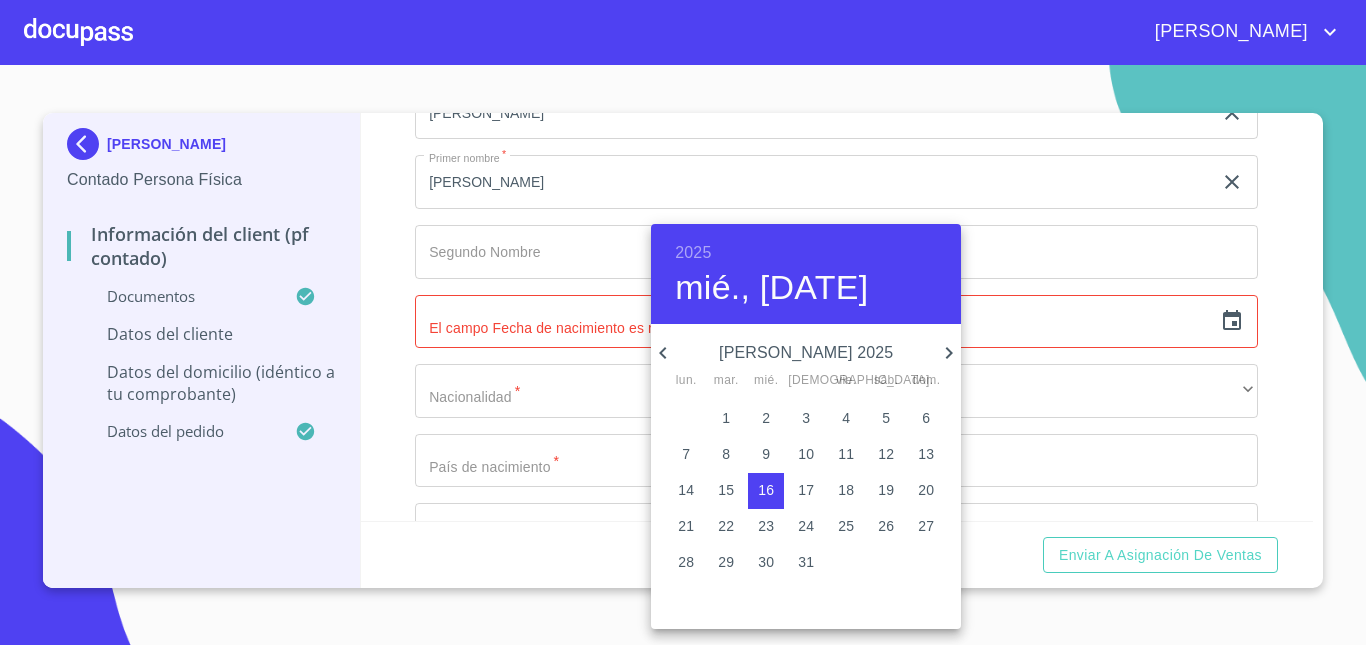 click on "2025" at bounding box center (693, 253) 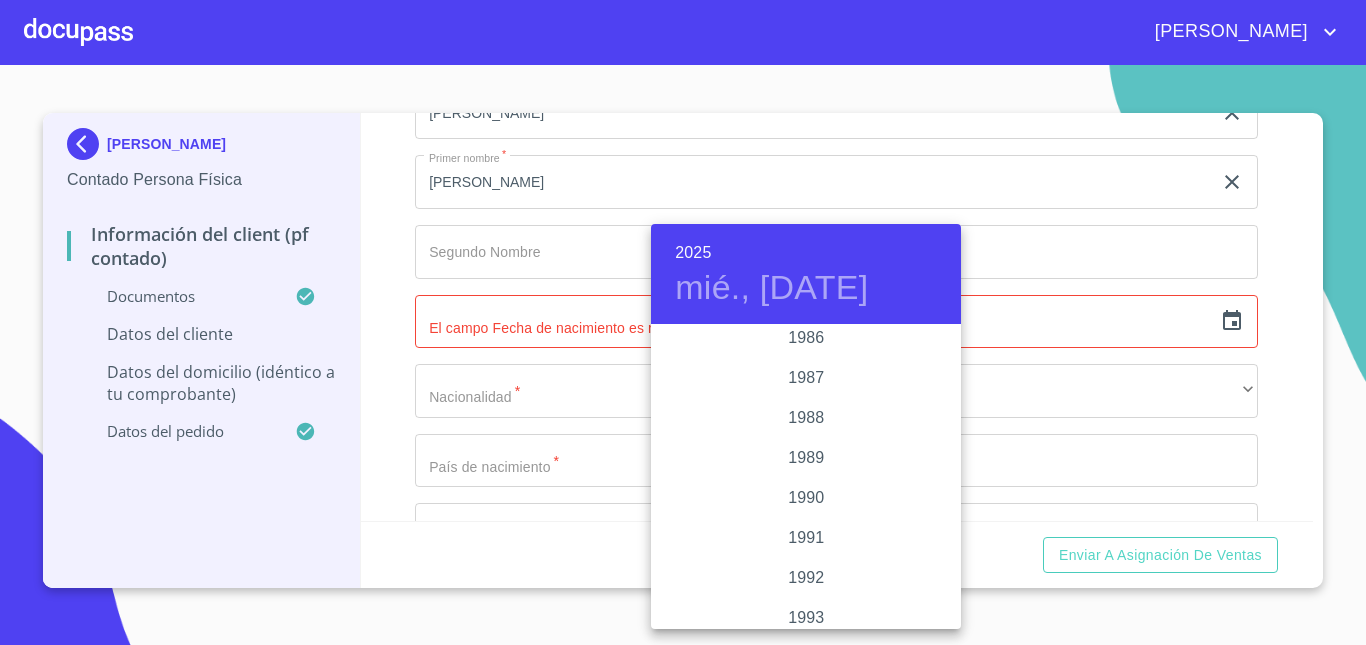 scroll, scrollTop: 2439, scrollLeft: 0, axis: vertical 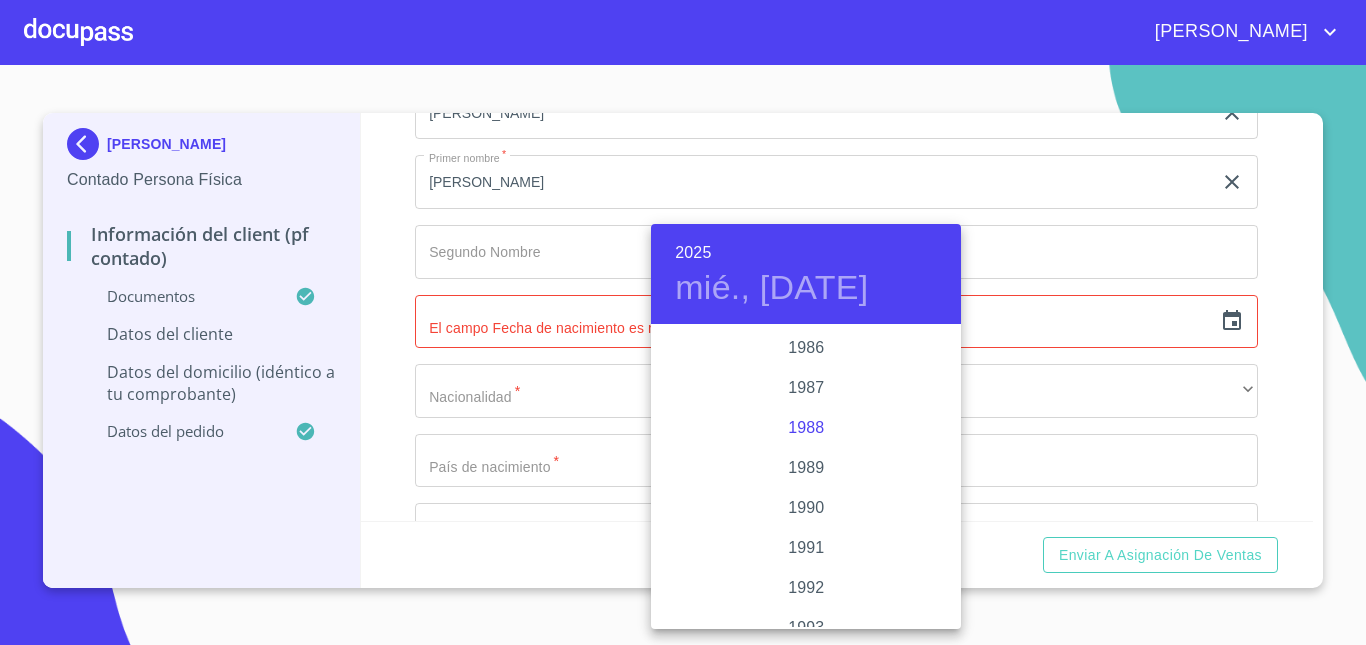 click on "1988" at bounding box center [806, 428] 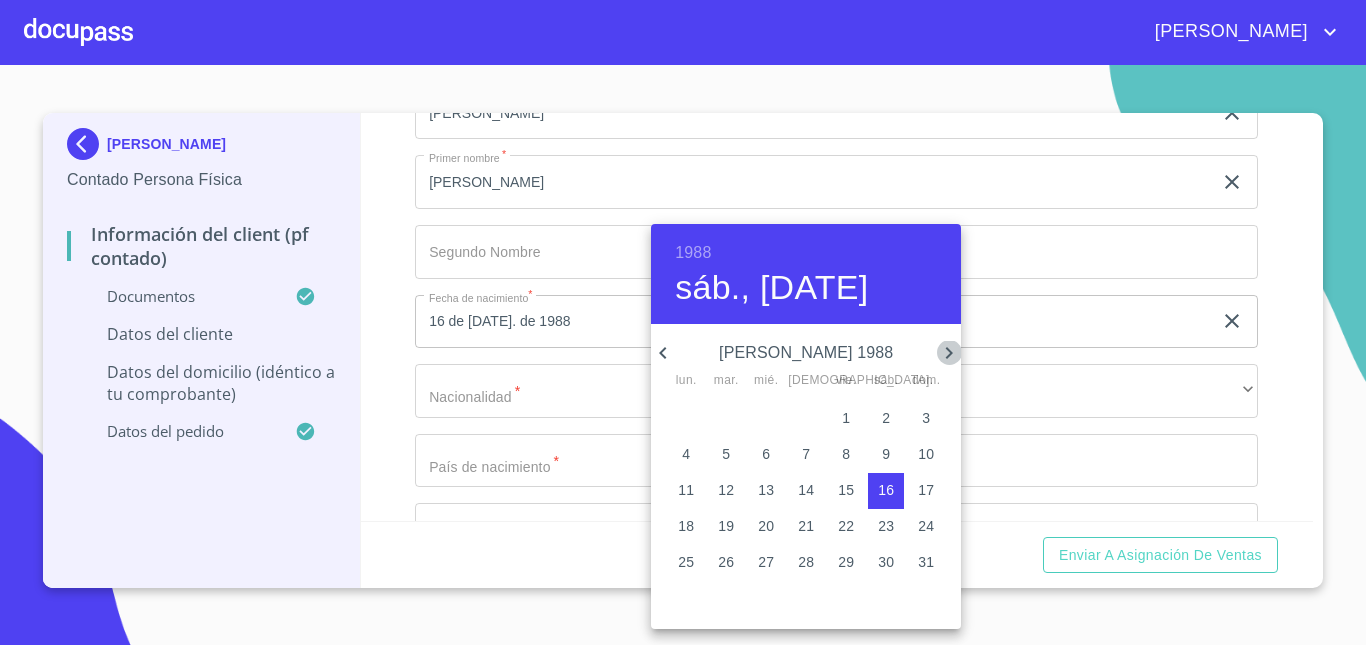 click 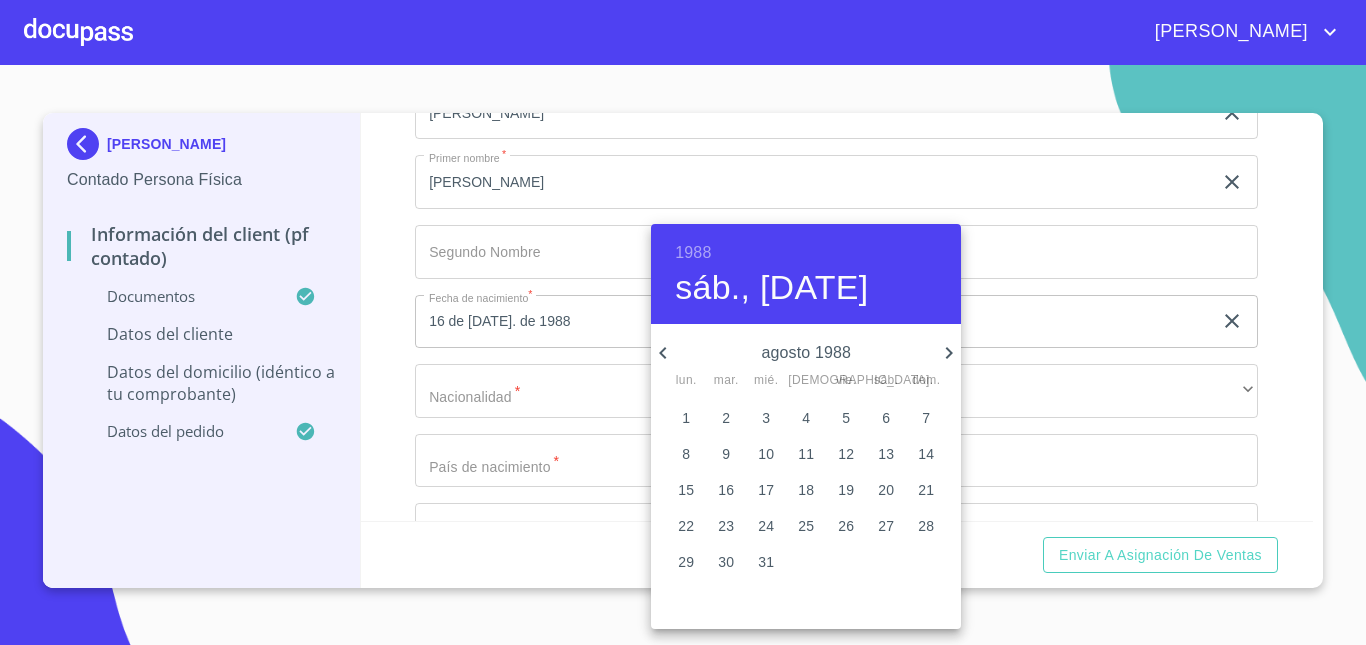 click 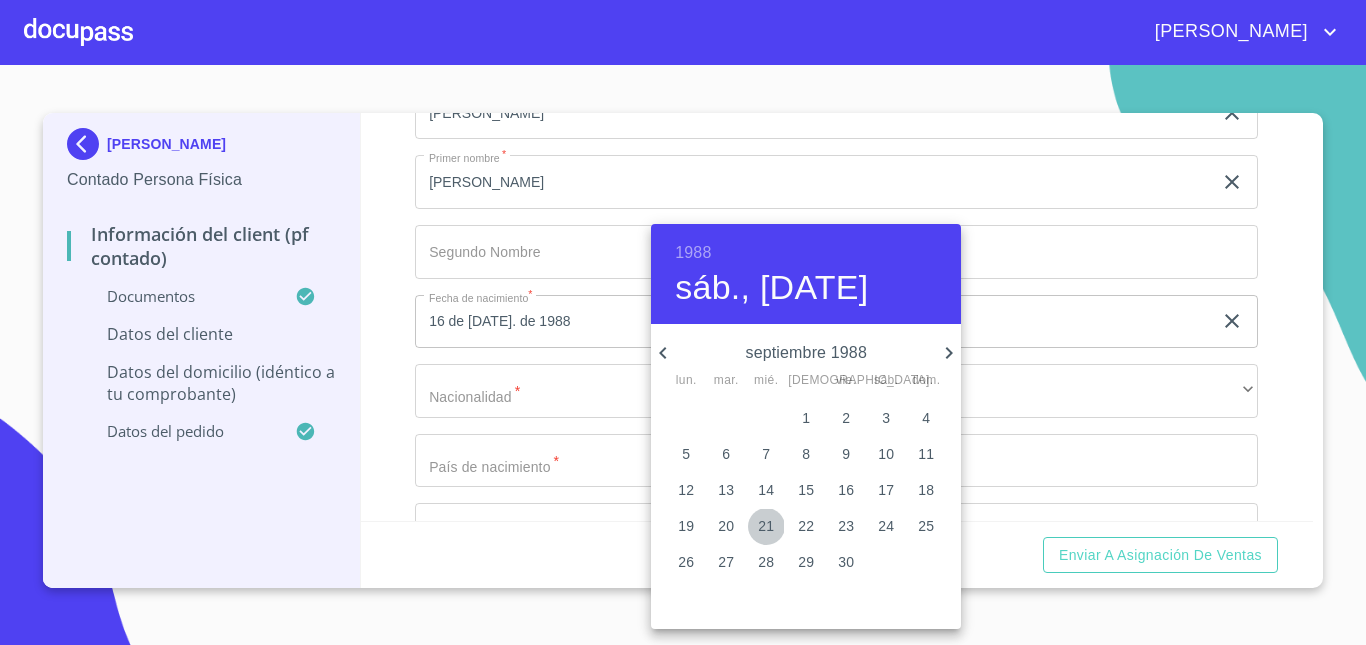 click on "21" at bounding box center (766, 526) 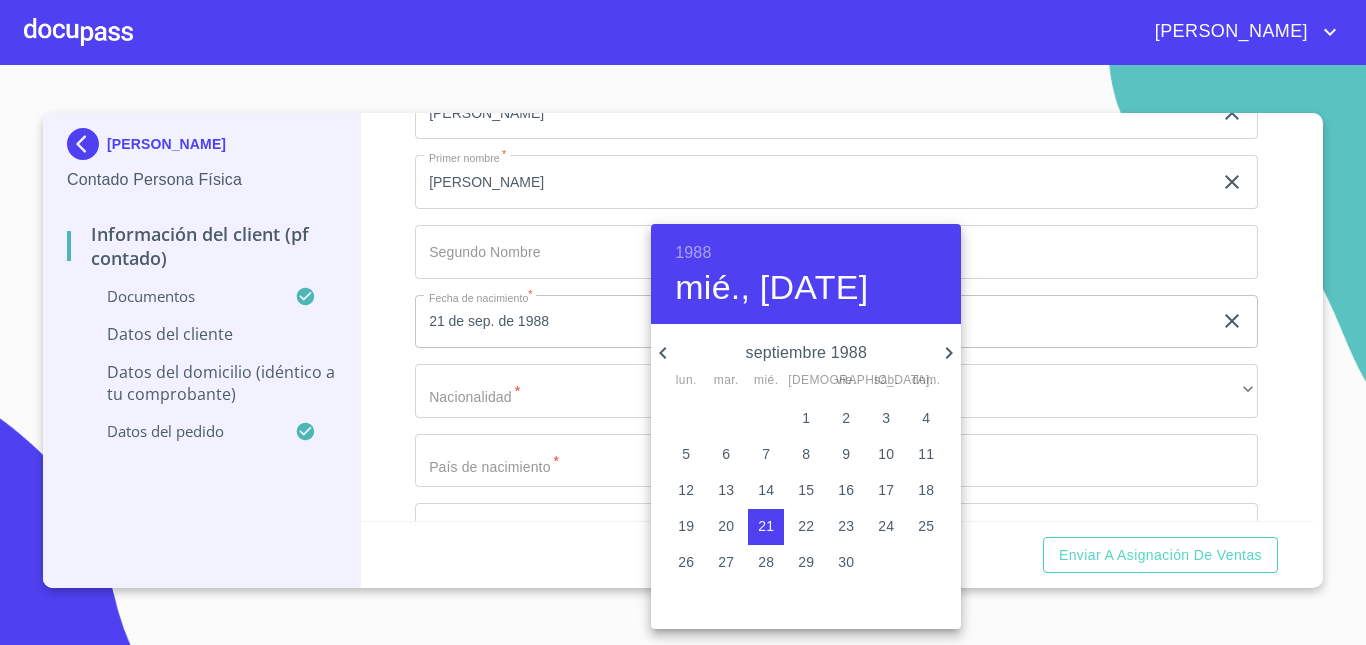 type 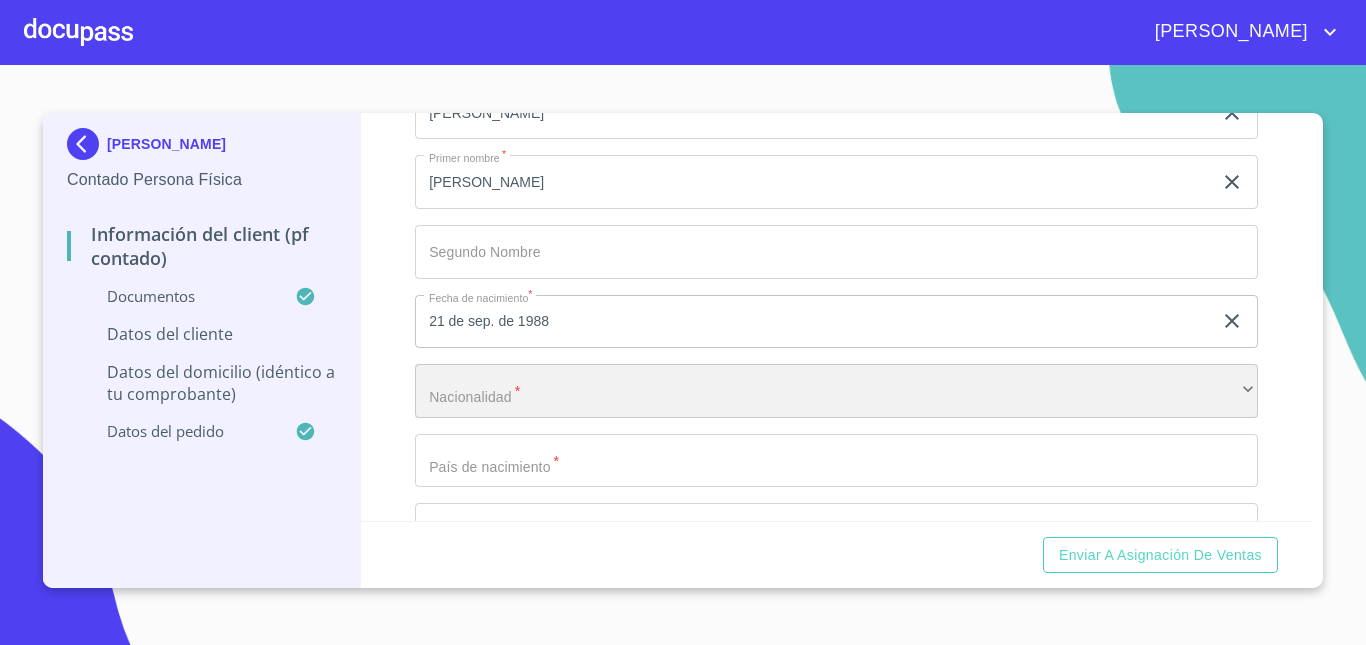 click on "​" at bounding box center [836, 391] 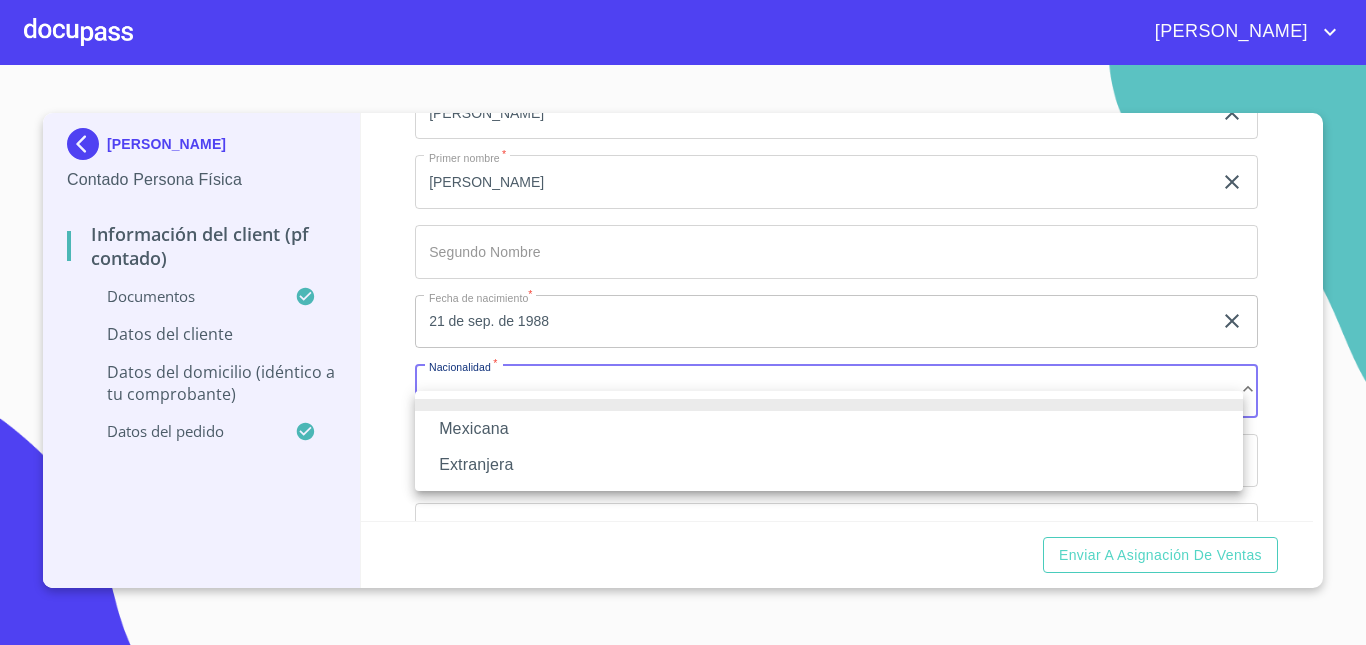 click on "Mexicana" at bounding box center [829, 429] 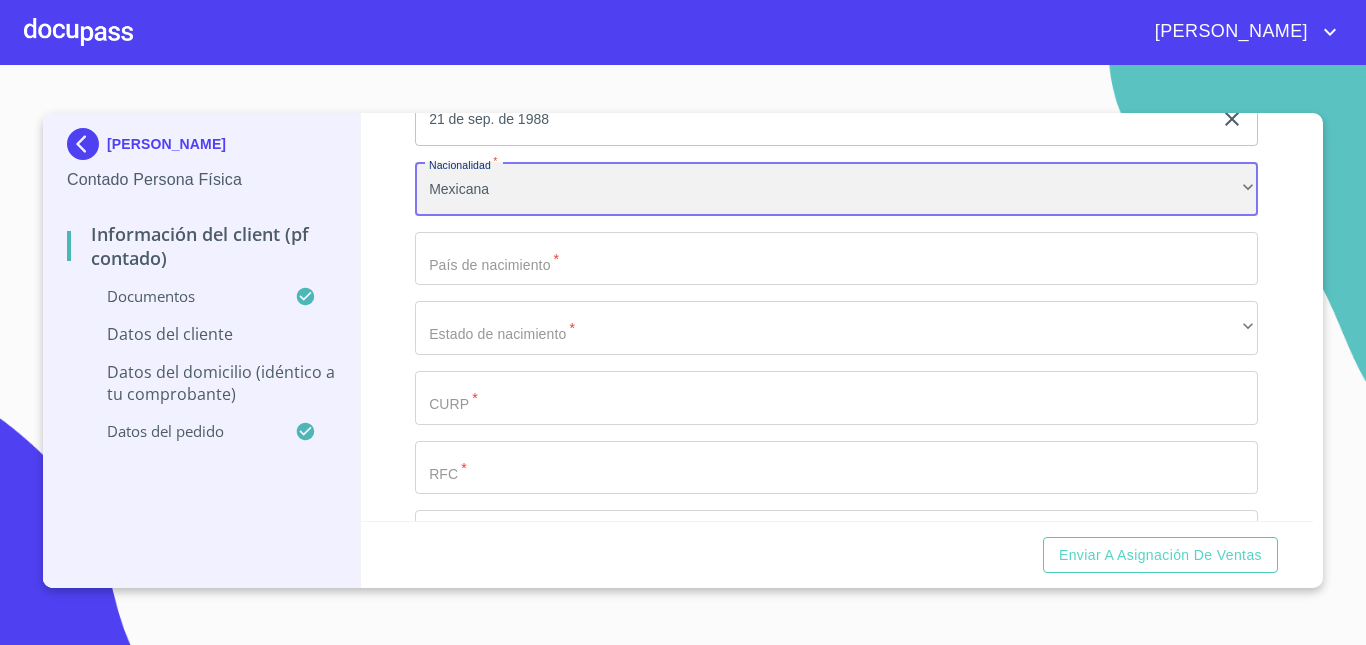 scroll, scrollTop: 4000, scrollLeft: 0, axis: vertical 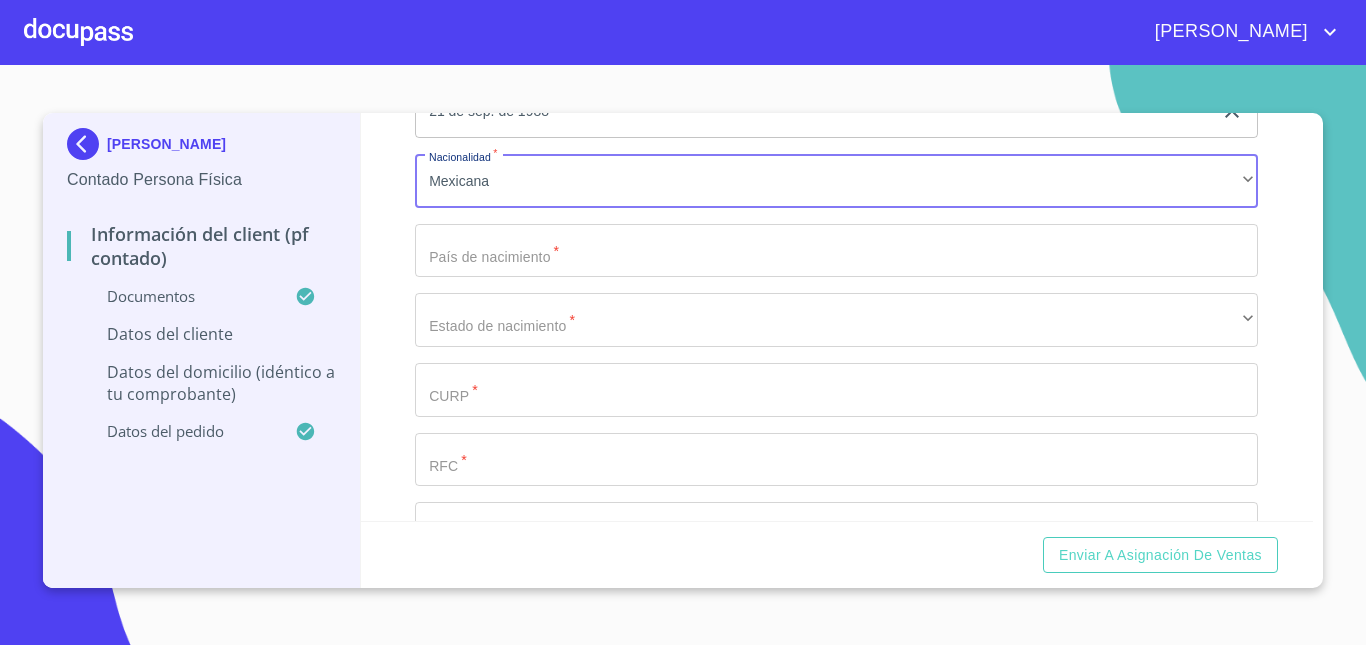 click on "Documento de identificación   *" at bounding box center (813, -167) 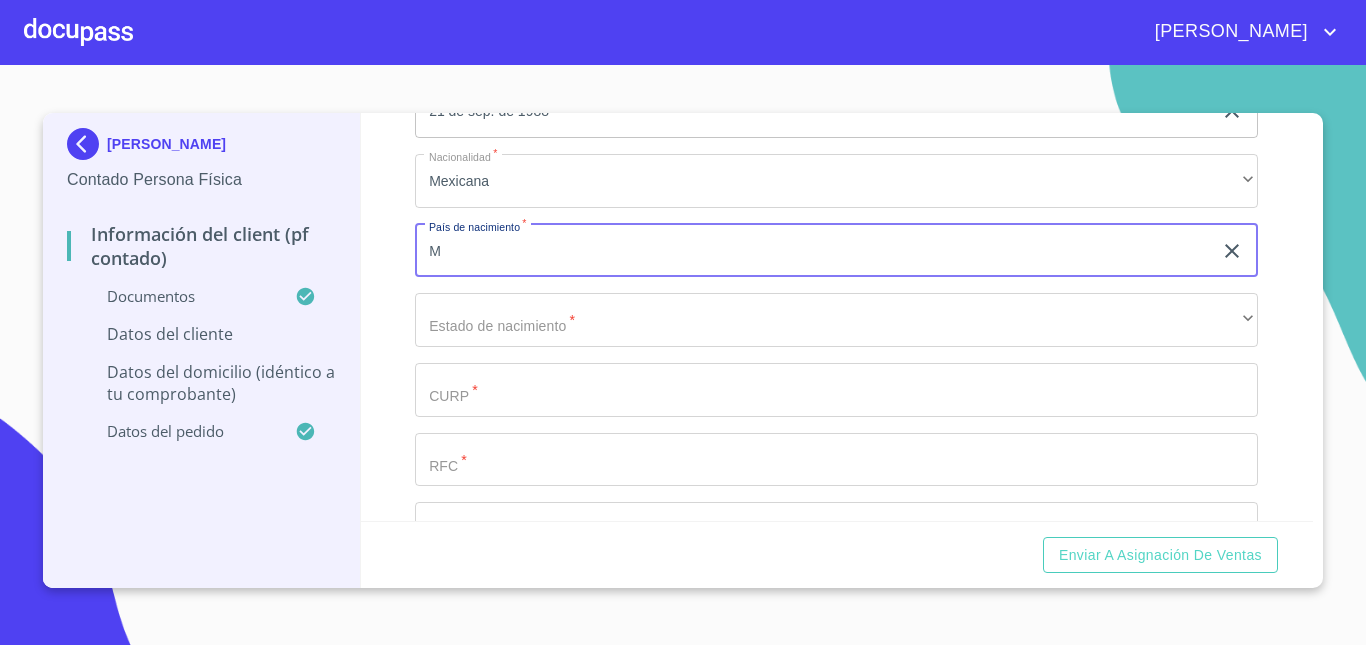 type on "[GEOGRAPHIC_DATA]" 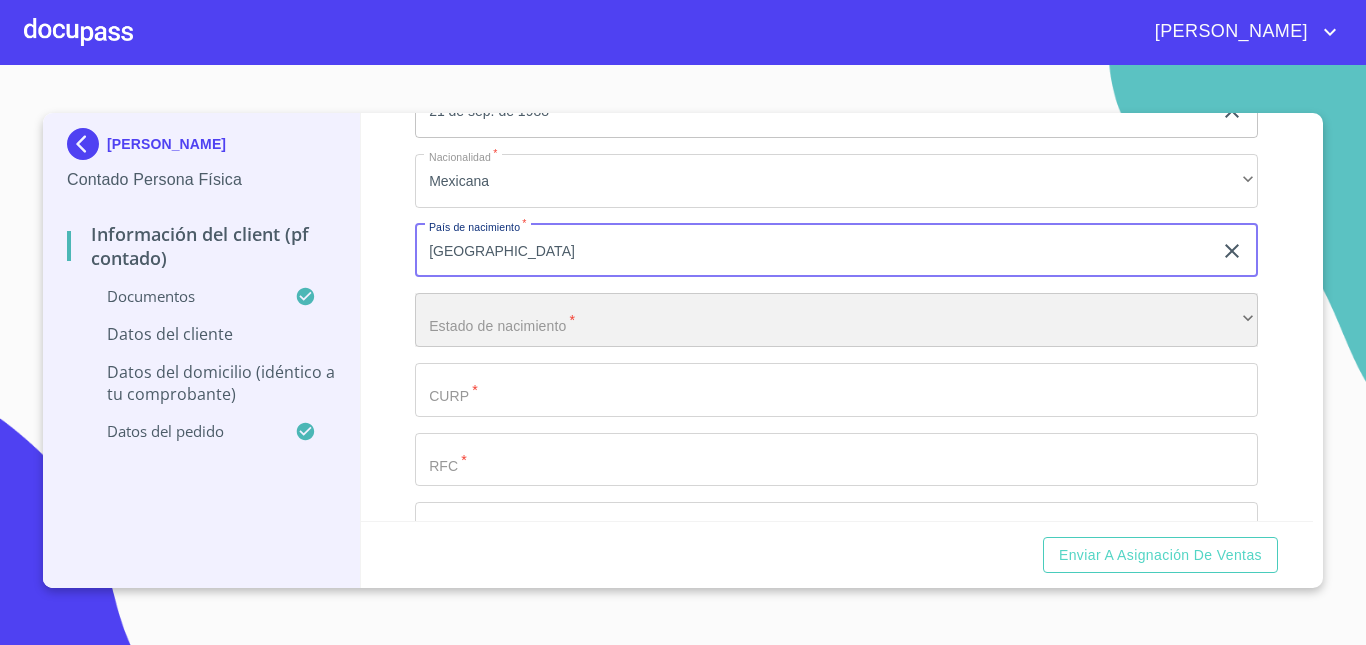 click on "​" at bounding box center (836, 320) 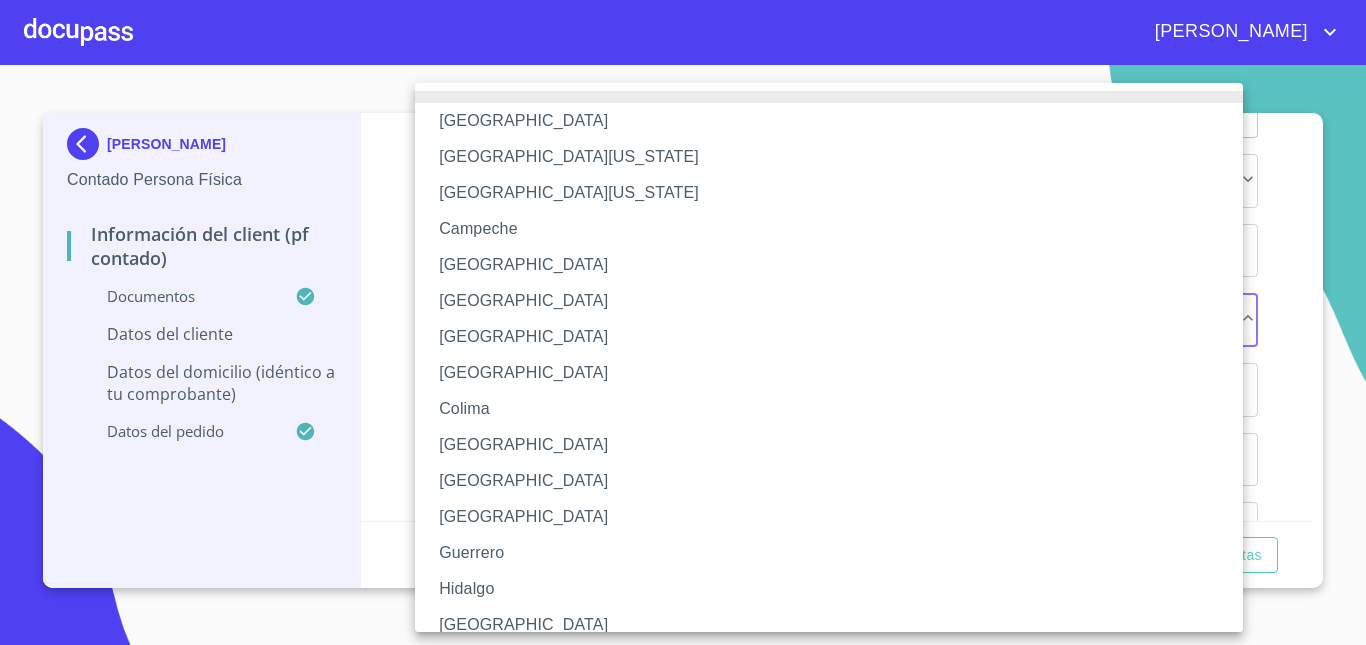 click on "[GEOGRAPHIC_DATA]" at bounding box center (836, 625) 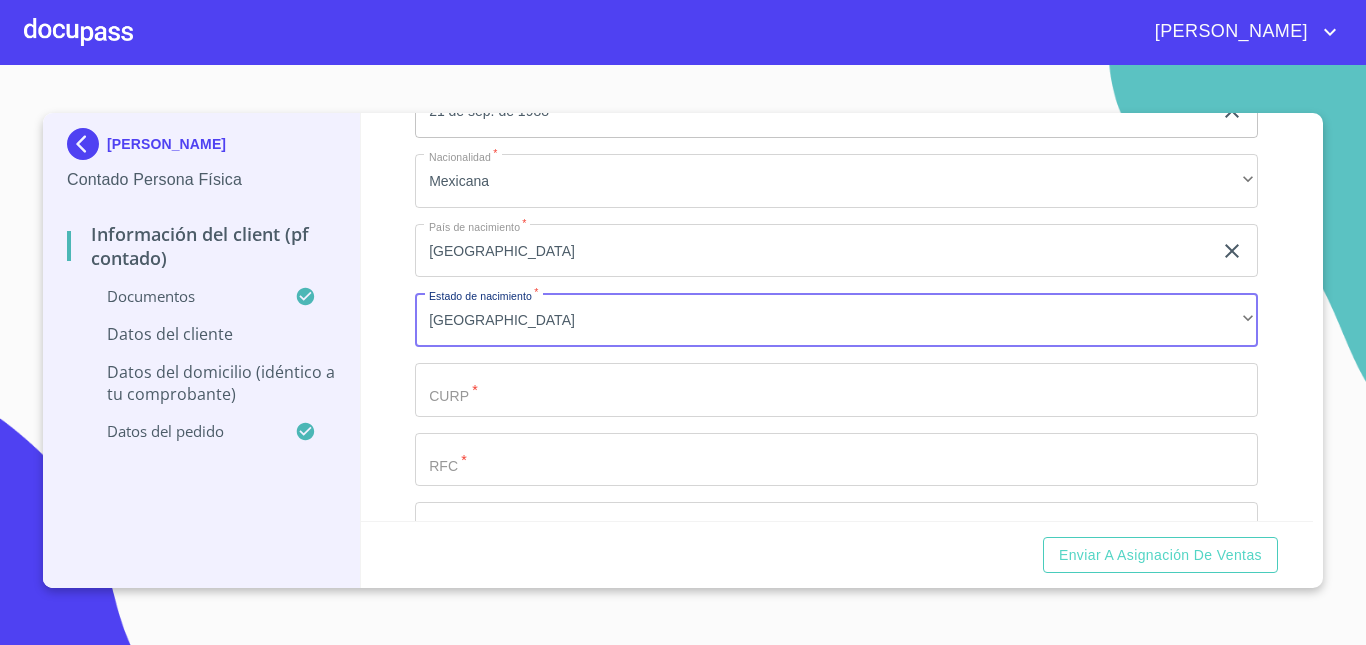 click on "Documento de identificación   *" at bounding box center (813, -167) 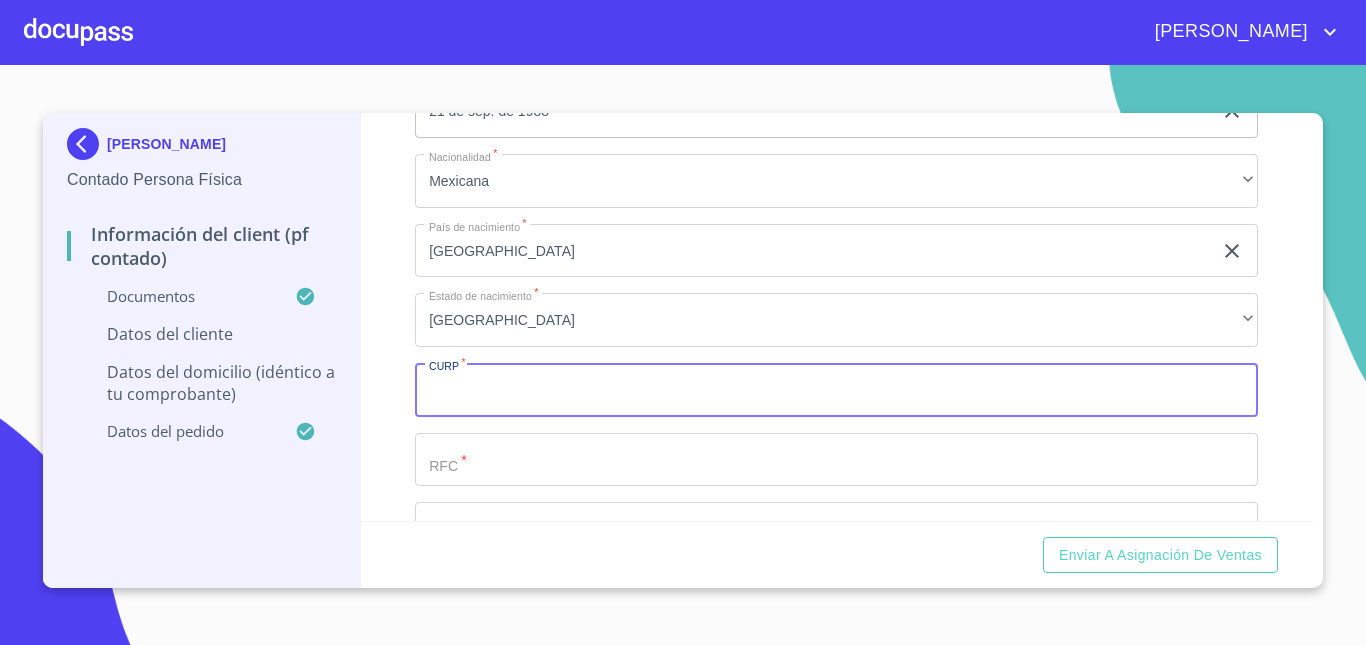 paste on "VAAF880921HJCLLR01" 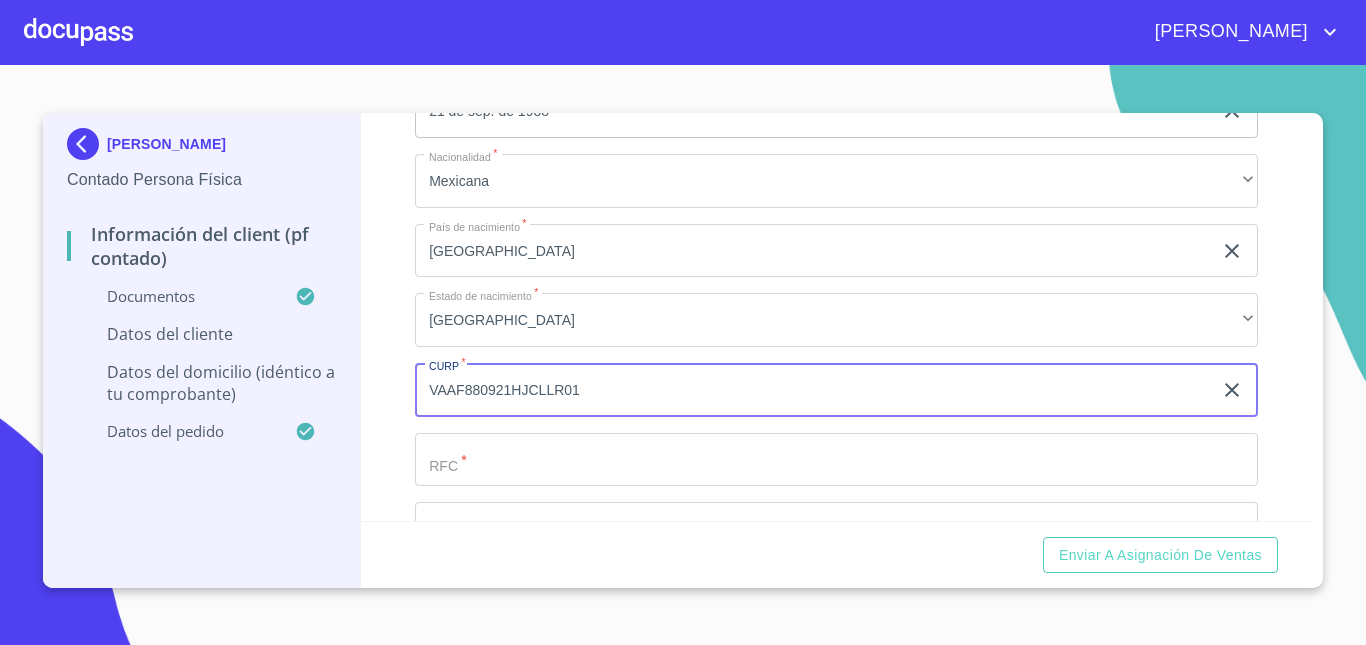 type on "VAAF880921HJCLLR01" 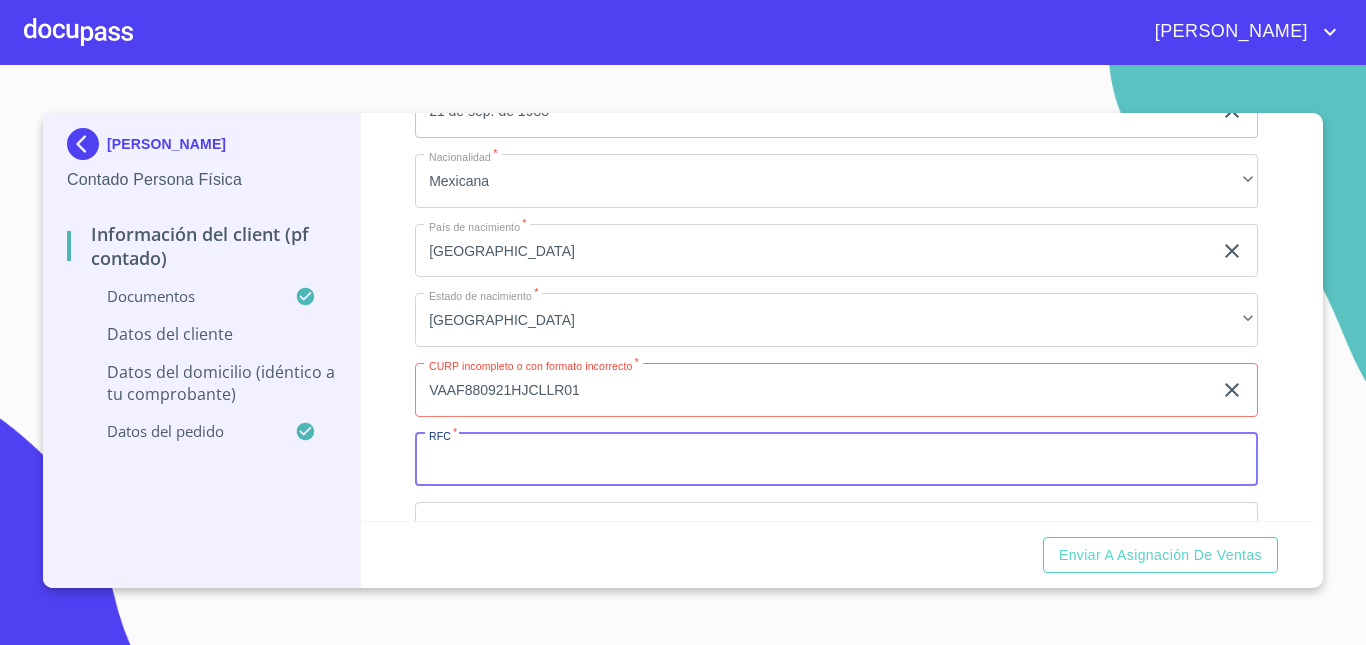 click on "Documento de identificación   *" at bounding box center [836, 460] 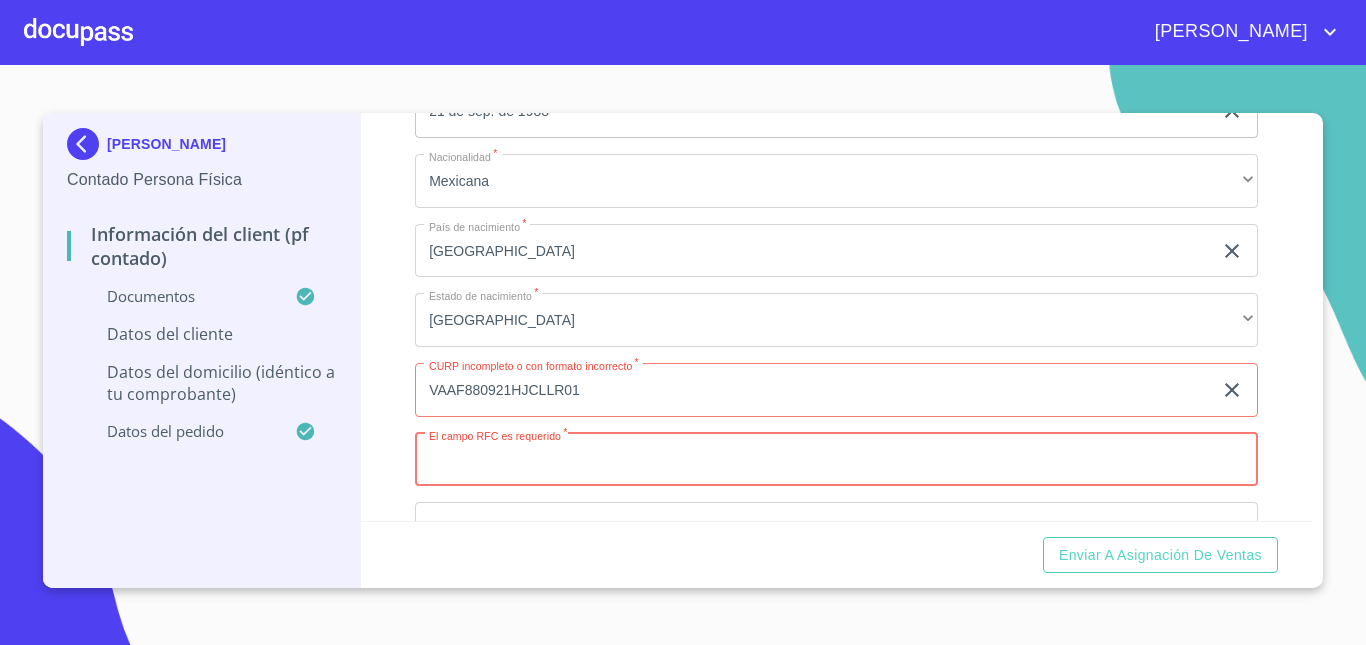 click on "Documento de identificación   *" at bounding box center [836, 460] 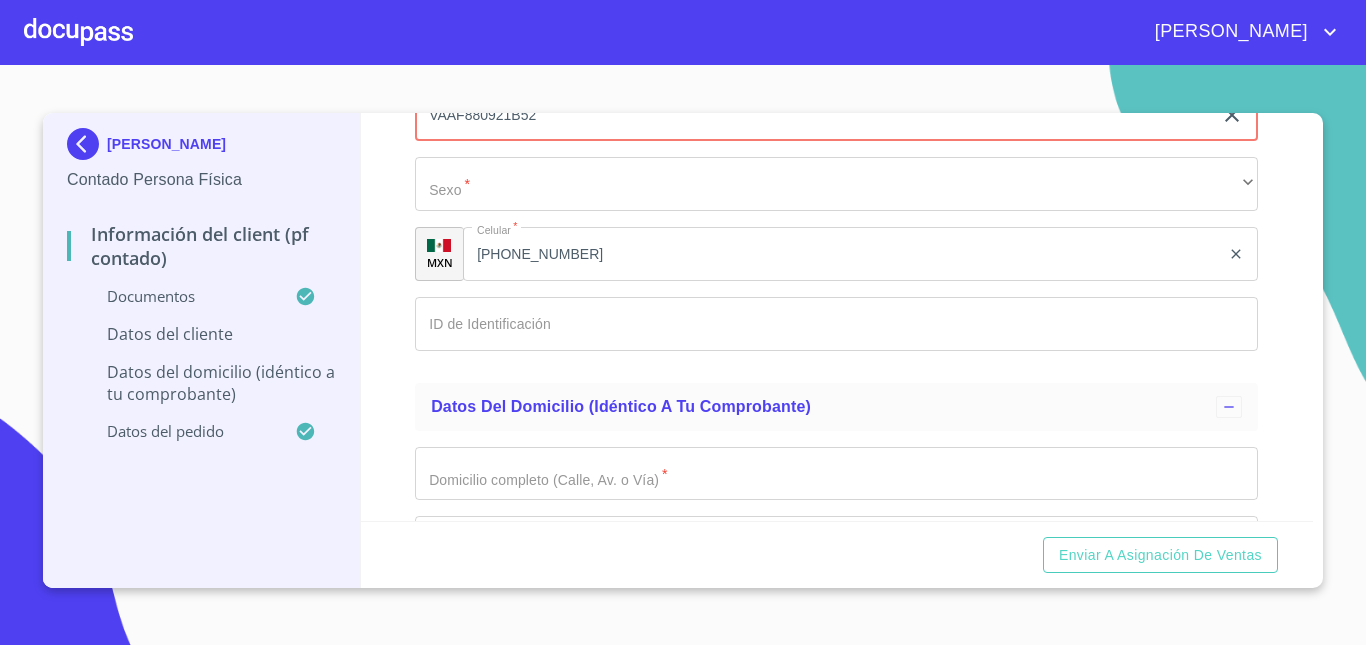 scroll, scrollTop: 4335, scrollLeft: 0, axis: vertical 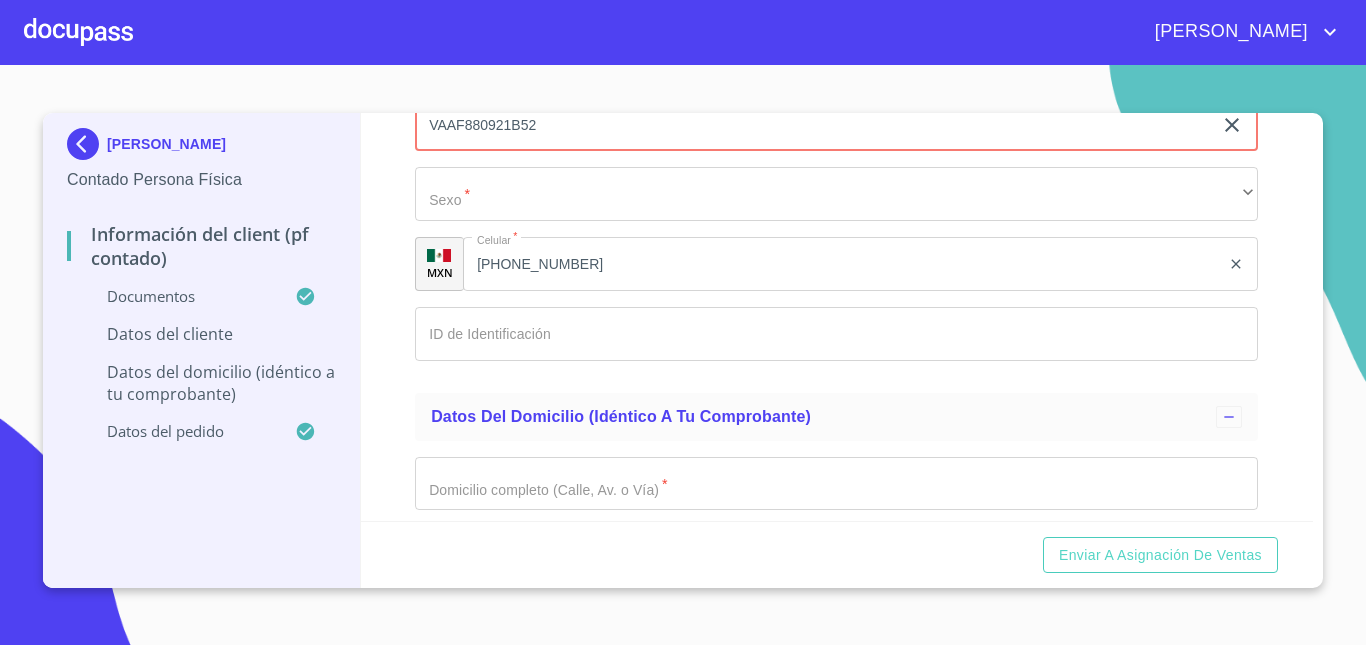type on "VAAF880921B52" 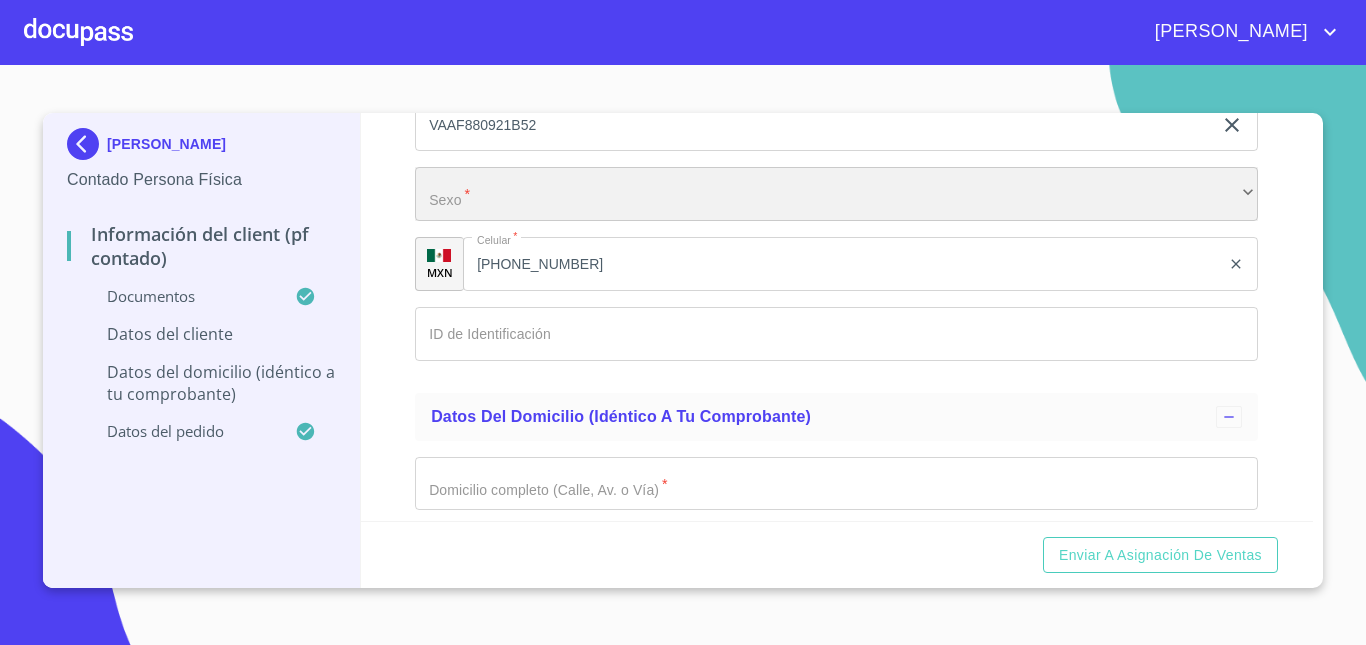click on "​" at bounding box center (836, 194) 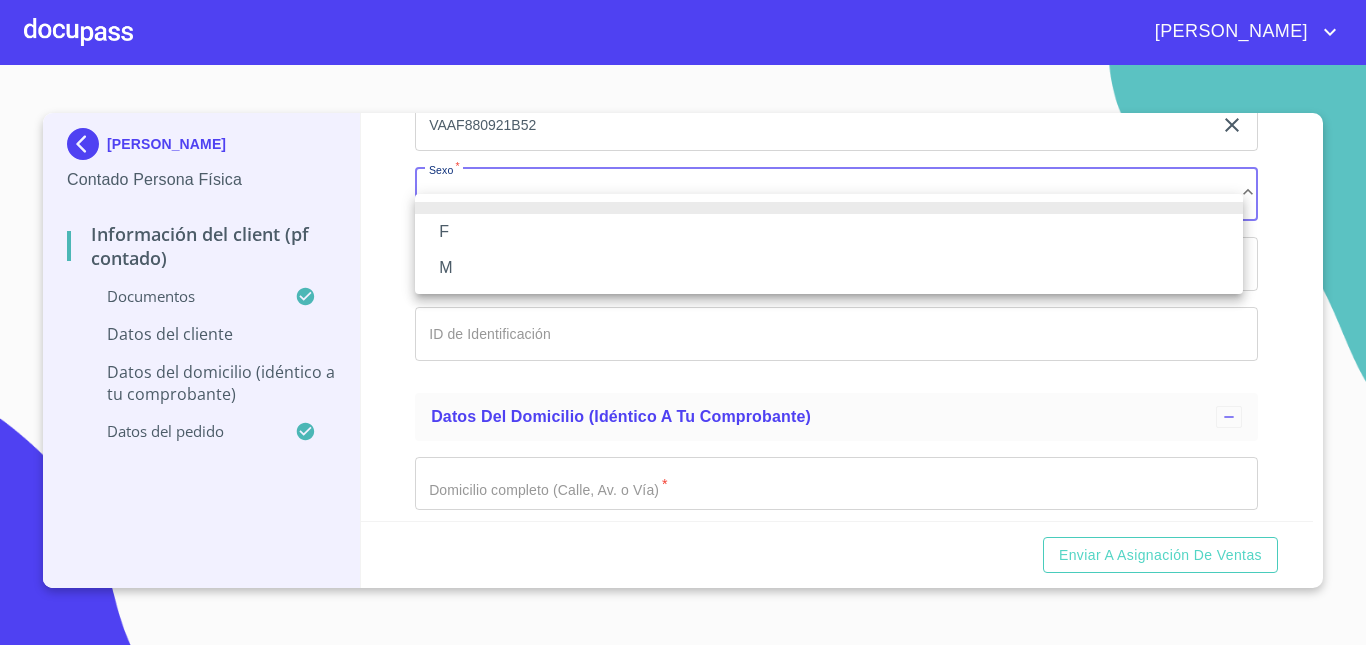 click on "M" at bounding box center (829, 268) 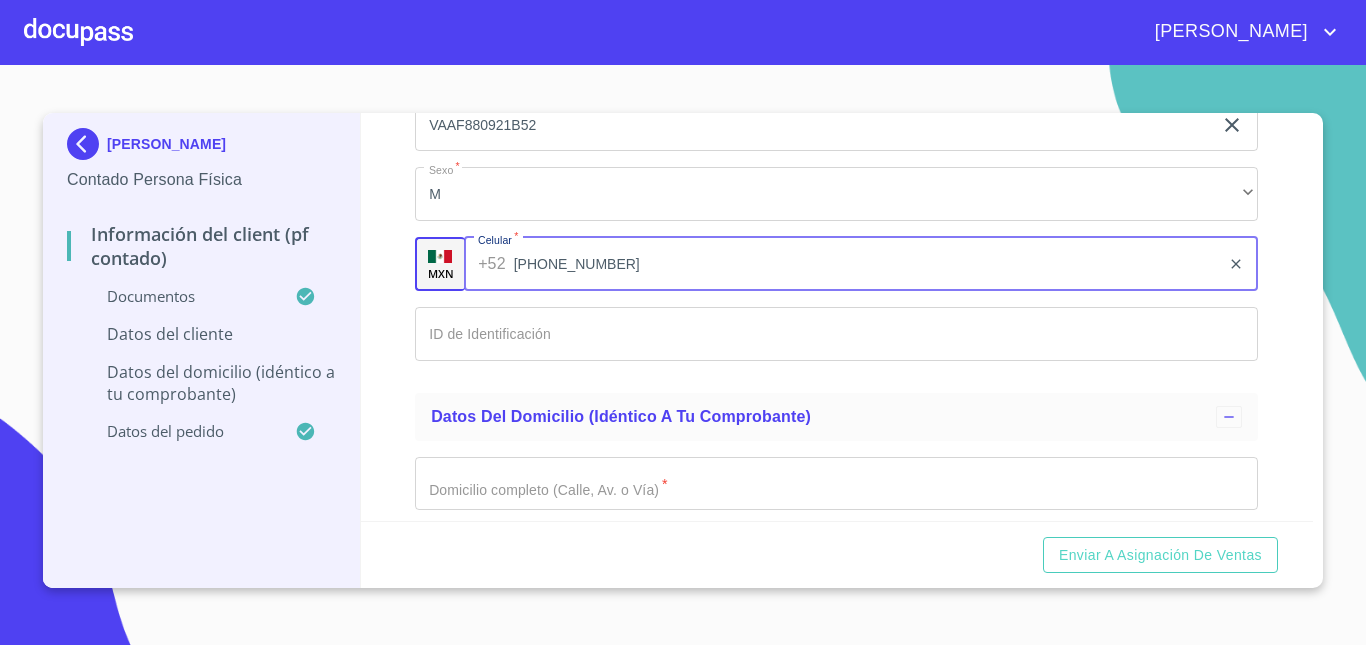 click on "[PHONE_NUMBER]" at bounding box center [867, 264] 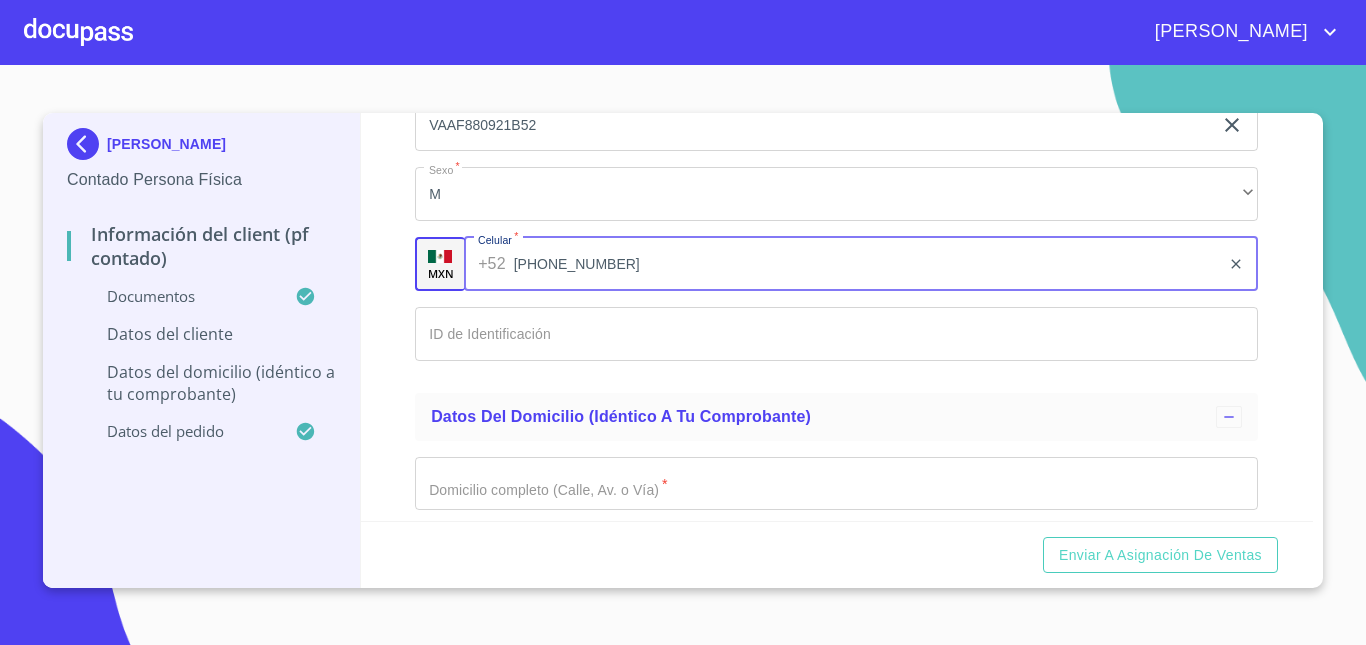 click on "[PHONE_NUMBER]" at bounding box center [867, 264] 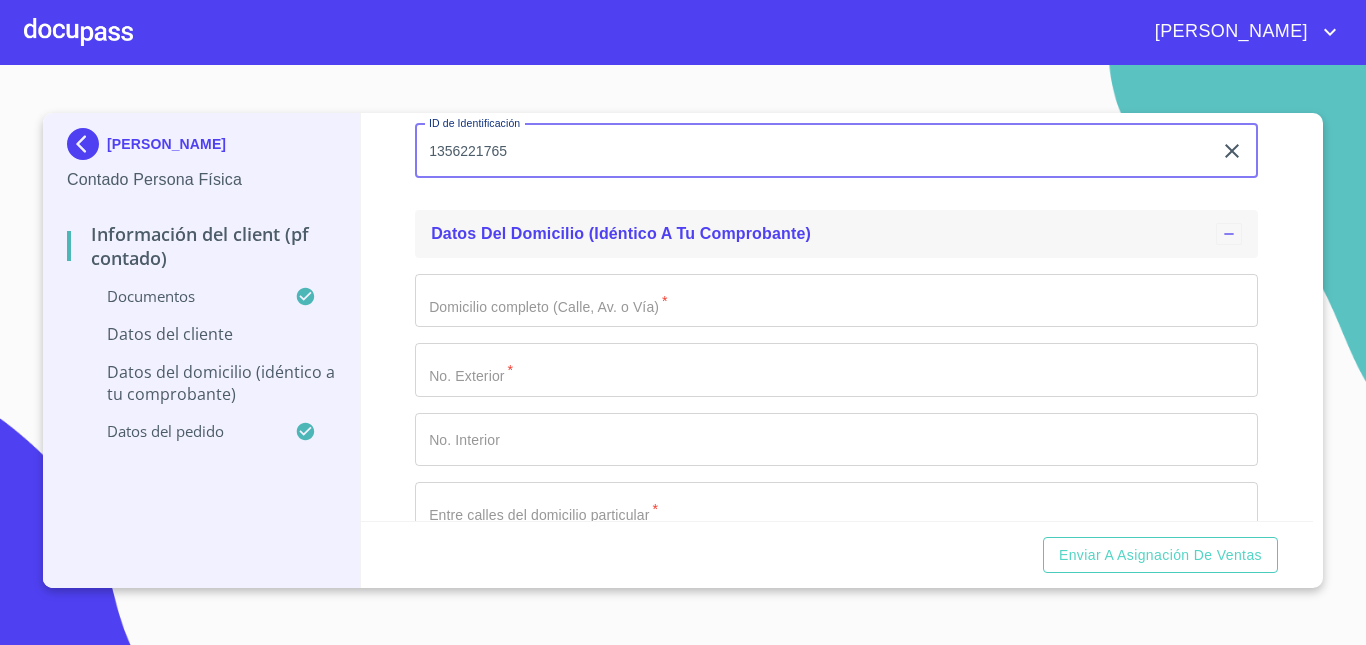 scroll, scrollTop: 4519, scrollLeft: 0, axis: vertical 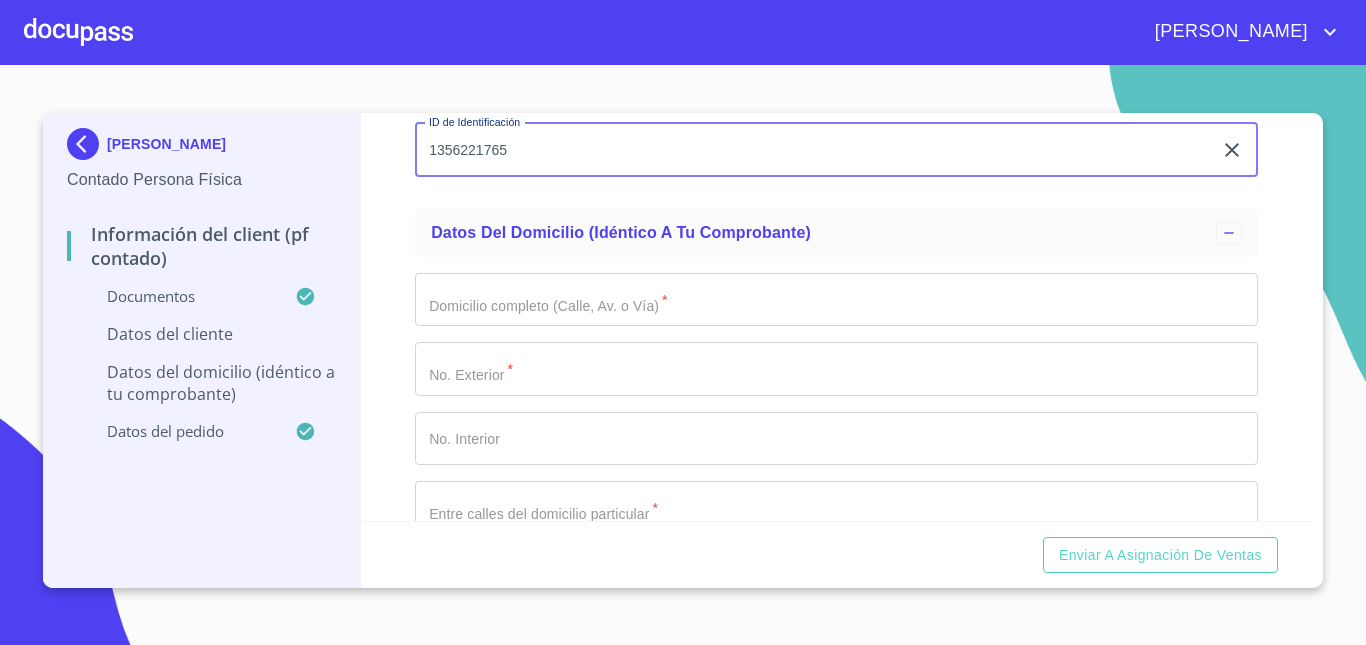 type on "1356221765" 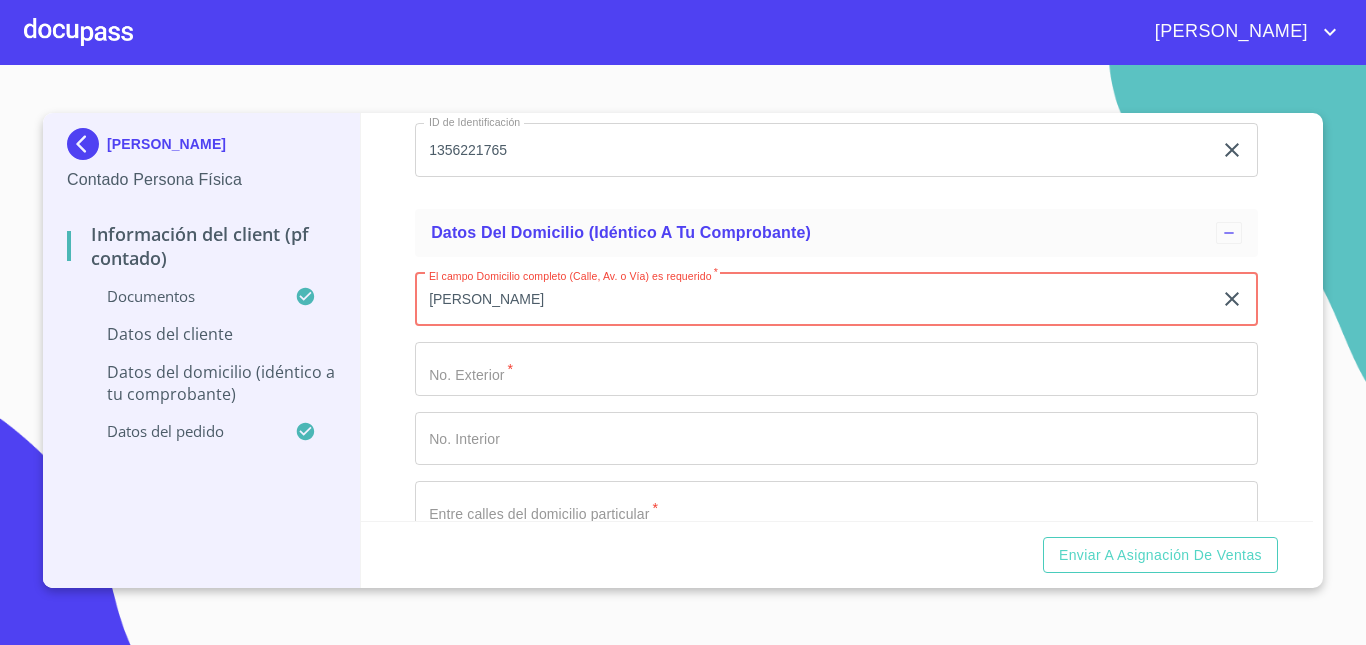 type on "[PERSON_NAME]" 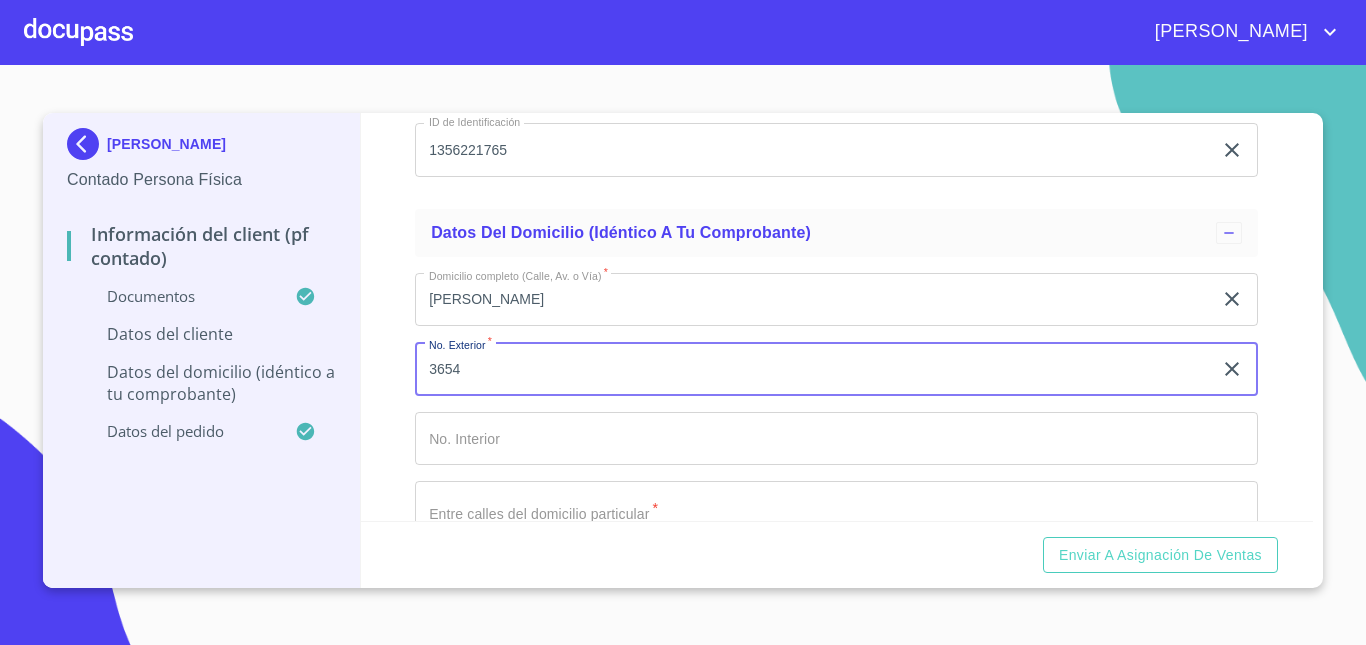 type on "3654" 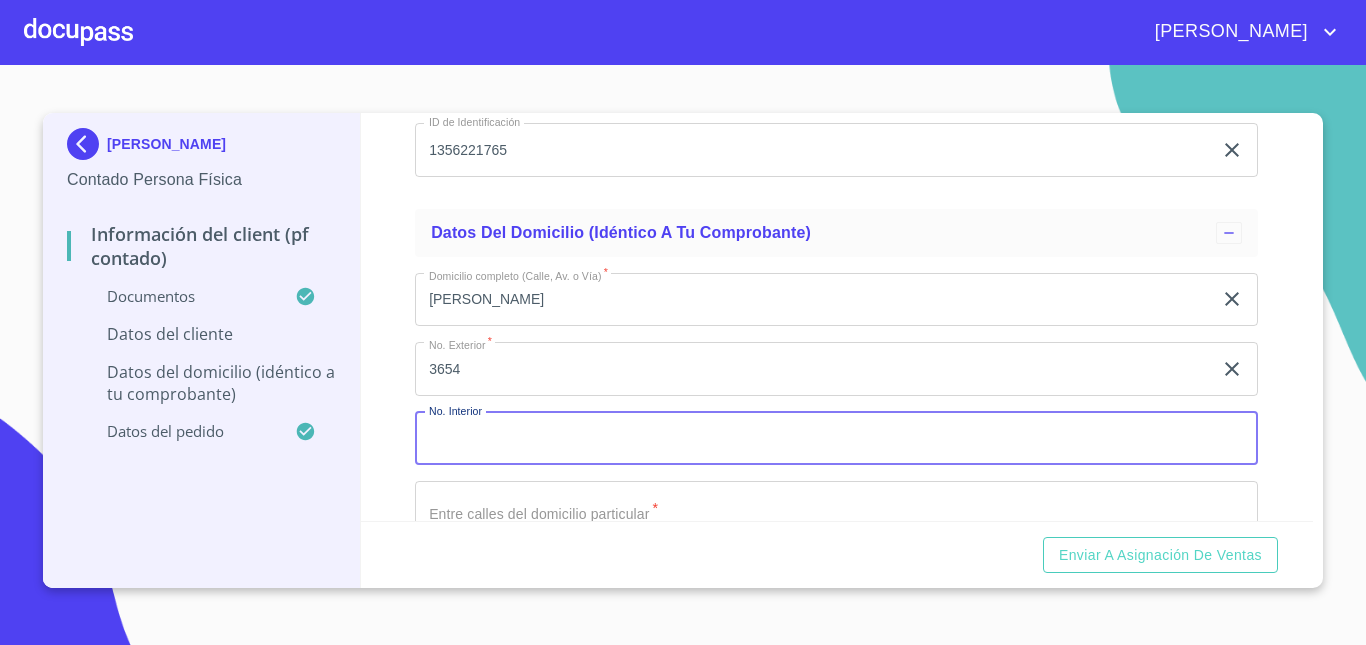 click on "Documento de identificación   *" at bounding box center (836, 439) 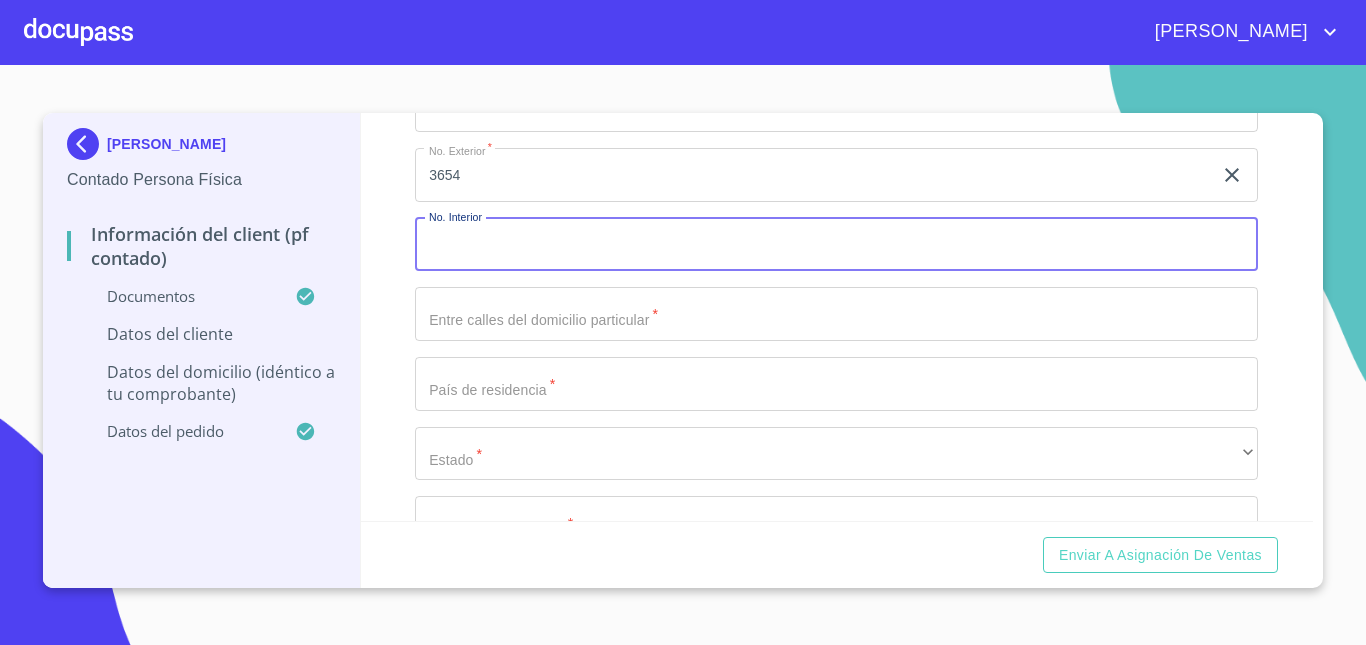 scroll, scrollTop: 4715, scrollLeft: 0, axis: vertical 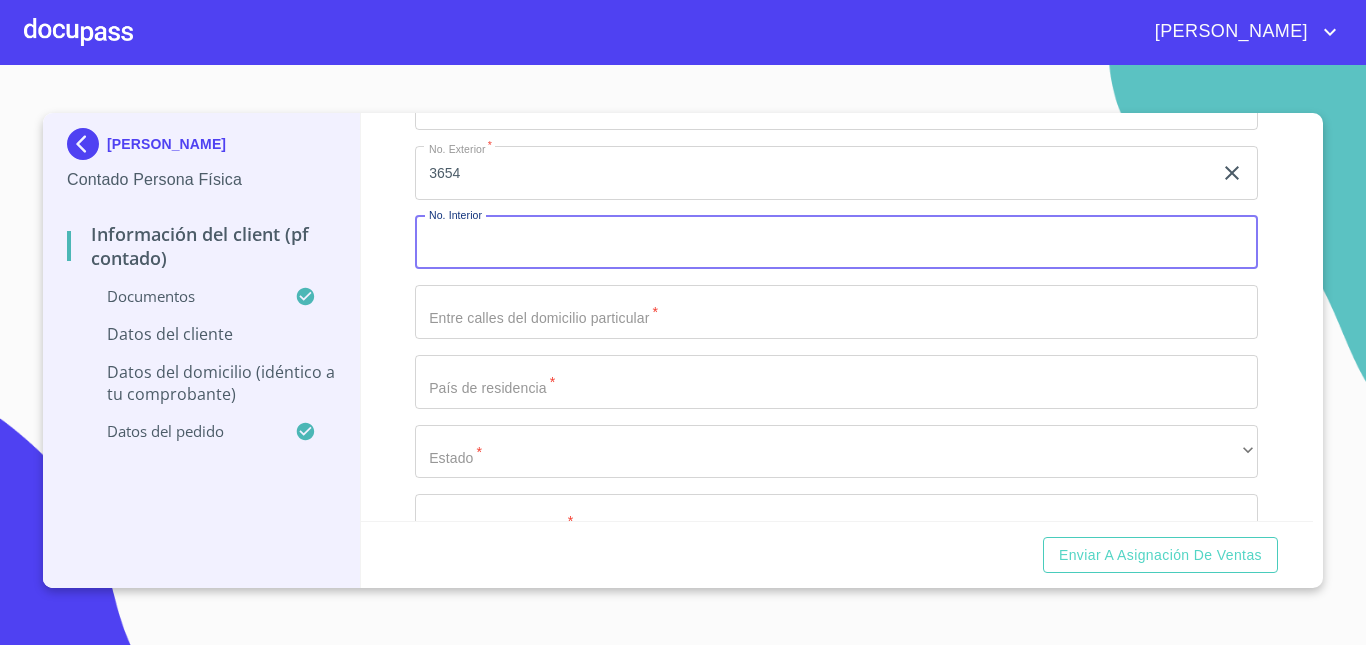 click on "Documento de identificación   *" at bounding box center (813, -882) 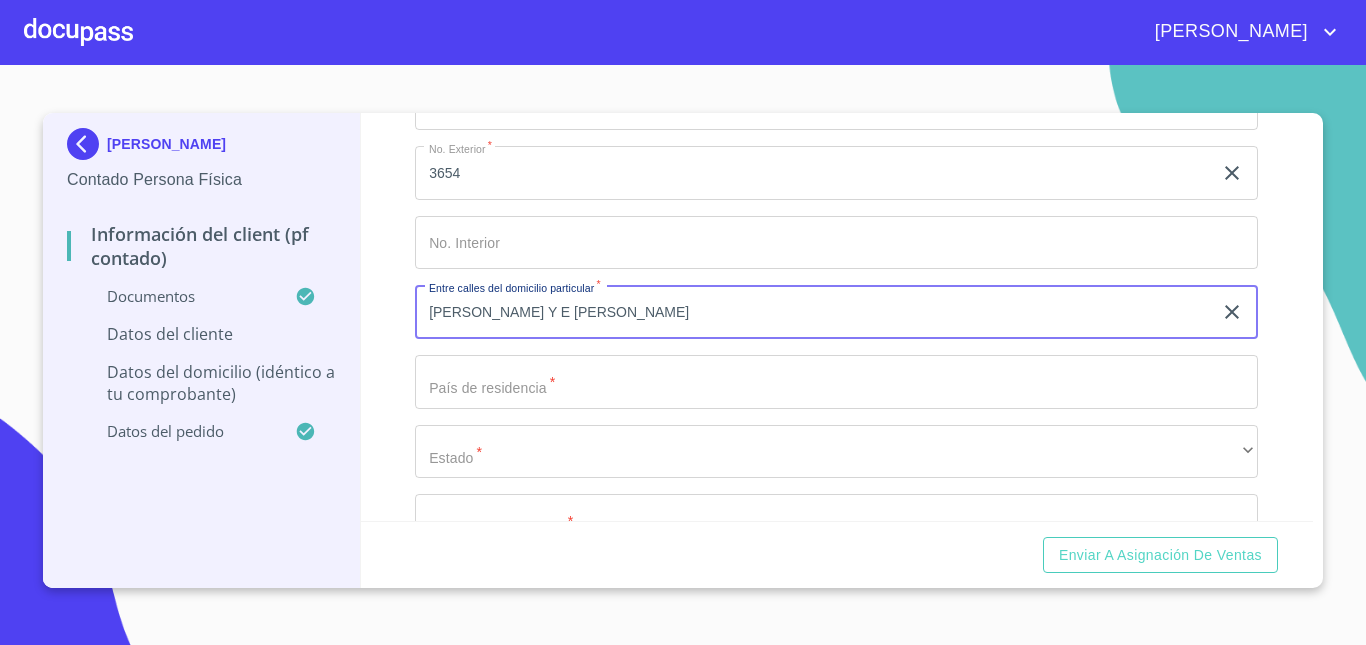 type on "[PERSON_NAME] Y E [PERSON_NAME]" 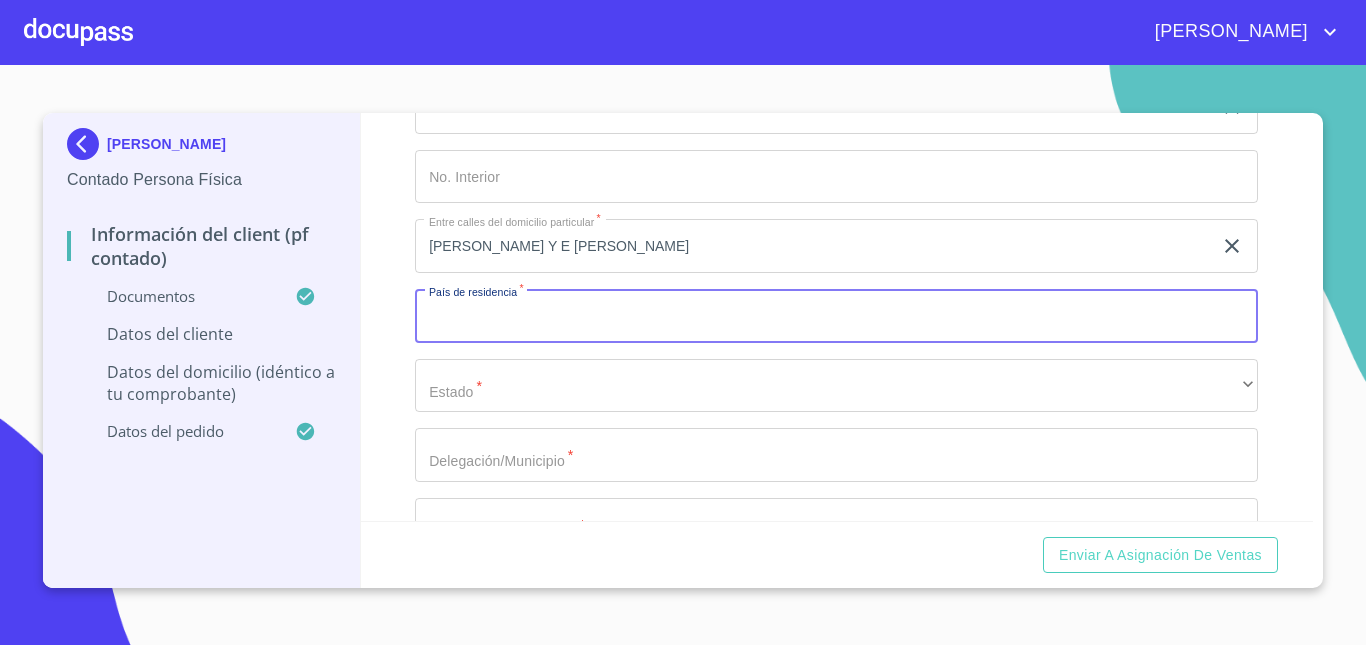 scroll, scrollTop: 4791, scrollLeft: 0, axis: vertical 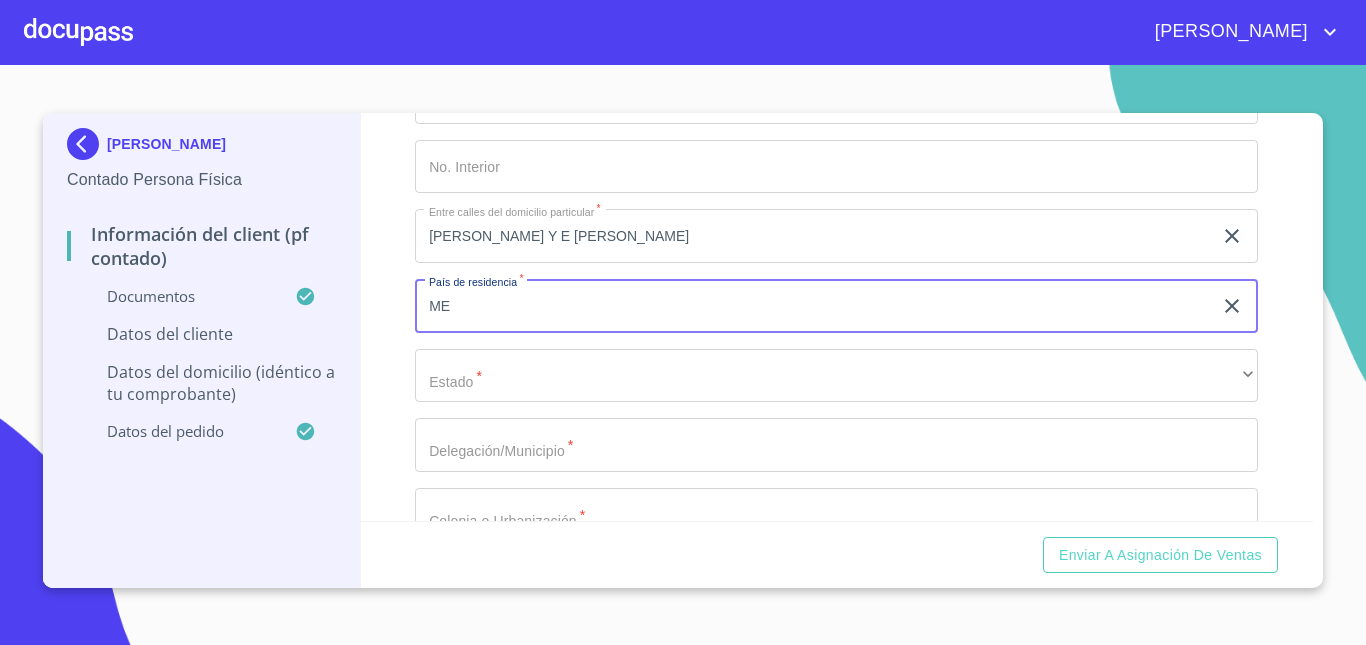 type on "[GEOGRAPHIC_DATA]" 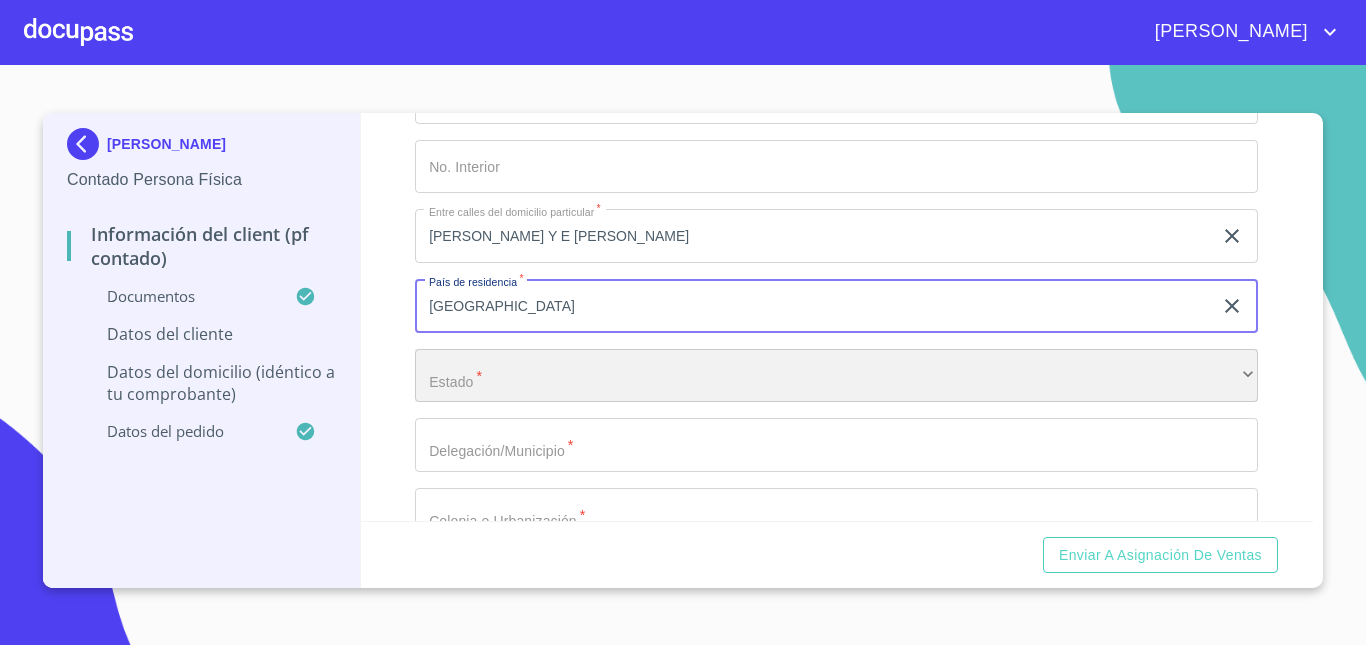 click on "​" at bounding box center (836, 376) 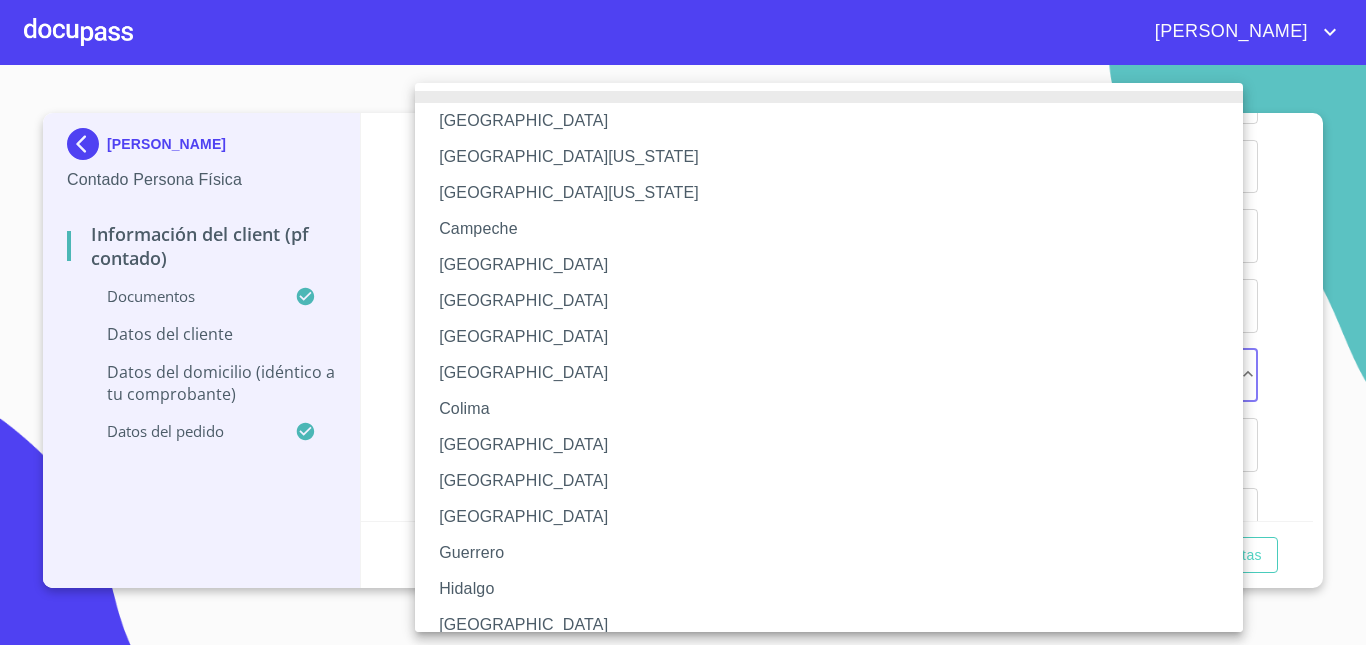 click on "[GEOGRAPHIC_DATA]" at bounding box center (836, 625) 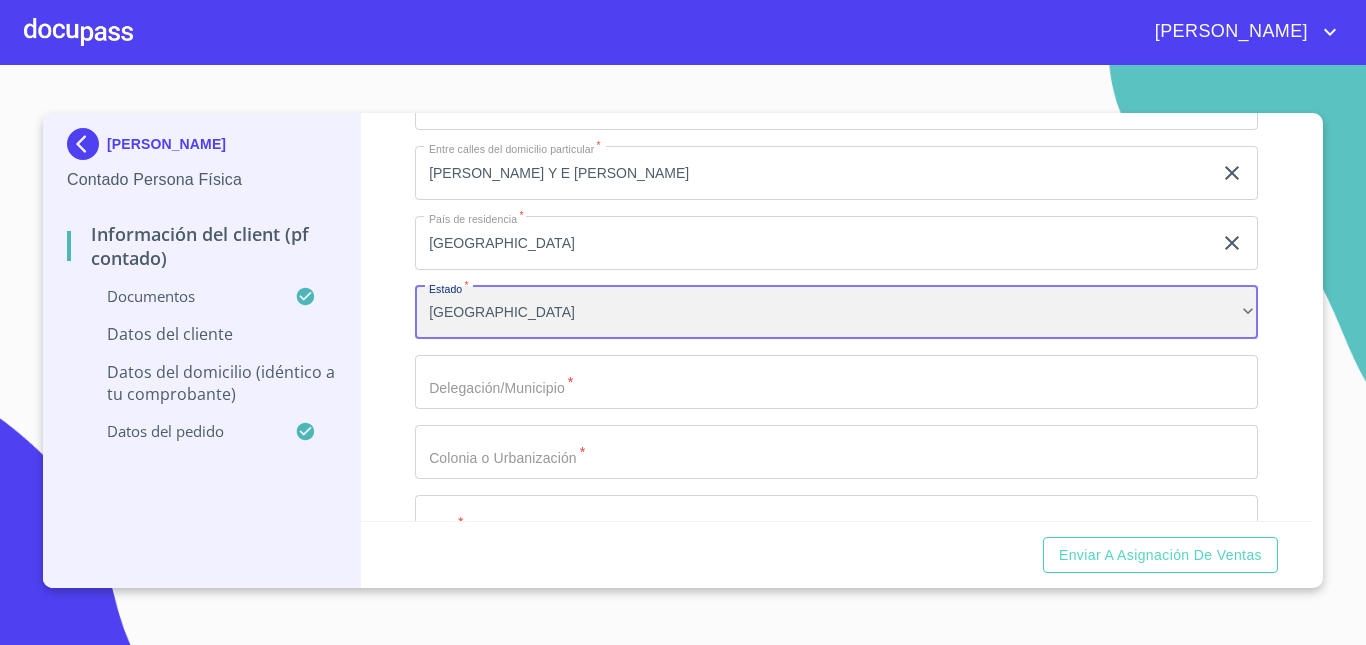 scroll, scrollTop: 4855, scrollLeft: 0, axis: vertical 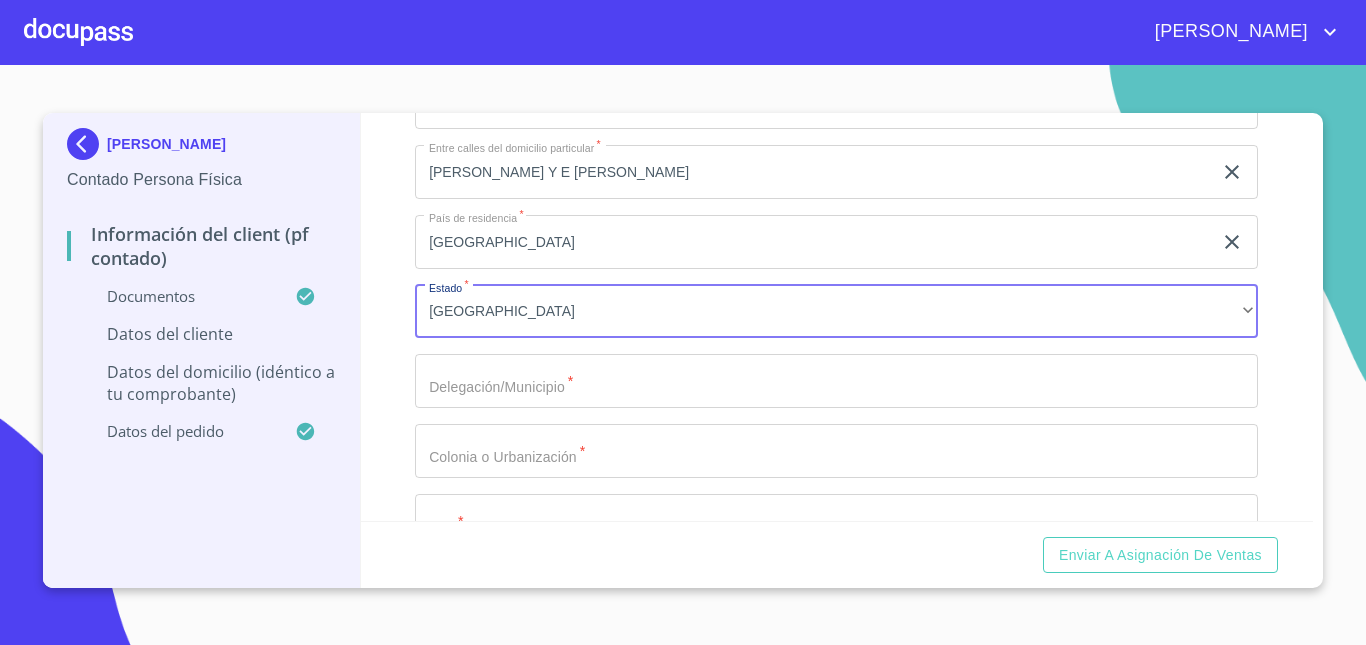 click on "Documento de identificación   *" at bounding box center (813, -1022) 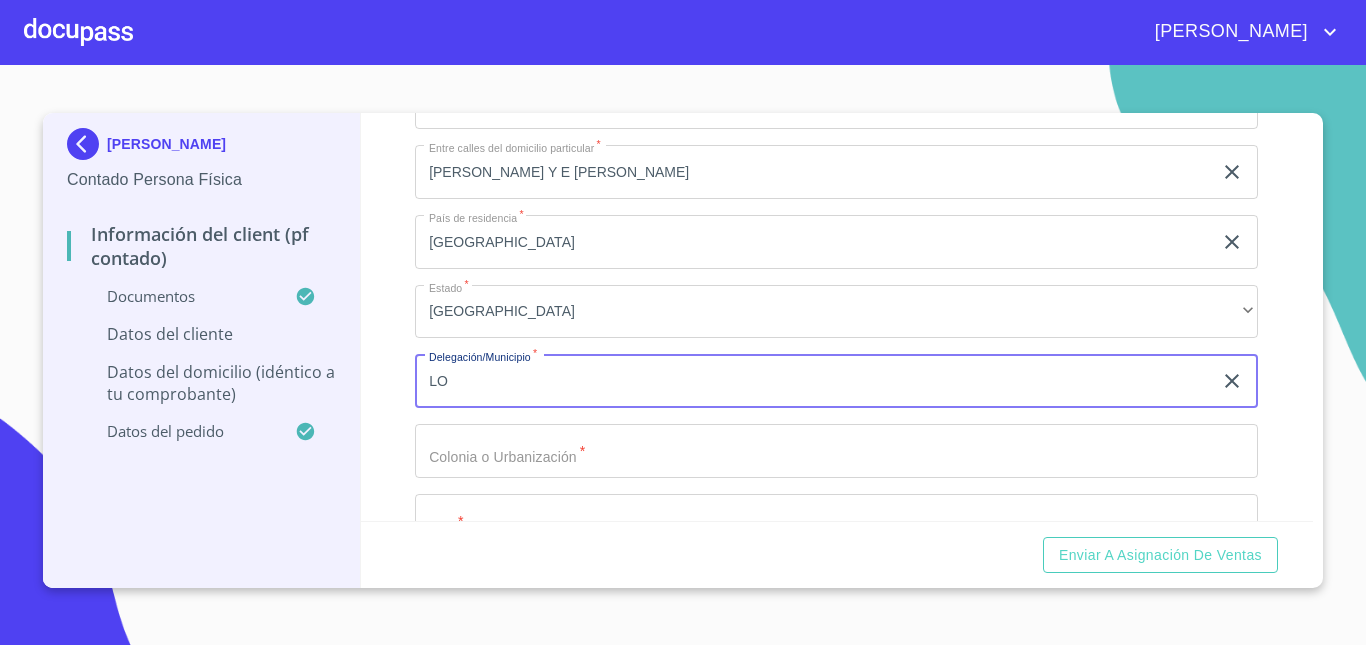 type on "L" 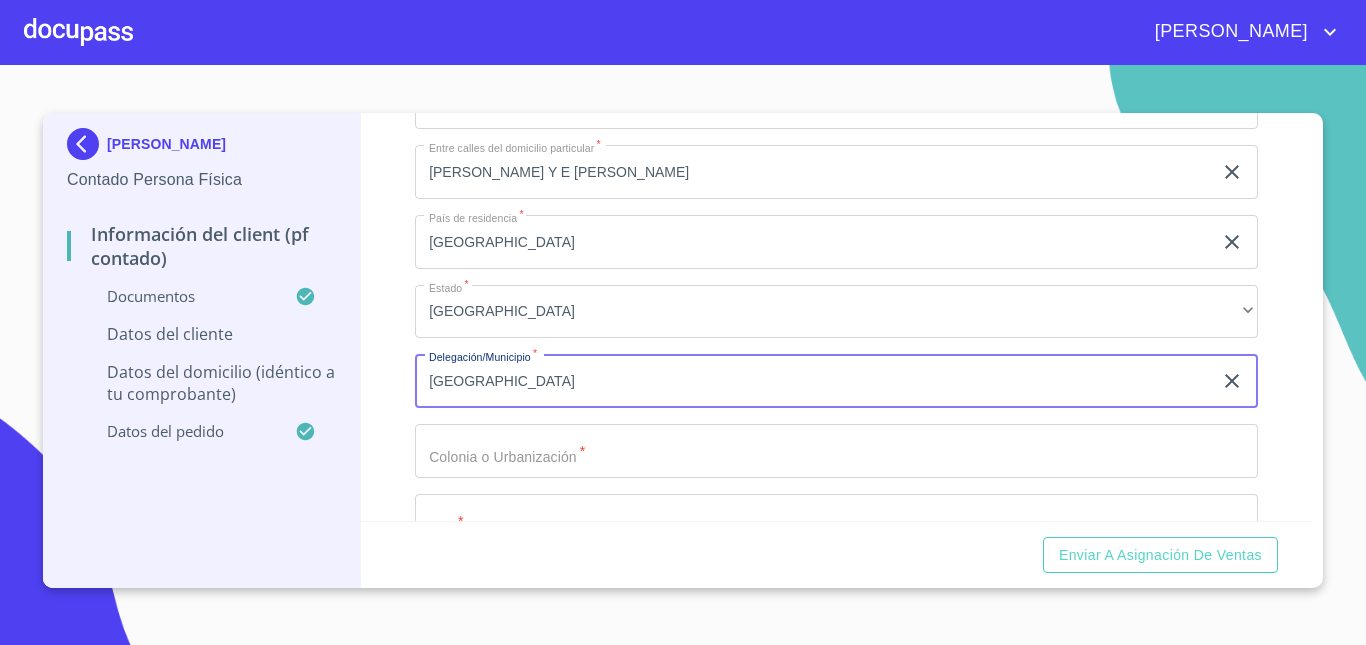 type on "[GEOGRAPHIC_DATA]" 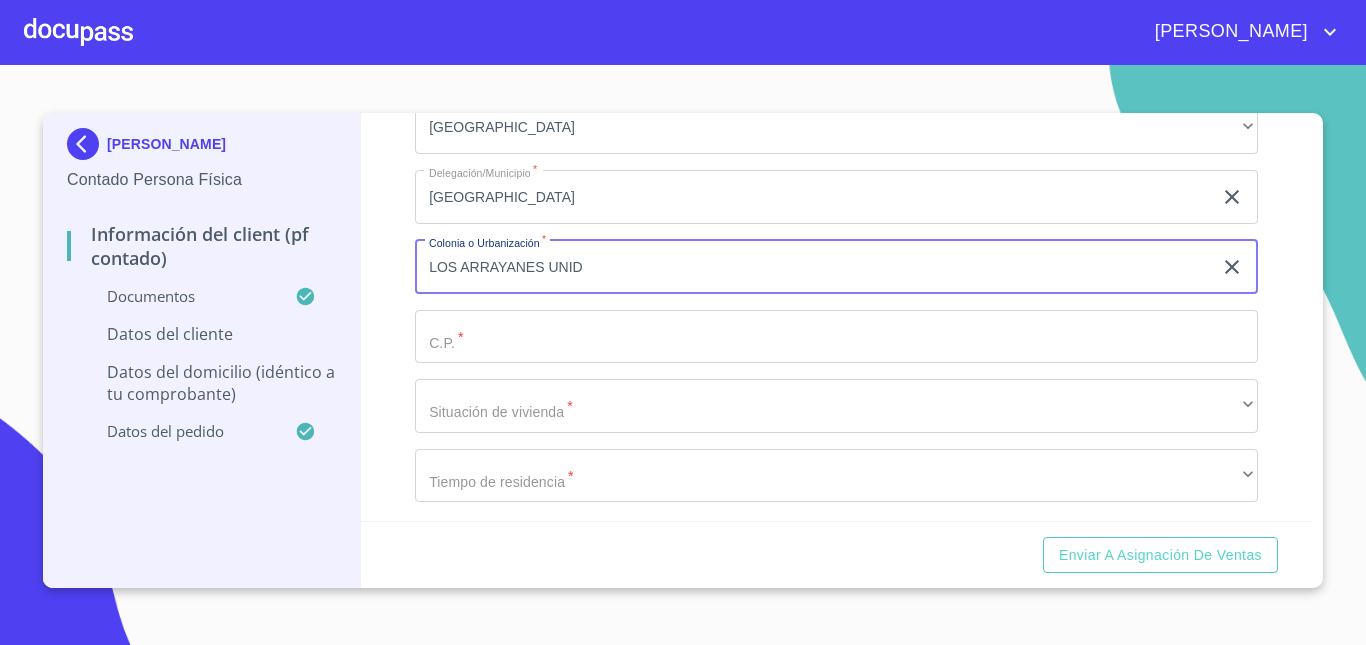 scroll, scrollTop: 5044, scrollLeft: 0, axis: vertical 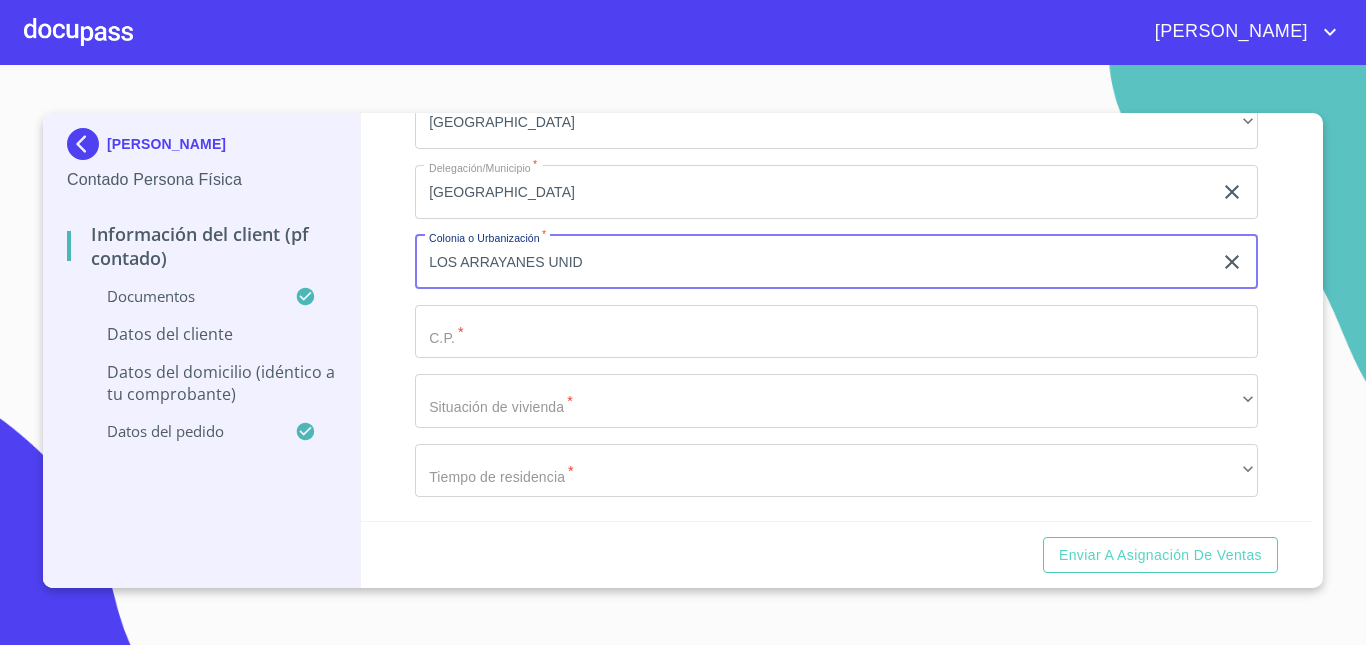 type on "LOS ARRAYANES UNID" 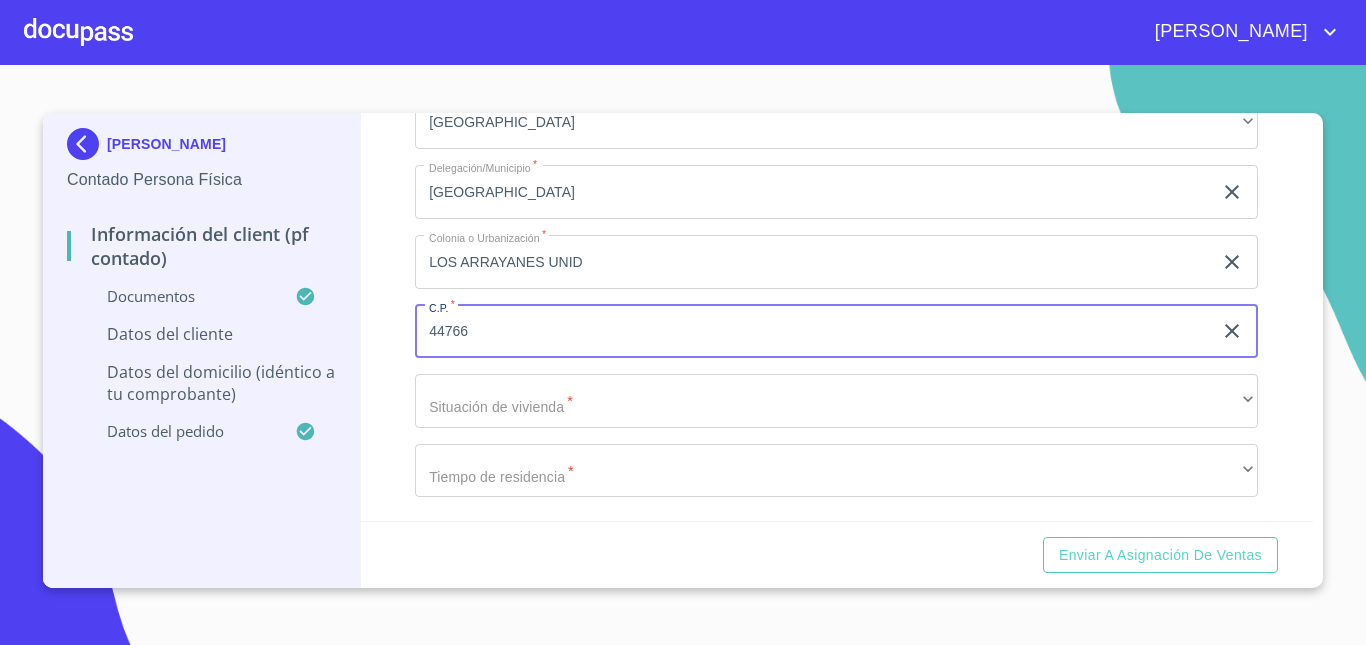 type on "44766" 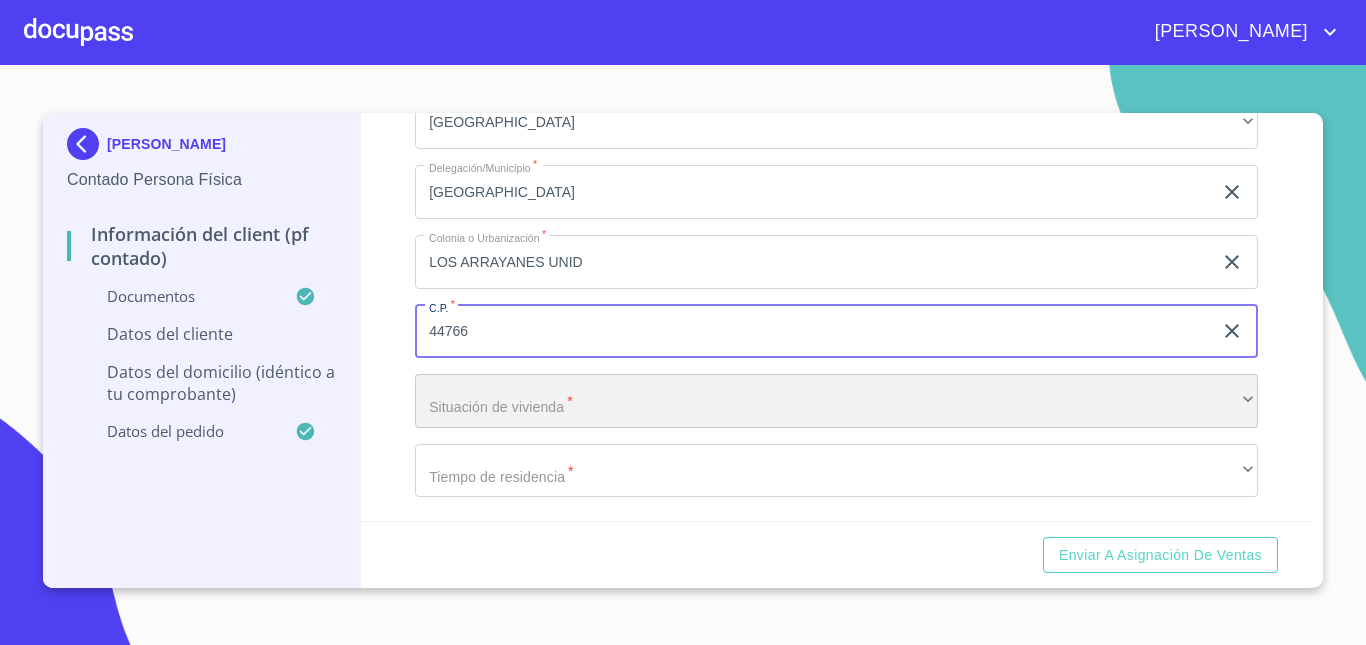 click on "​" at bounding box center [836, 401] 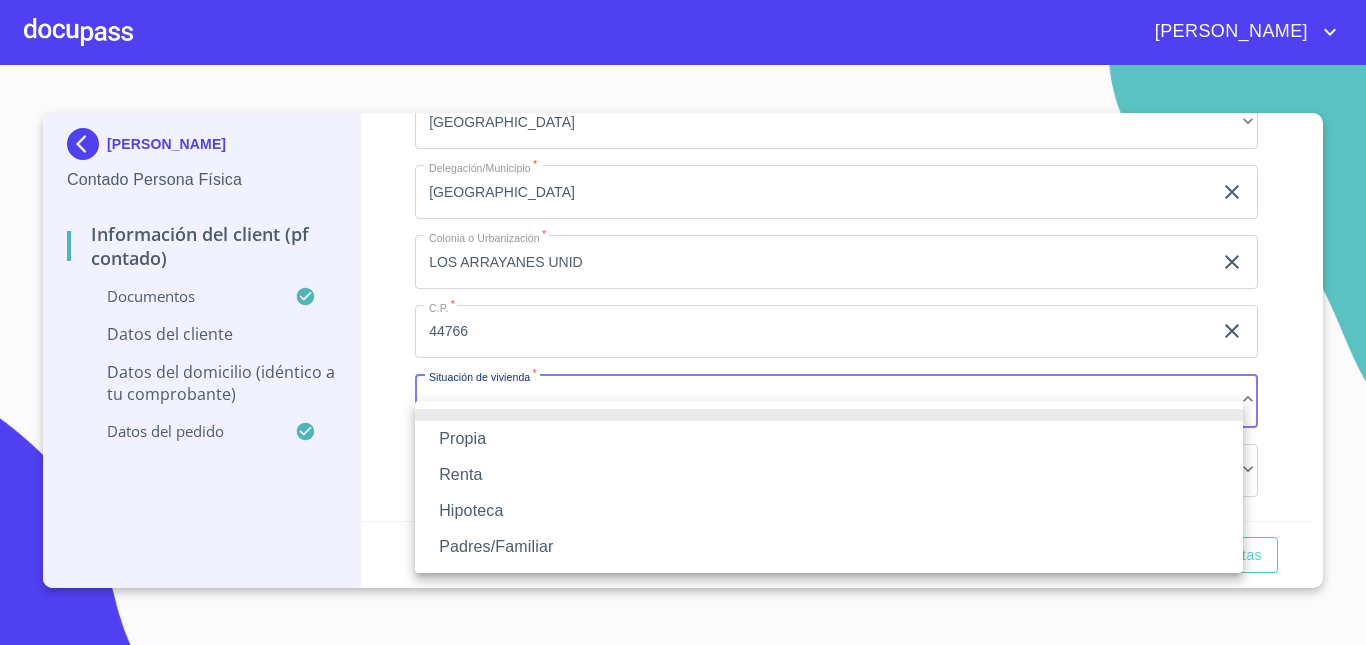 click on "Propia" at bounding box center [829, 439] 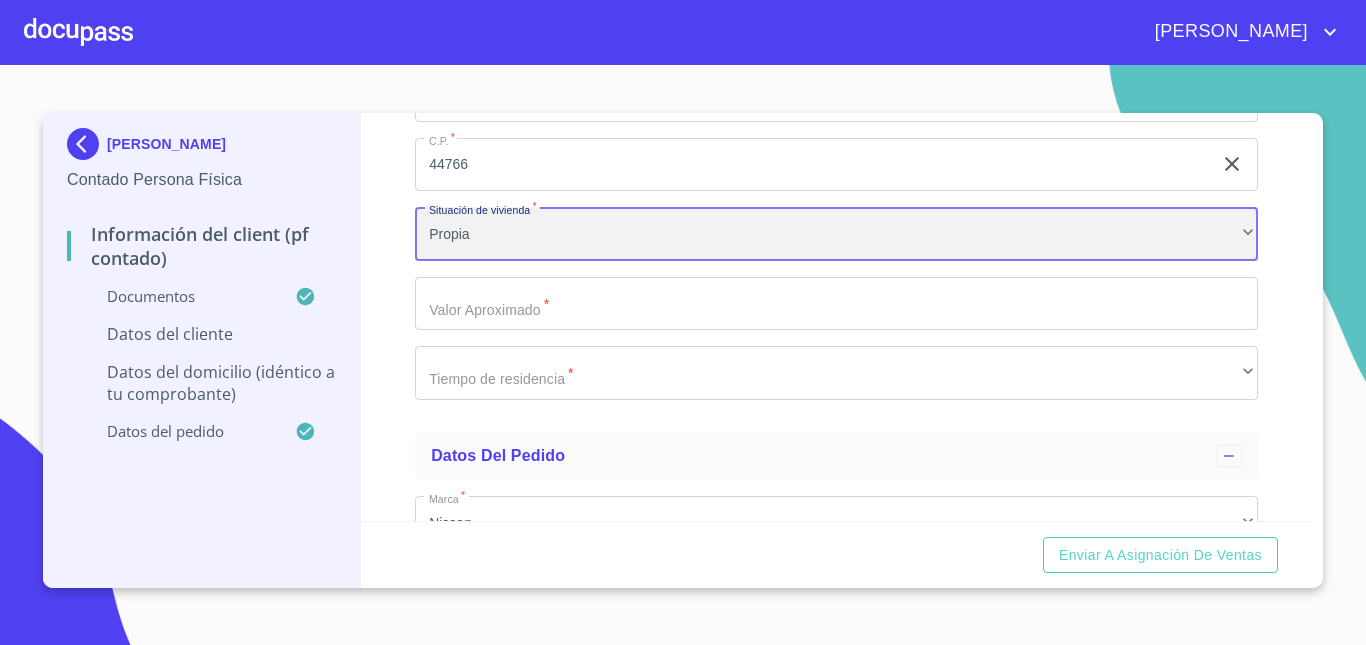scroll, scrollTop: 5243, scrollLeft: 0, axis: vertical 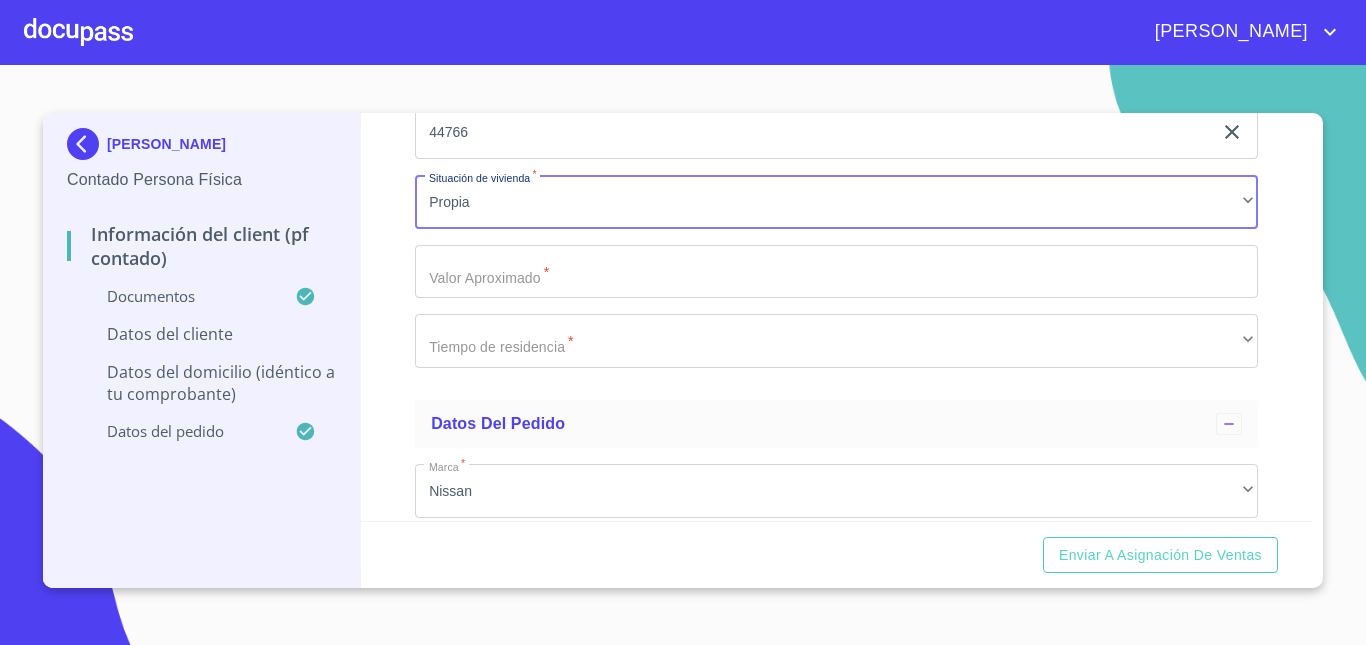 click on "Datos del cliente" at bounding box center [201, 334] 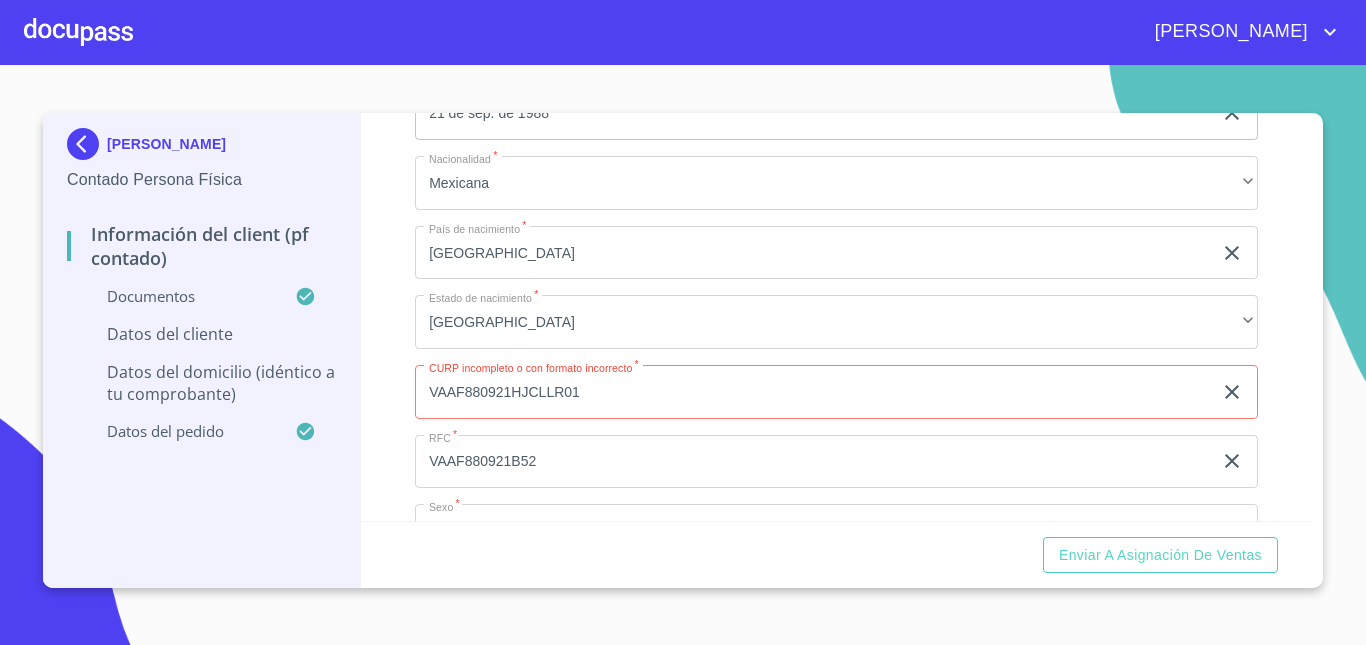 scroll, scrollTop: 537, scrollLeft: 0, axis: vertical 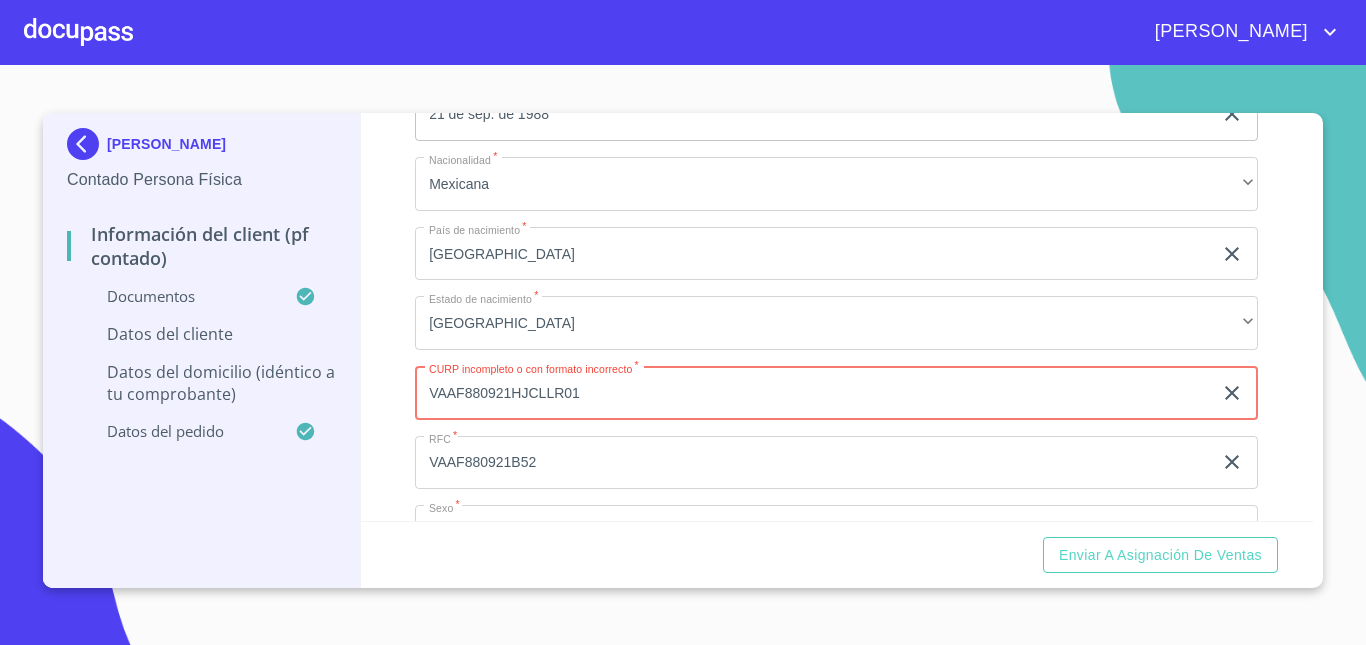 click on "VAAF880921HJCLLR01" at bounding box center [813, 393] 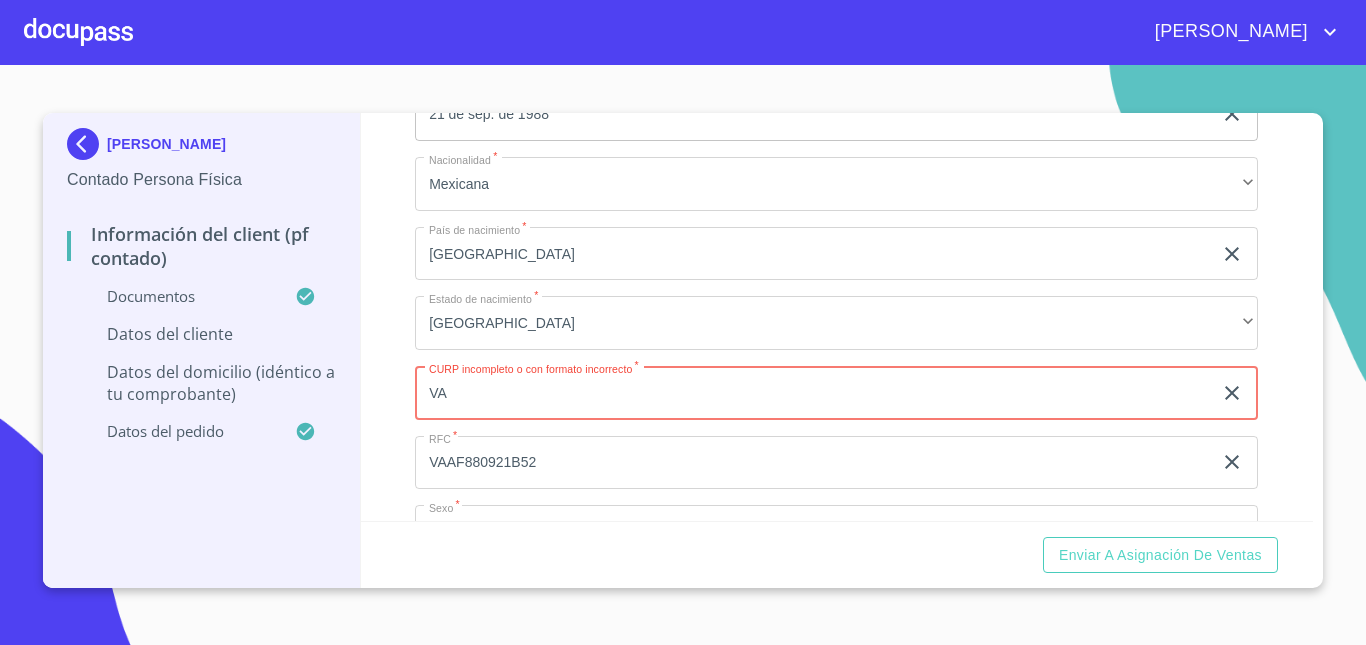 type on "V" 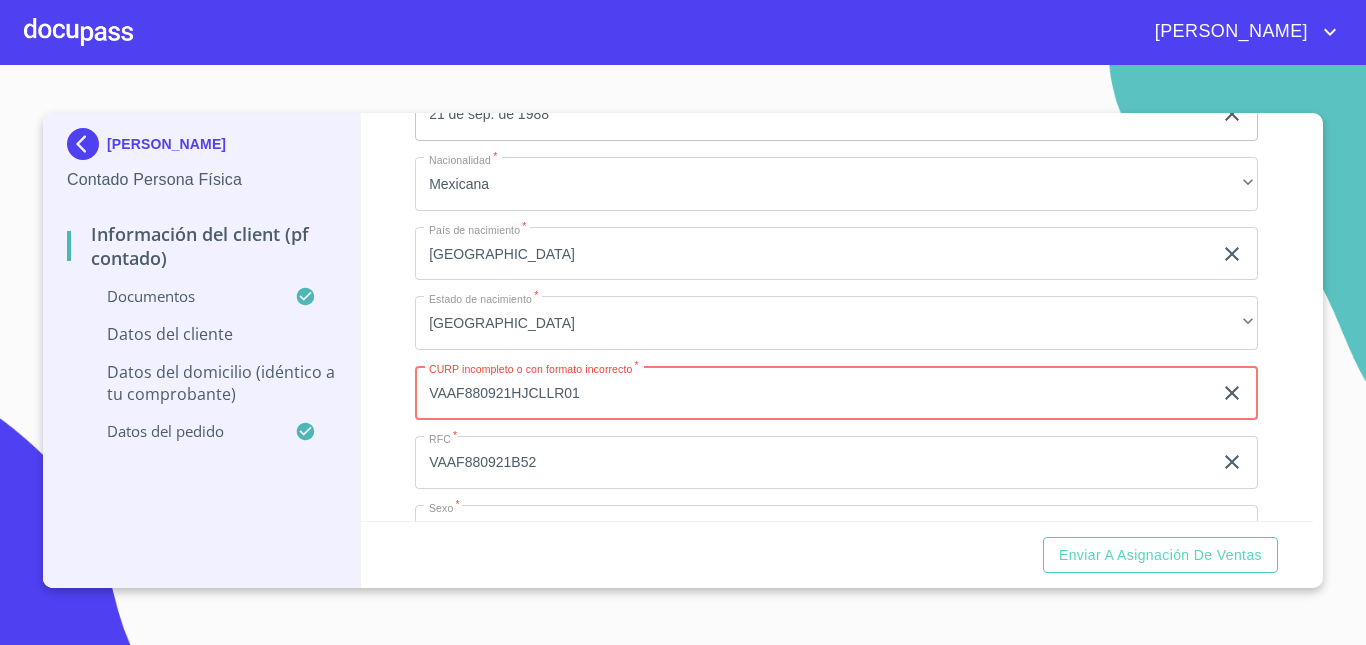 type on "VAAF880921HJCLLR01" 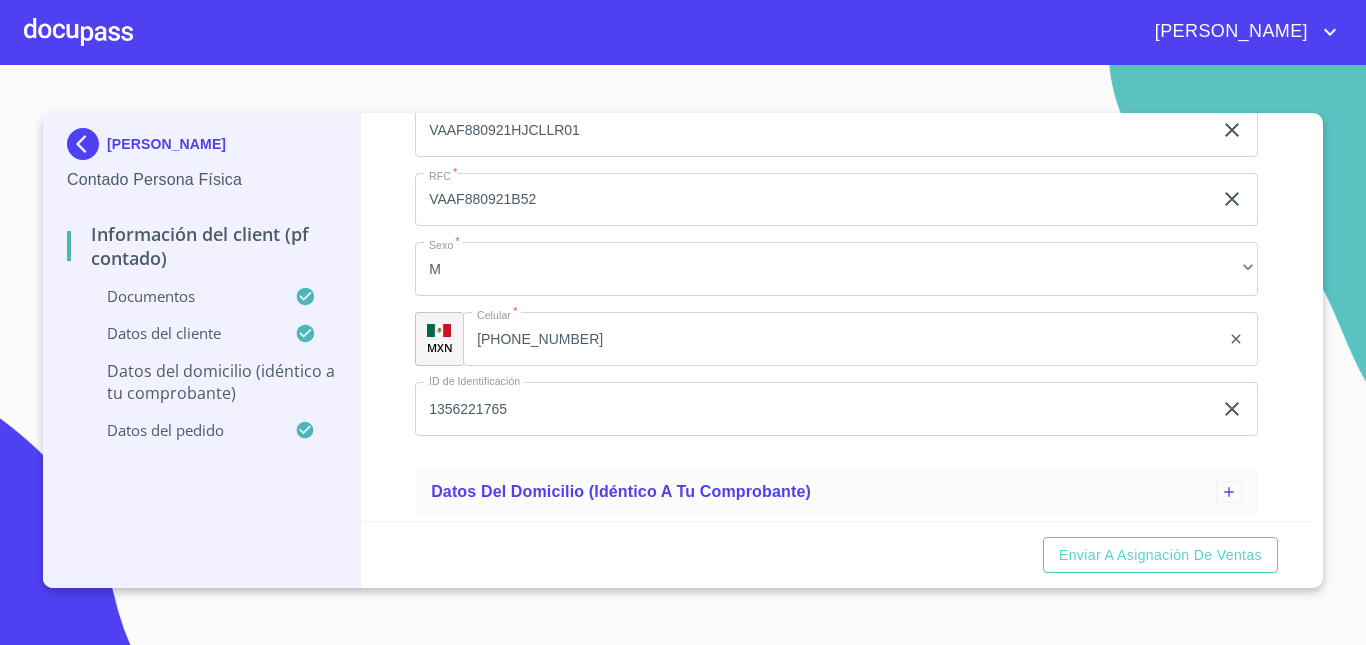 scroll, scrollTop: 867, scrollLeft: 0, axis: vertical 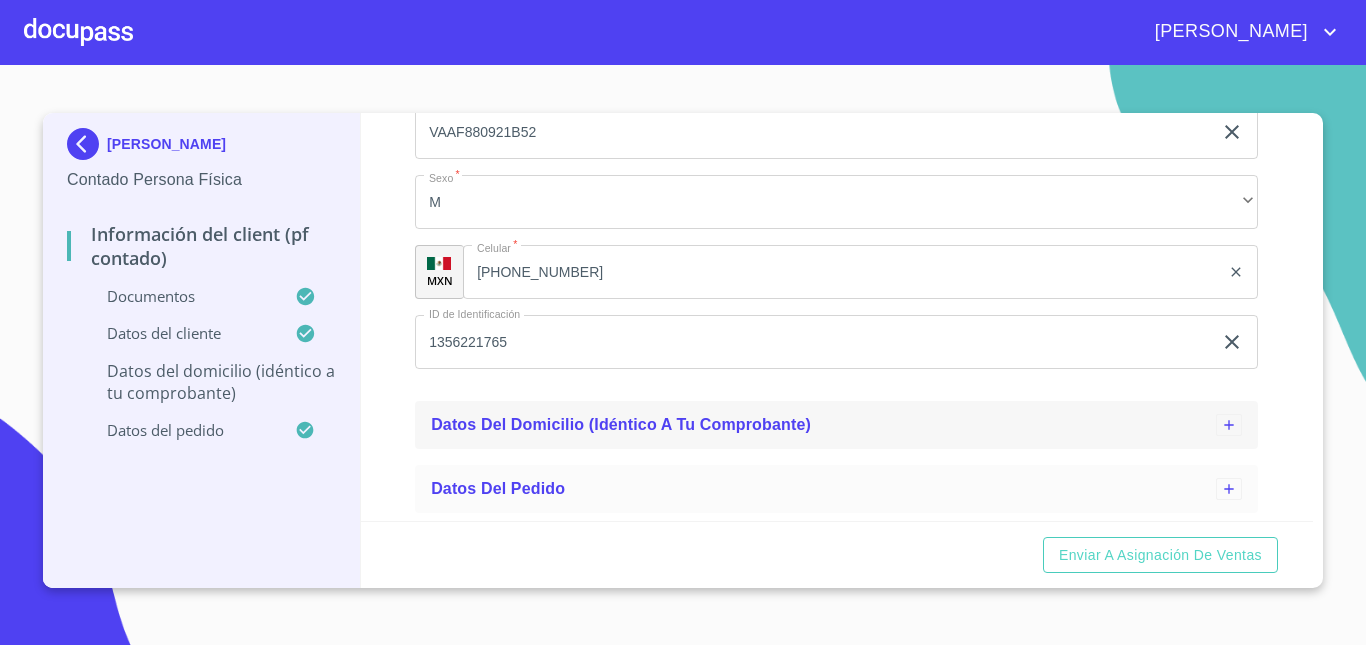 click on "Datos del domicilio (idéntico a tu comprobante)" at bounding box center (621, 424) 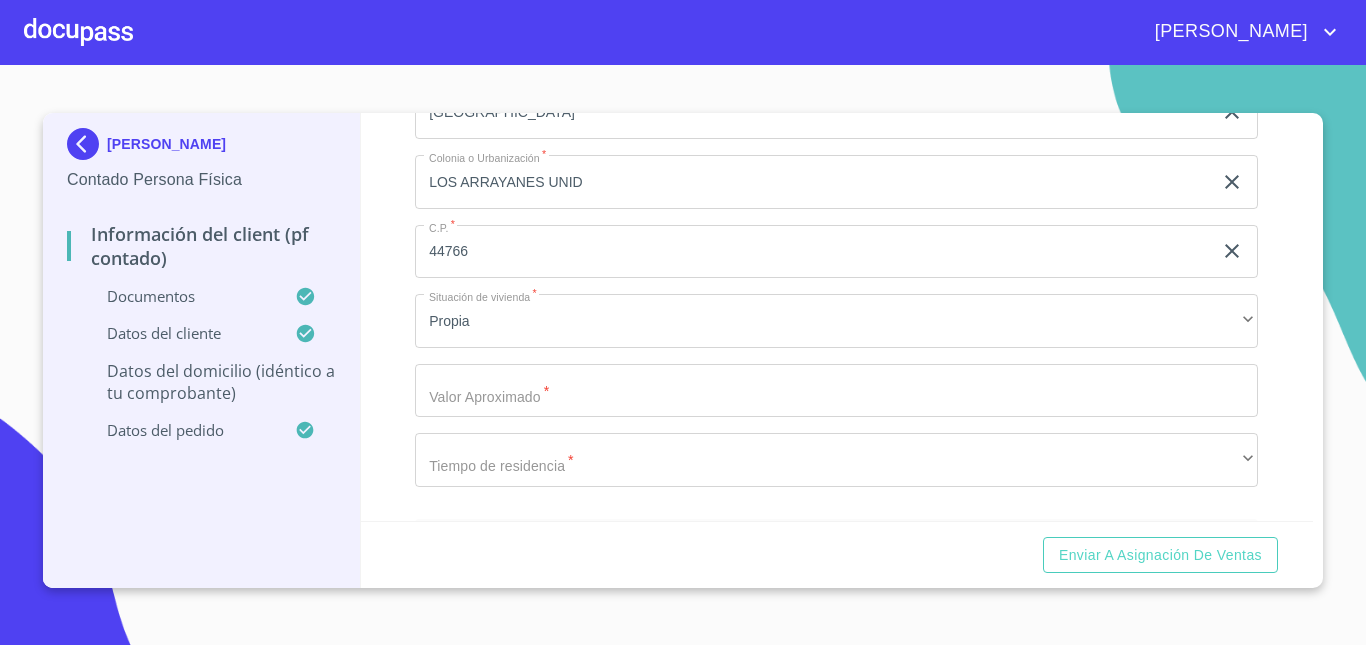 scroll, scrollTop: 1718, scrollLeft: 0, axis: vertical 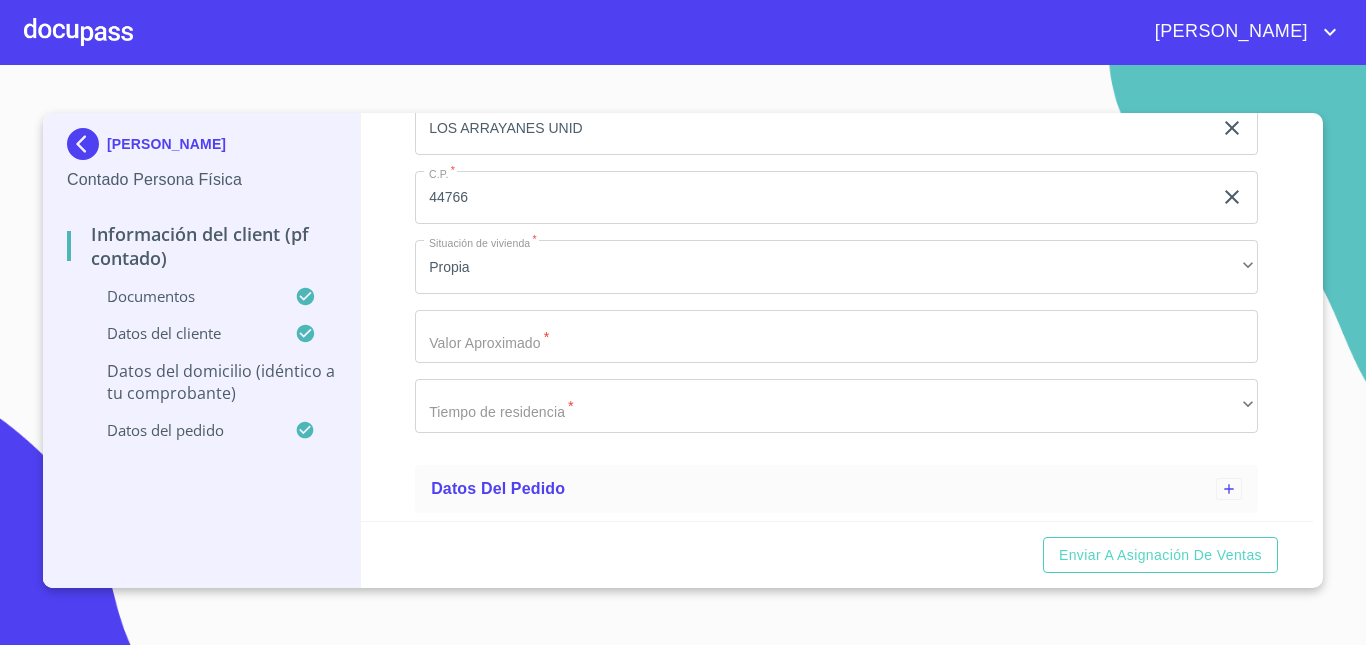 click on "Apellido Paterno   *" at bounding box center (813, -1345) 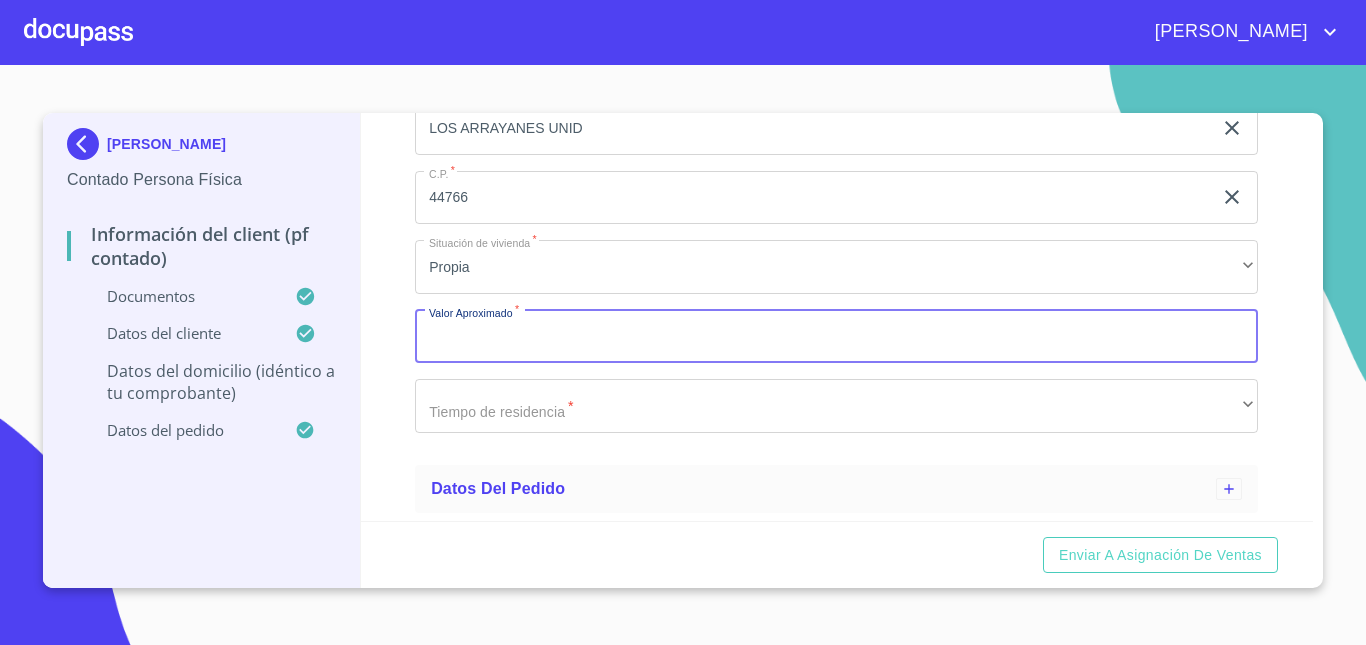 click on "Apellido Paterno   *" at bounding box center [836, 337] 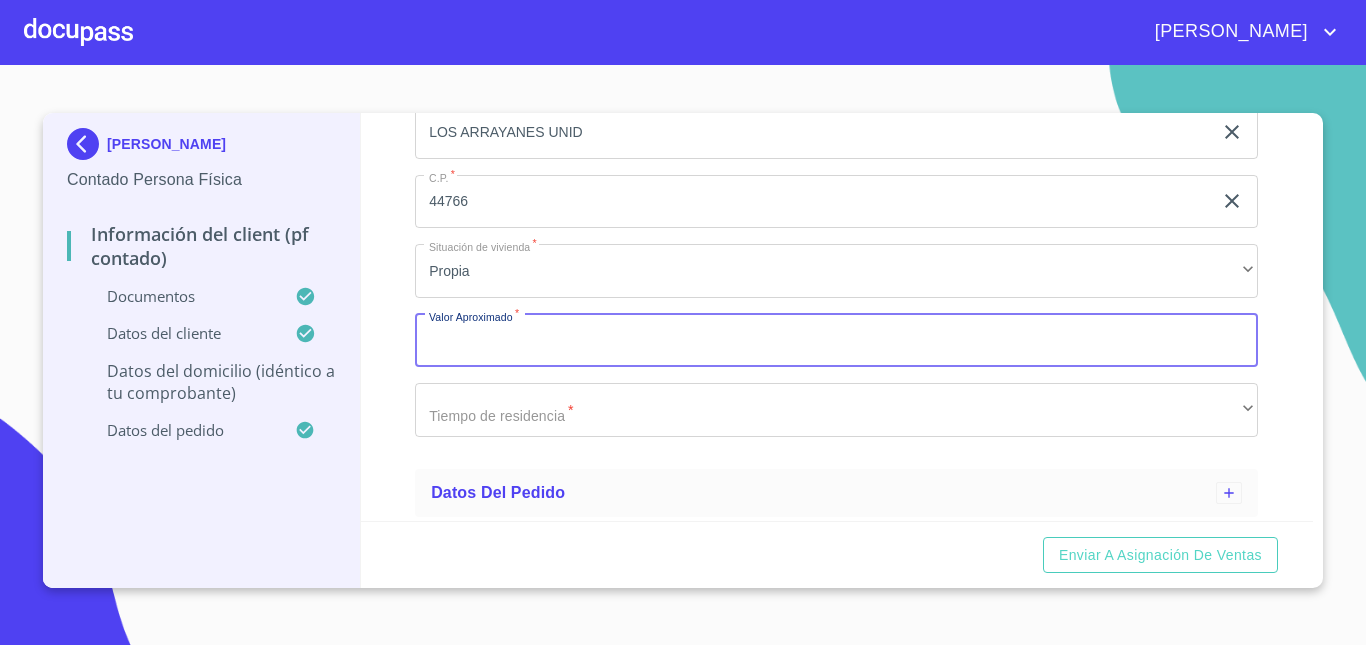 scroll, scrollTop: 1717, scrollLeft: 0, axis: vertical 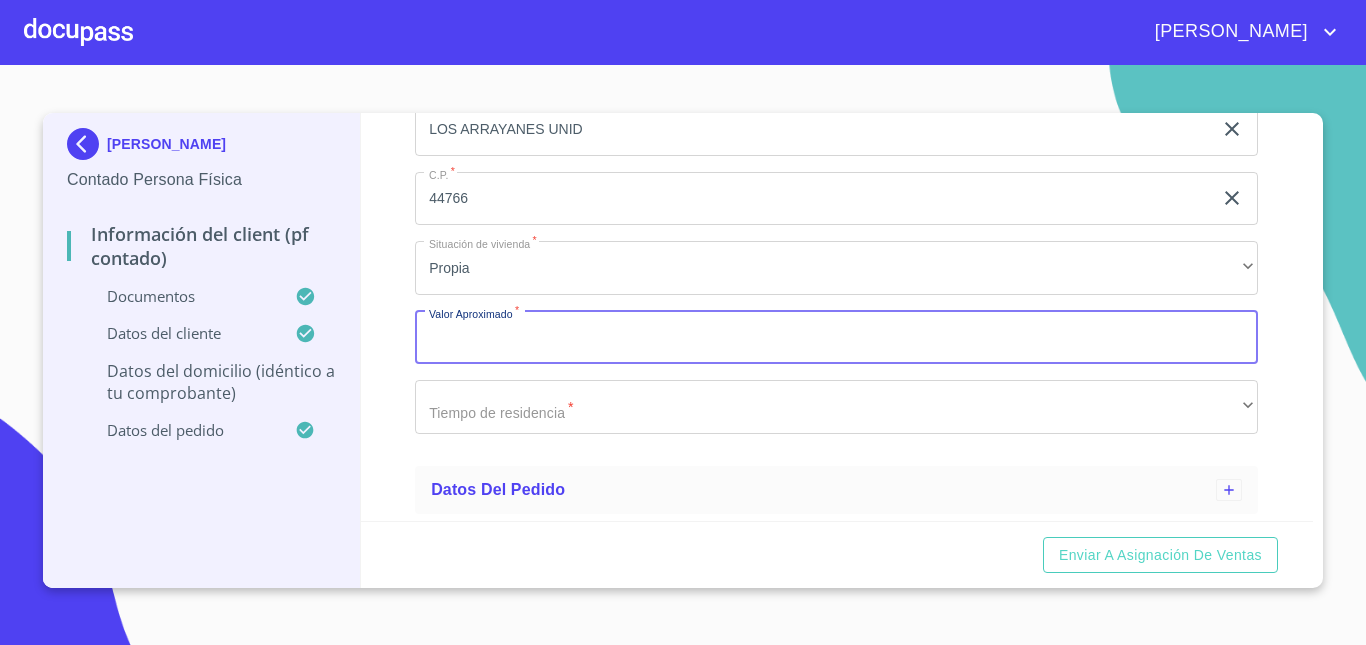click on "Apellido Paterno   *" at bounding box center (836, 338) 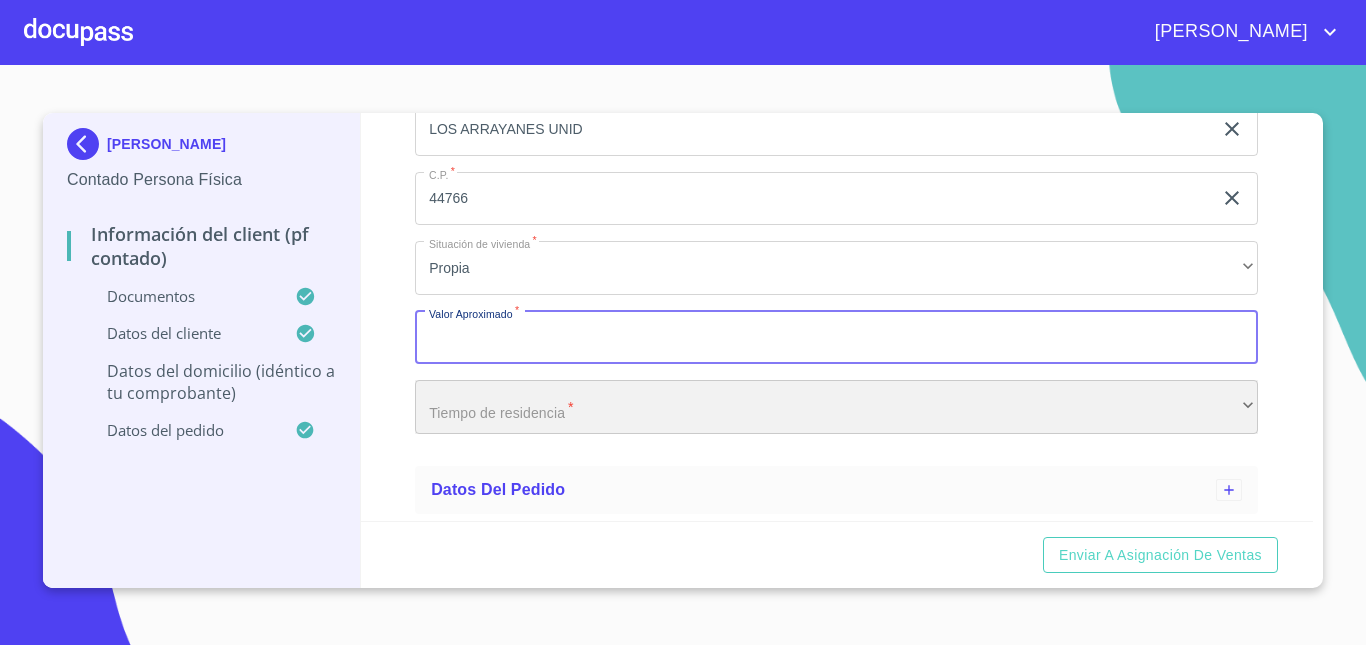 click on "​" at bounding box center (836, 407) 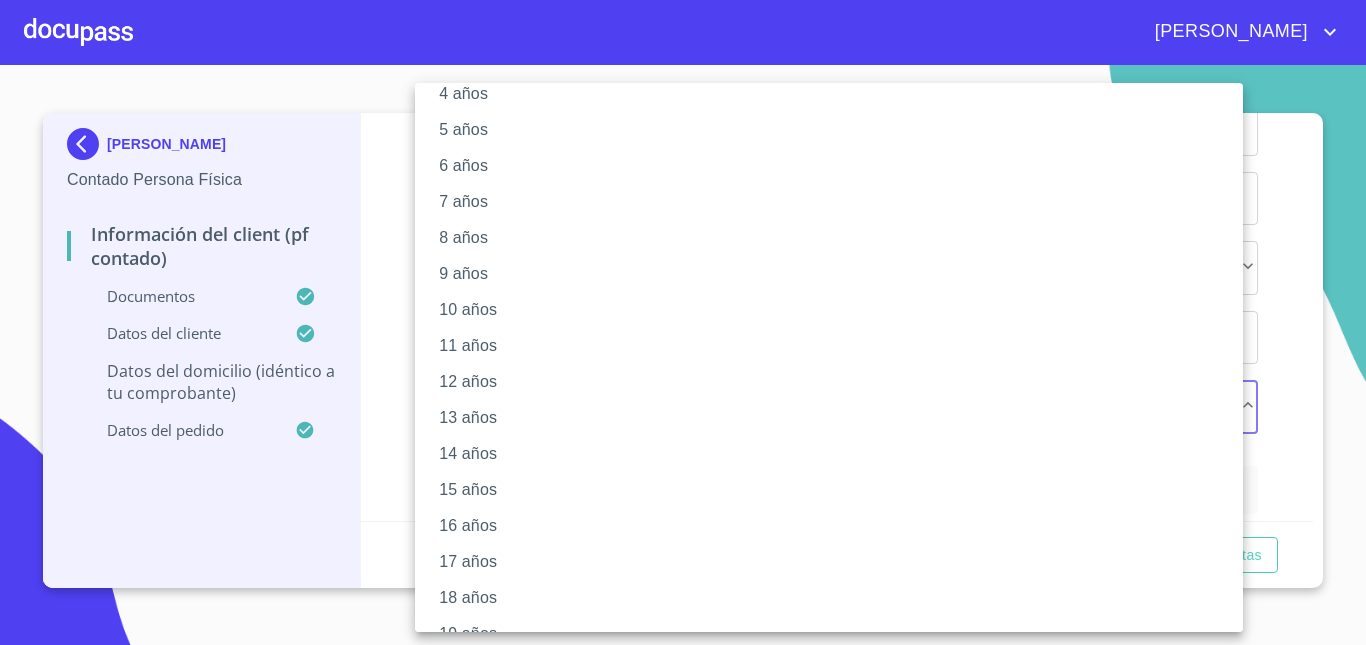 scroll, scrollTop: 235, scrollLeft: 0, axis: vertical 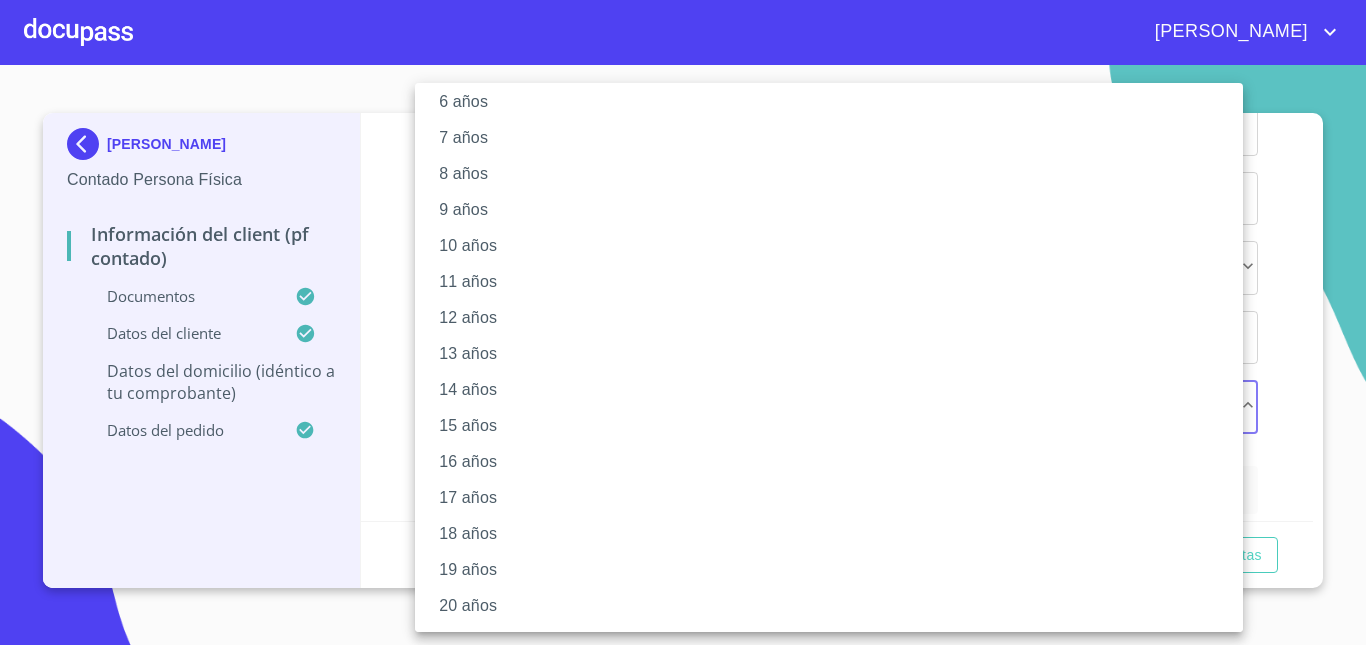 click on "8 años" at bounding box center [836, 174] 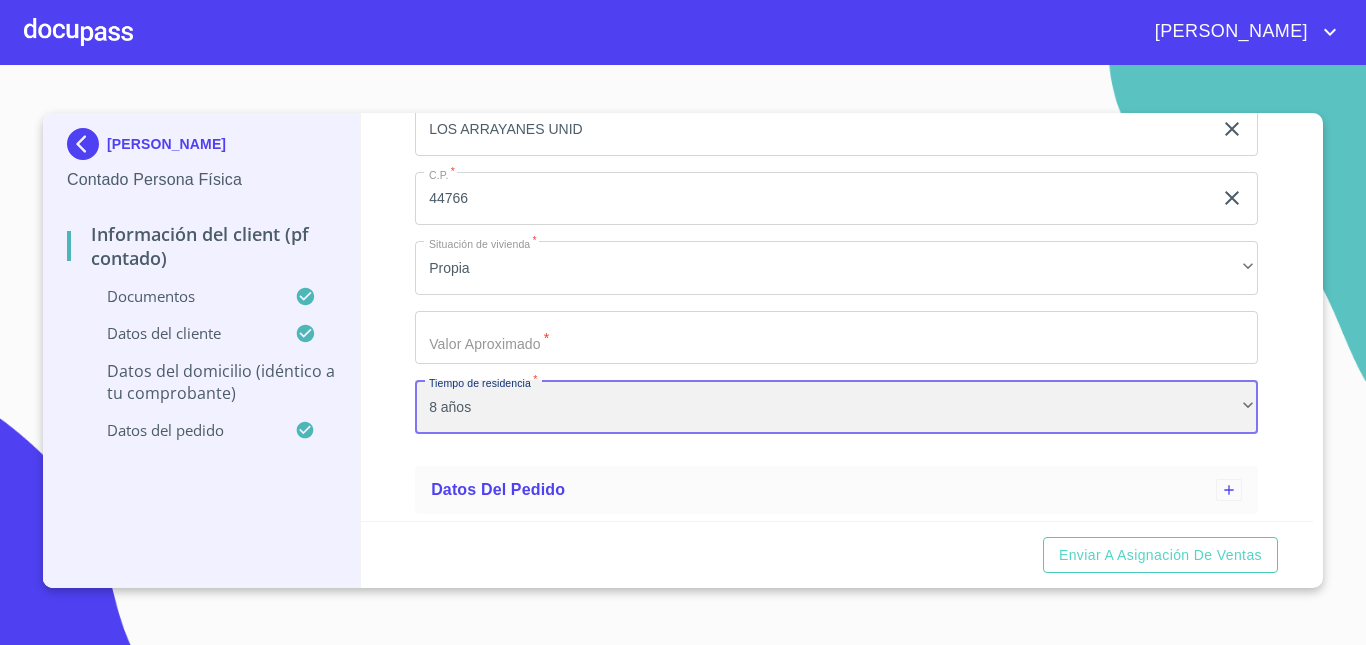 scroll, scrollTop: 234, scrollLeft: 0, axis: vertical 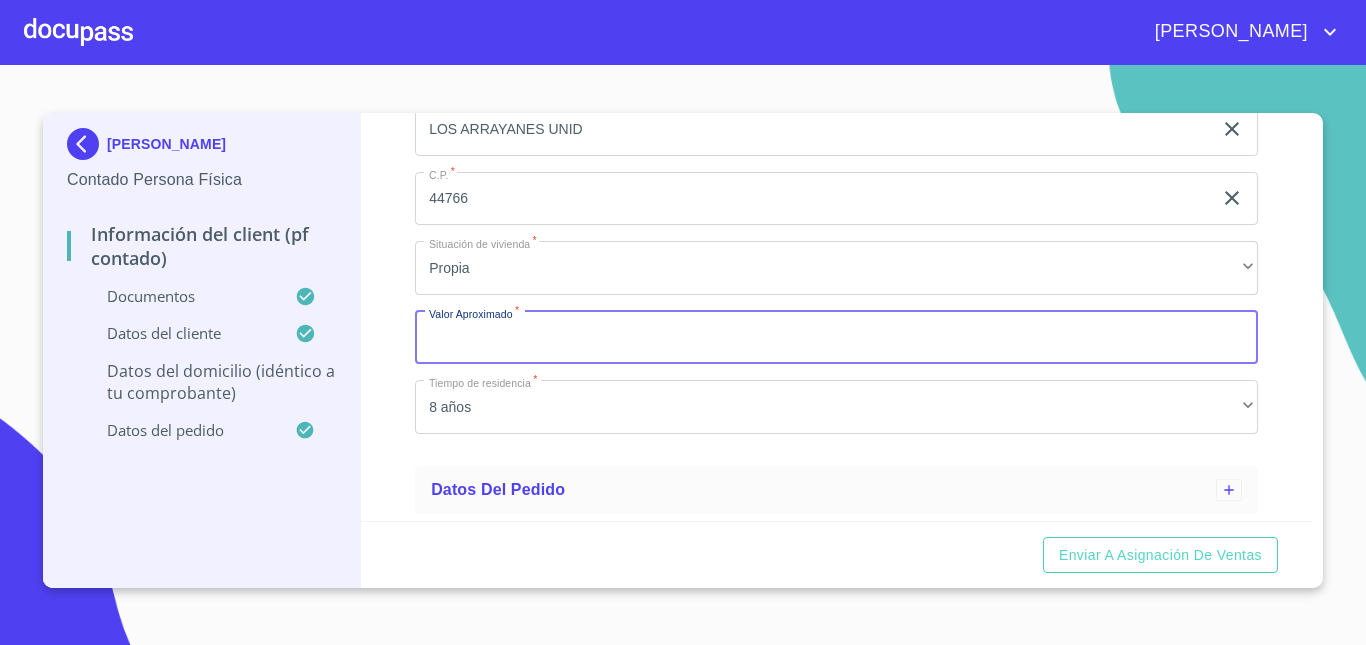 click on "Apellido Paterno   *" at bounding box center [836, 338] 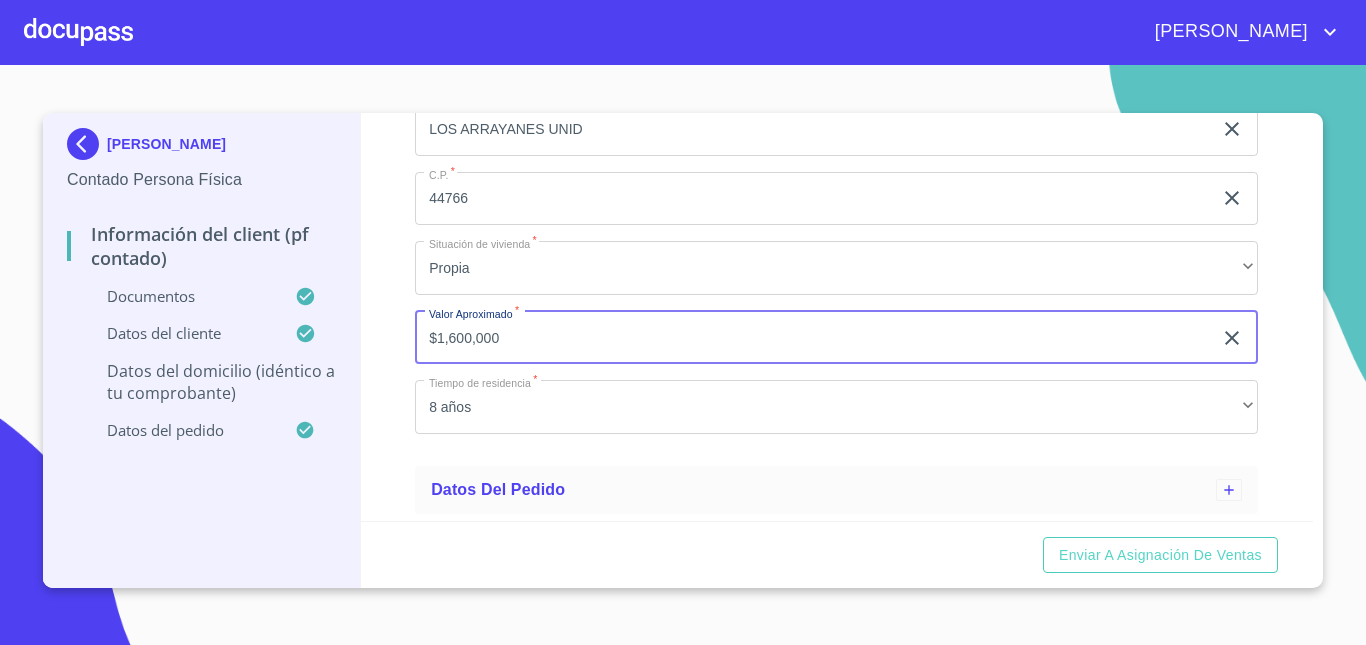 type on "$1,600,000" 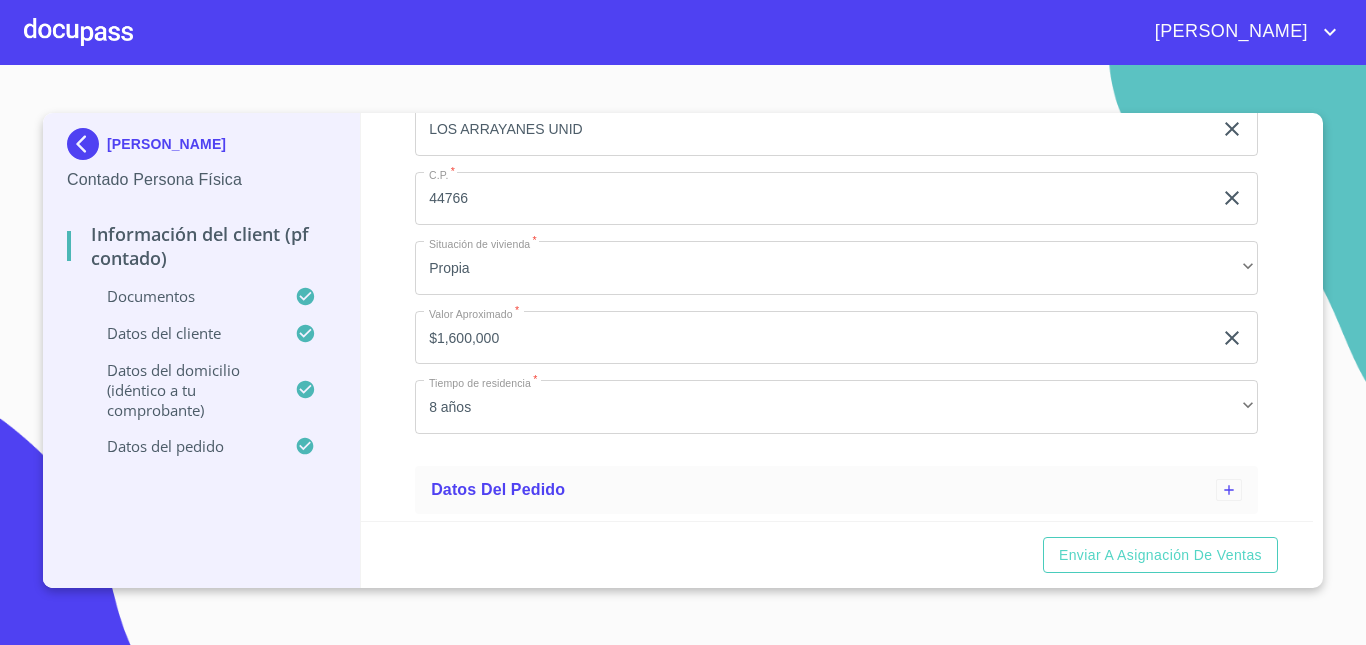 scroll, scrollTop: 1718, scrollLeft: 0, axis: vertical 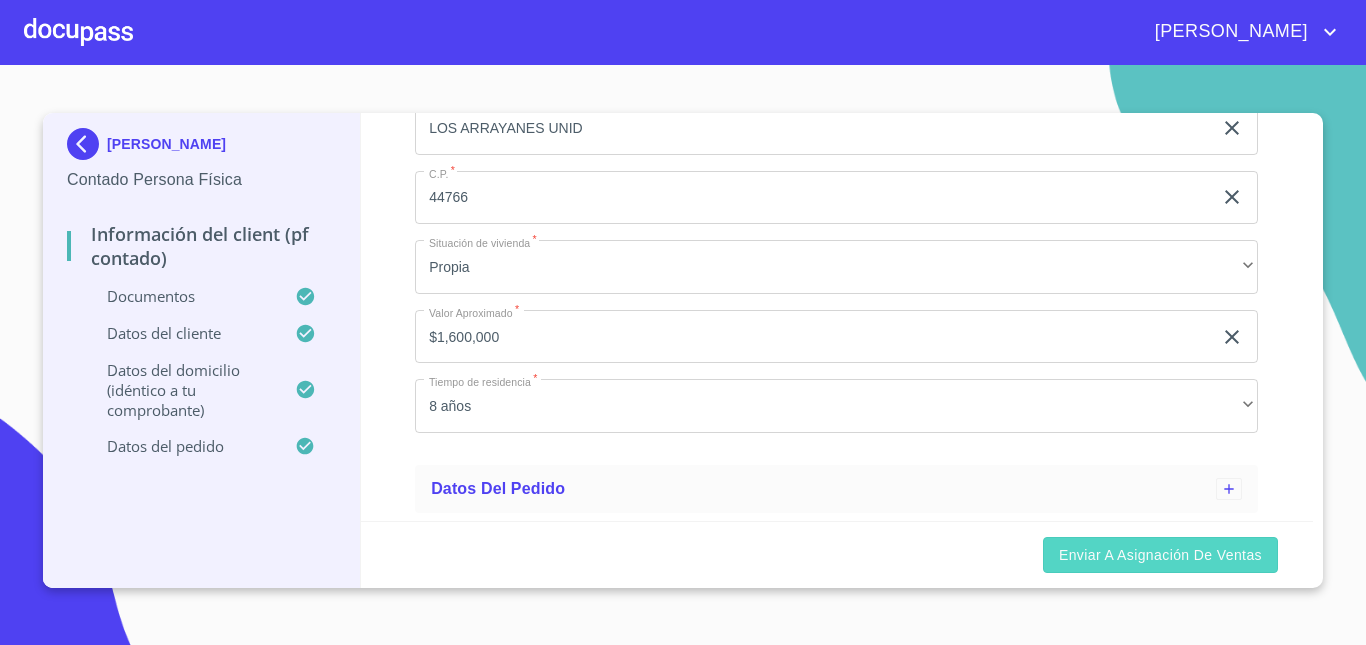 click on "Enviar a Asignación de Ventas" at bounding box center (1160, 555) 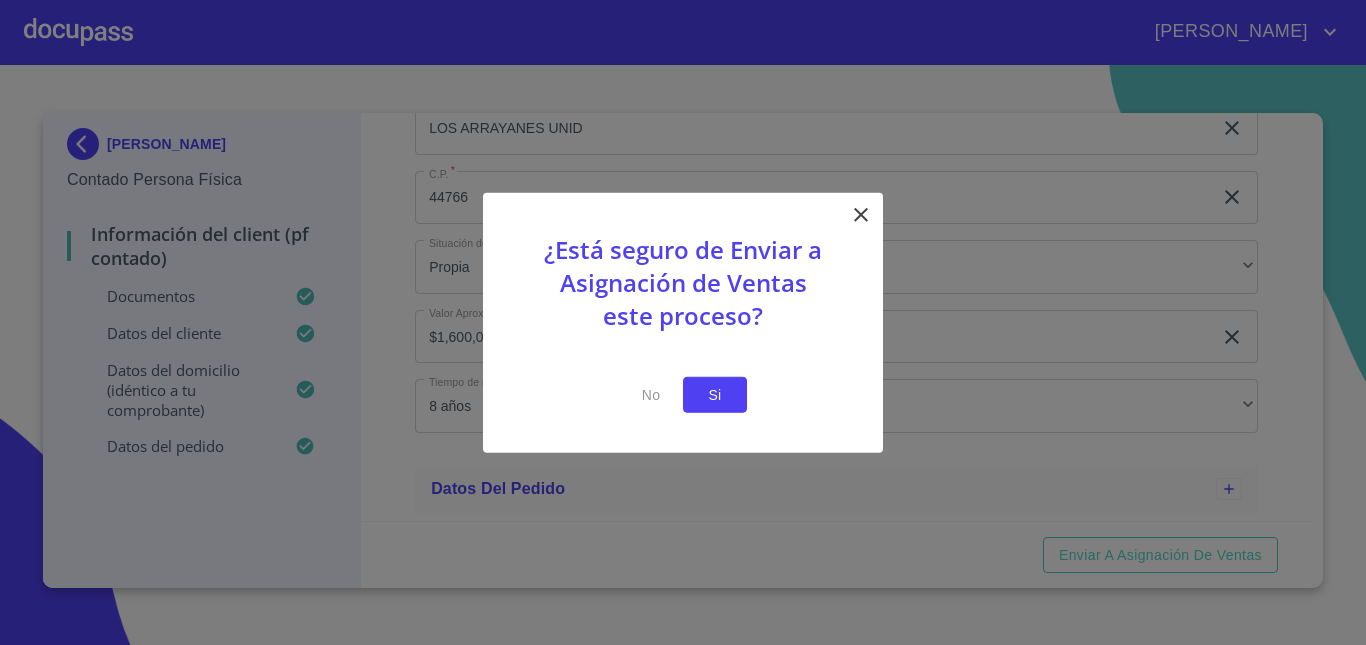 click on "Si" at bounding box center [715, 394] 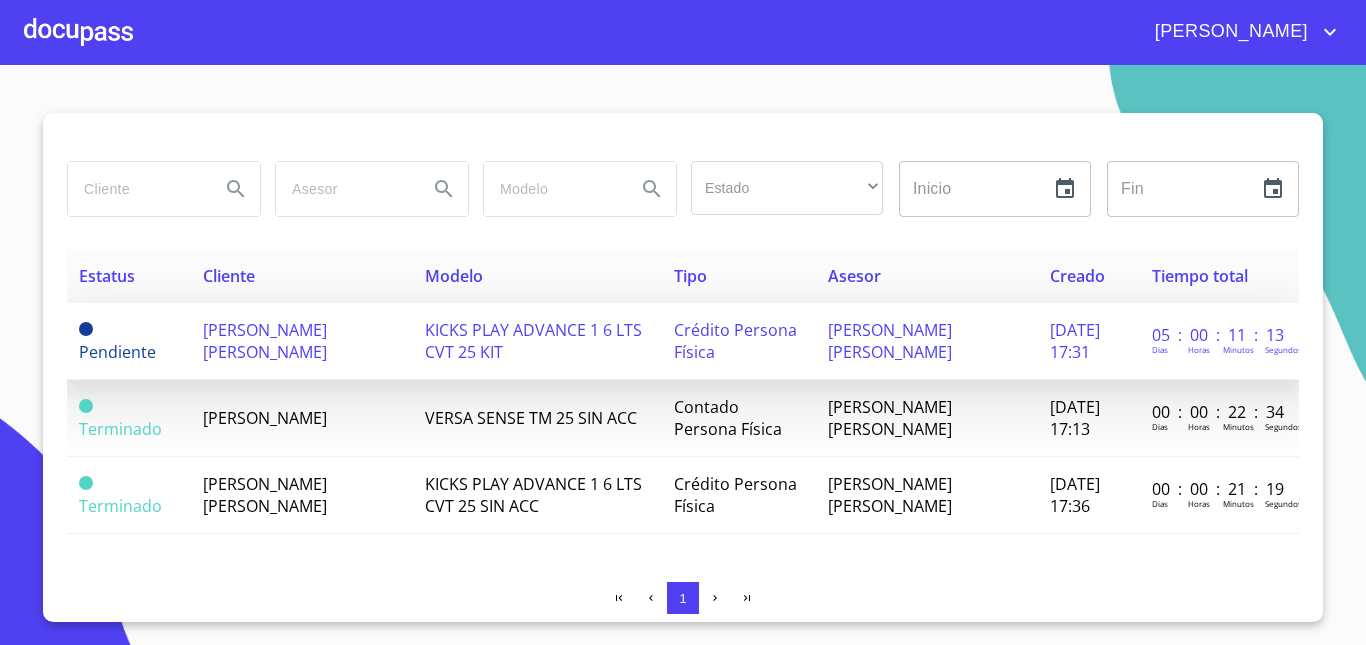click on "KICKS PLAY ADVANCE 1 6 LTS CVT 25 KIT" at bounding box center [533, 341] 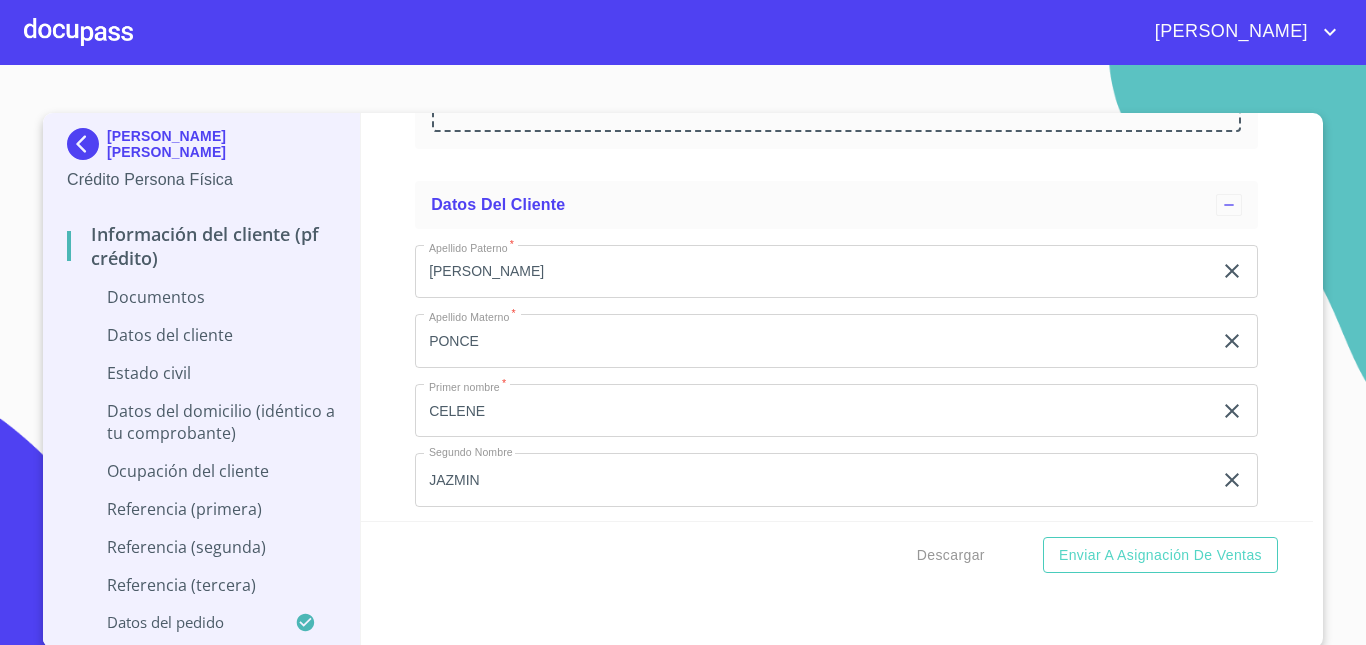 scroll, scrollTop: 2374, scrollLeft: 0, axis: vertical 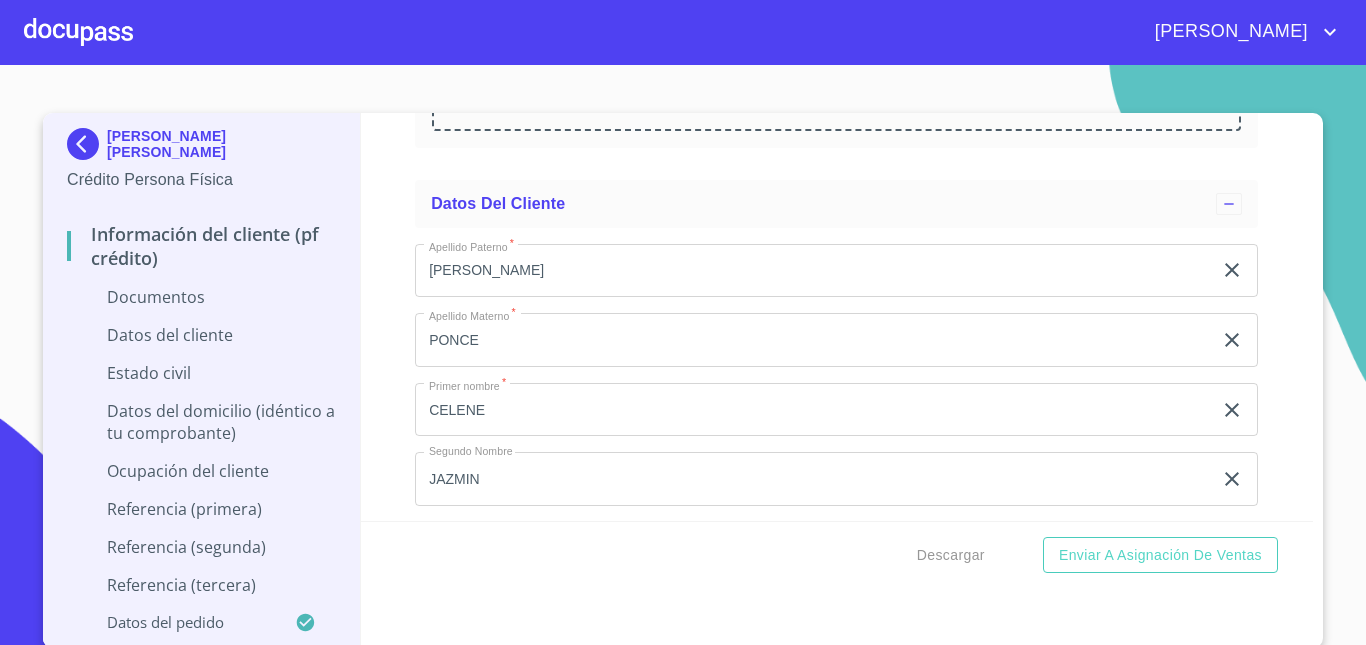 click at bounding box center (78, 32) 